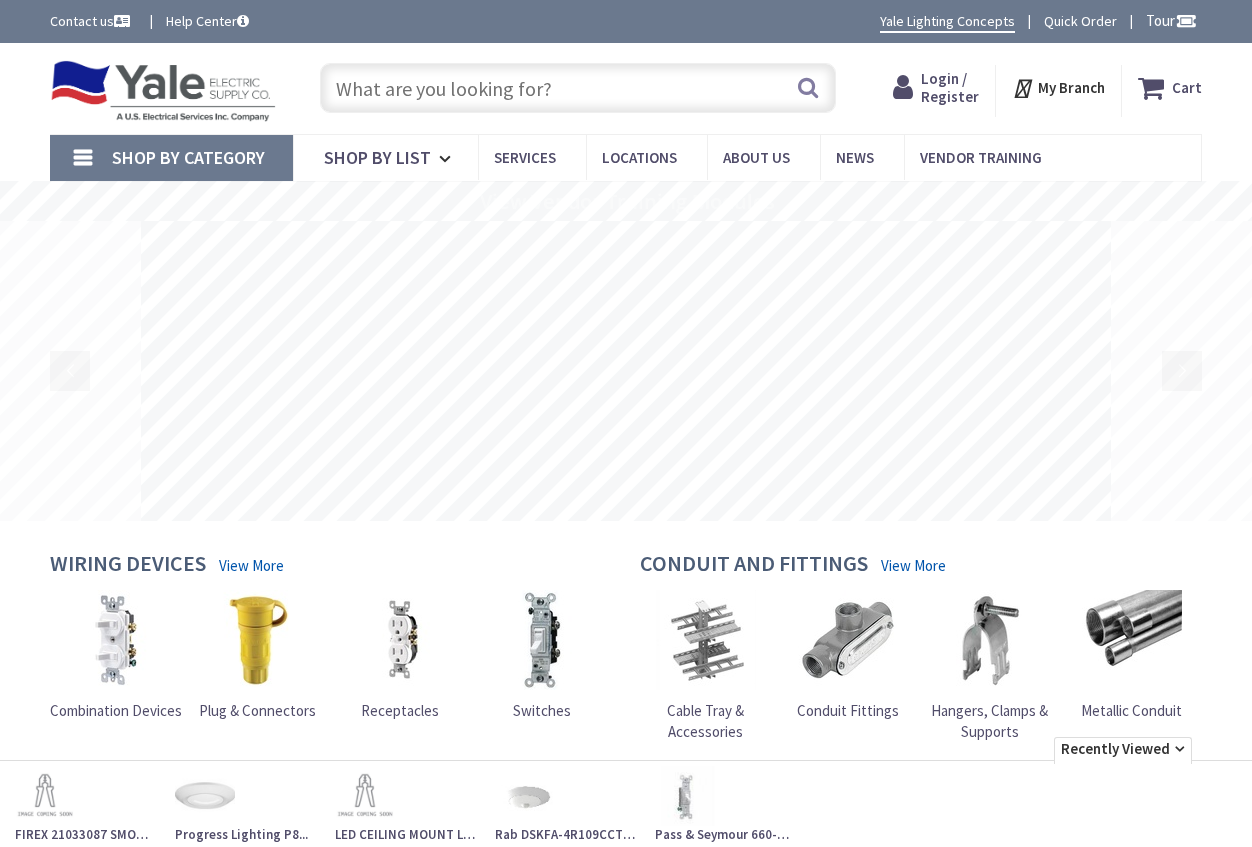 scroll, scrollTop: 0, scrollLeft: 0, axis: both 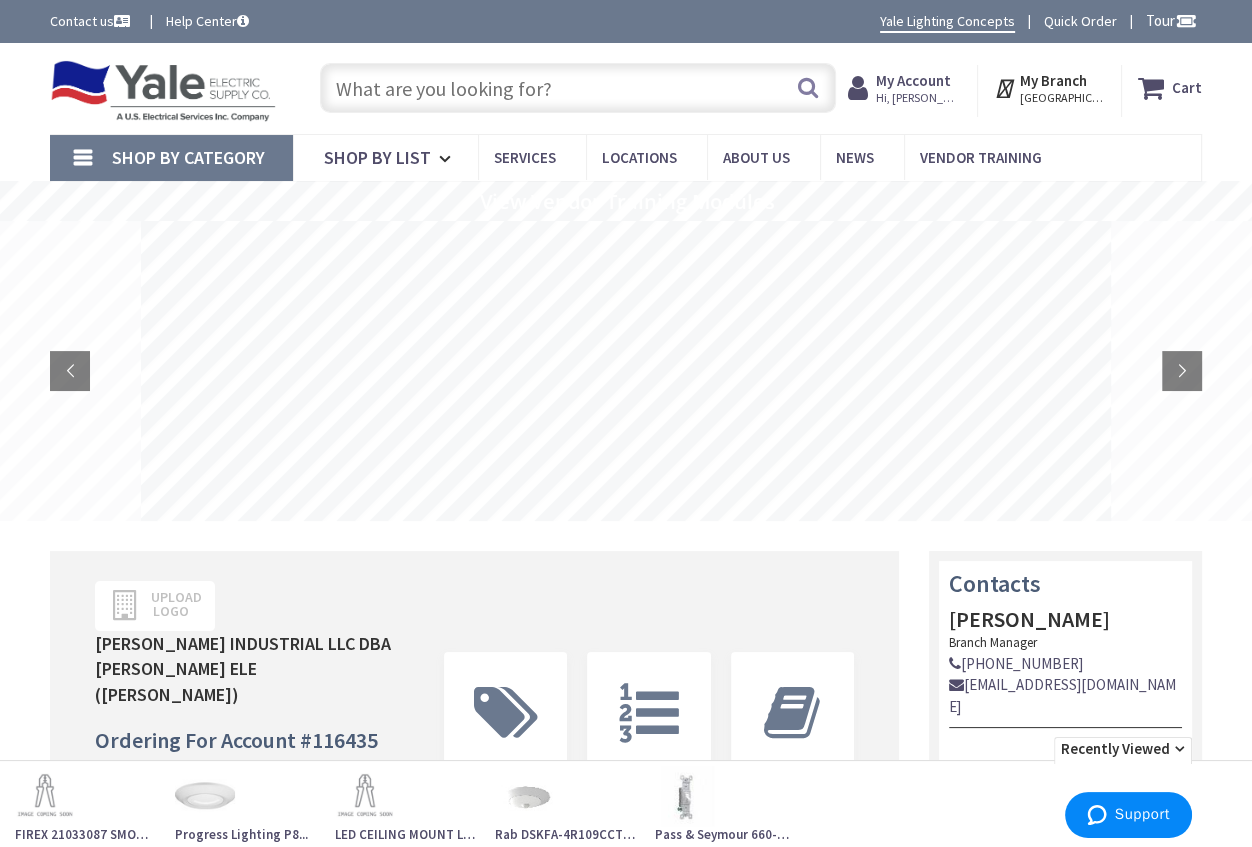click at bounding box center [578, 88] 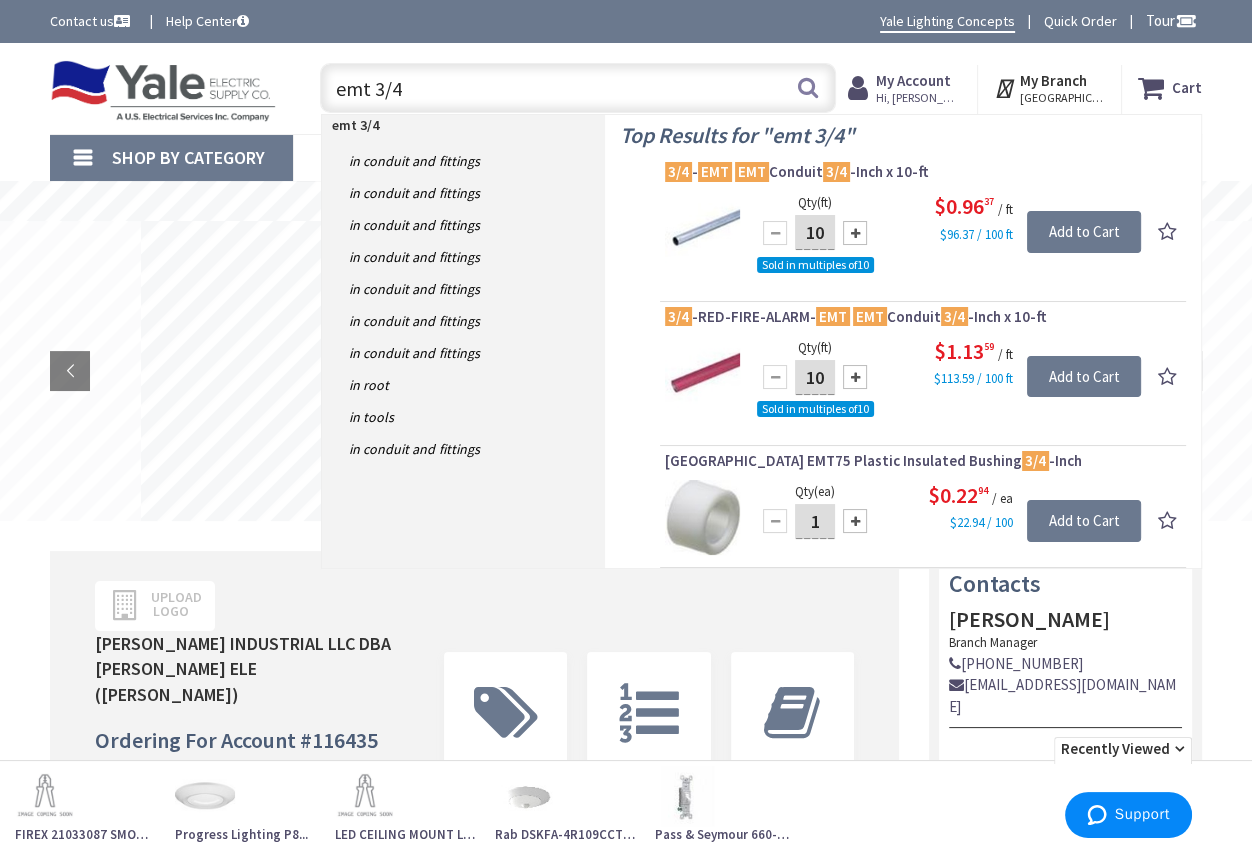 type on "emt 3/4" 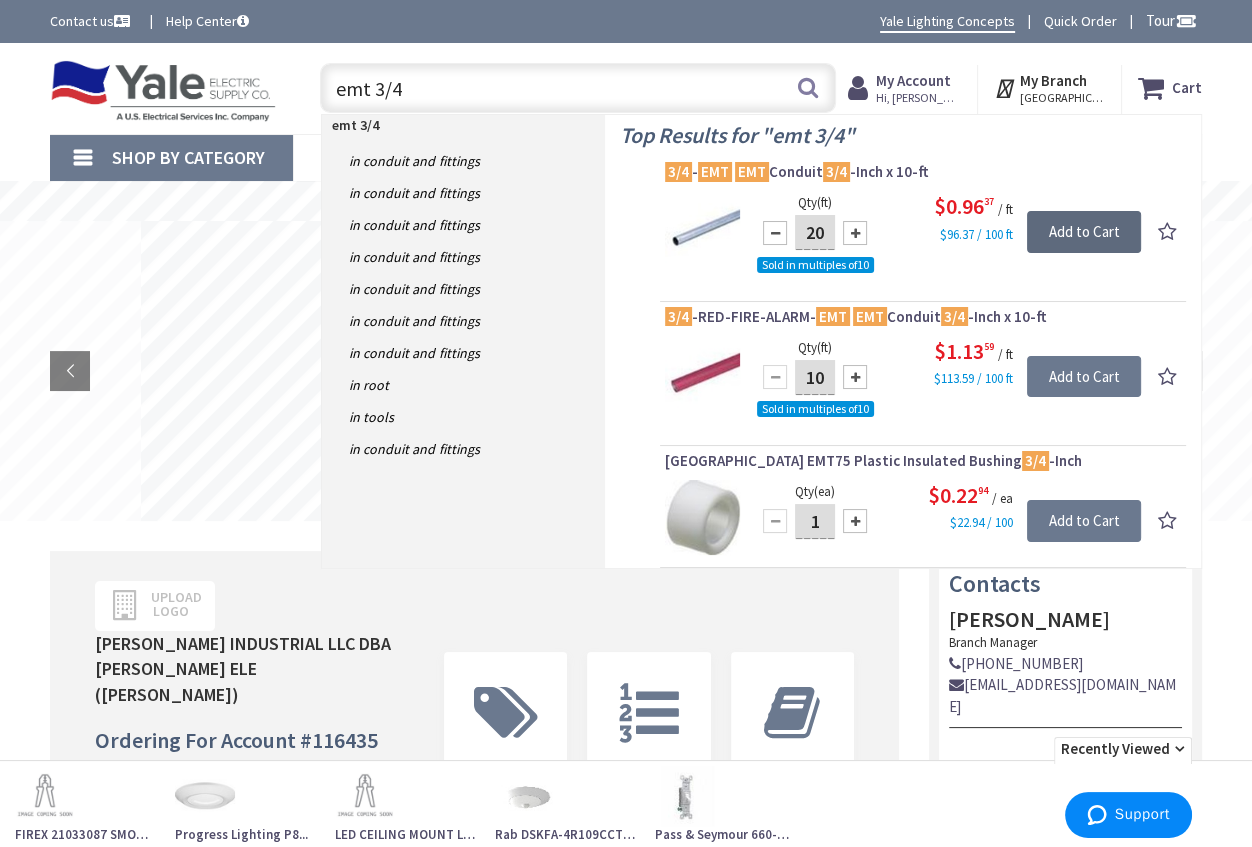 click on "Add to Cart" at bounding box center (1084, 232) 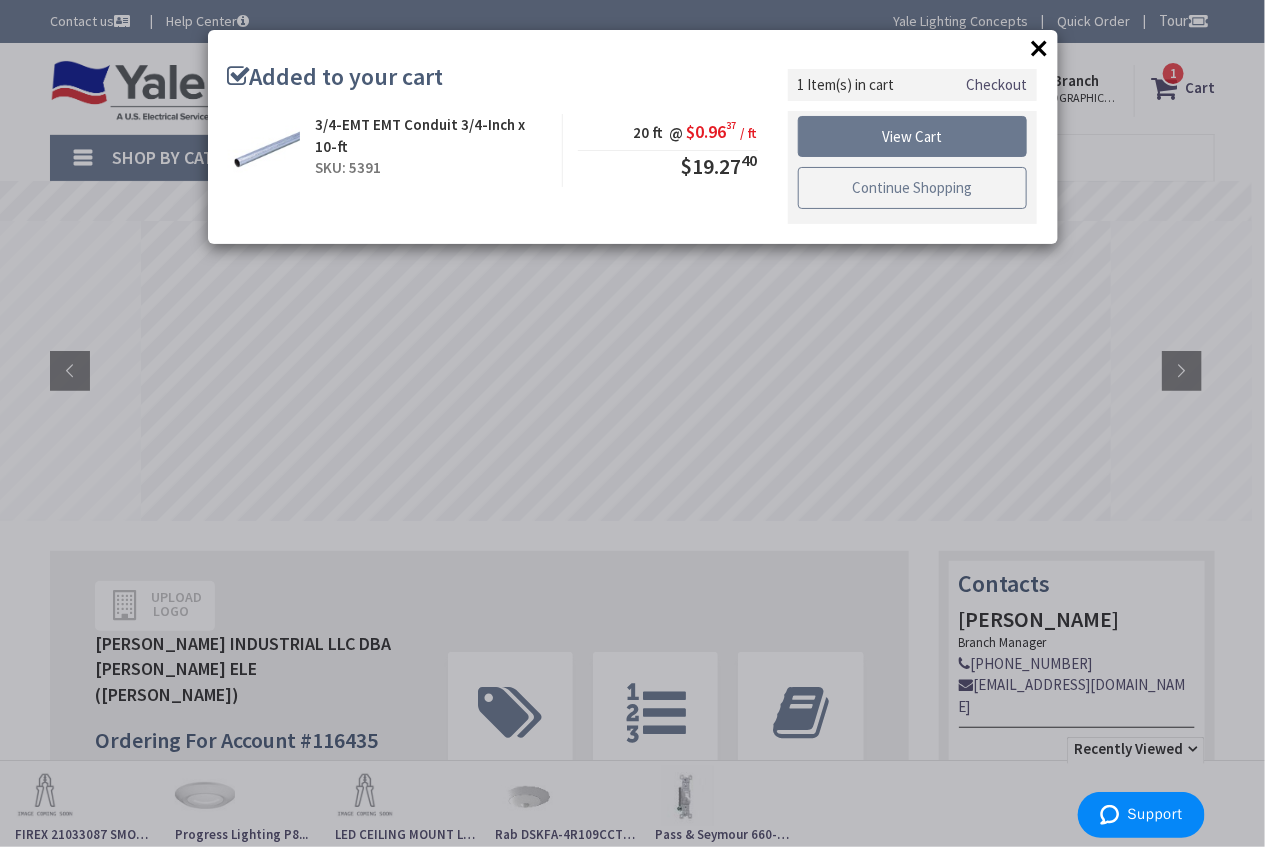 click on "Continue Shopping" at bounding box center [913, 188] 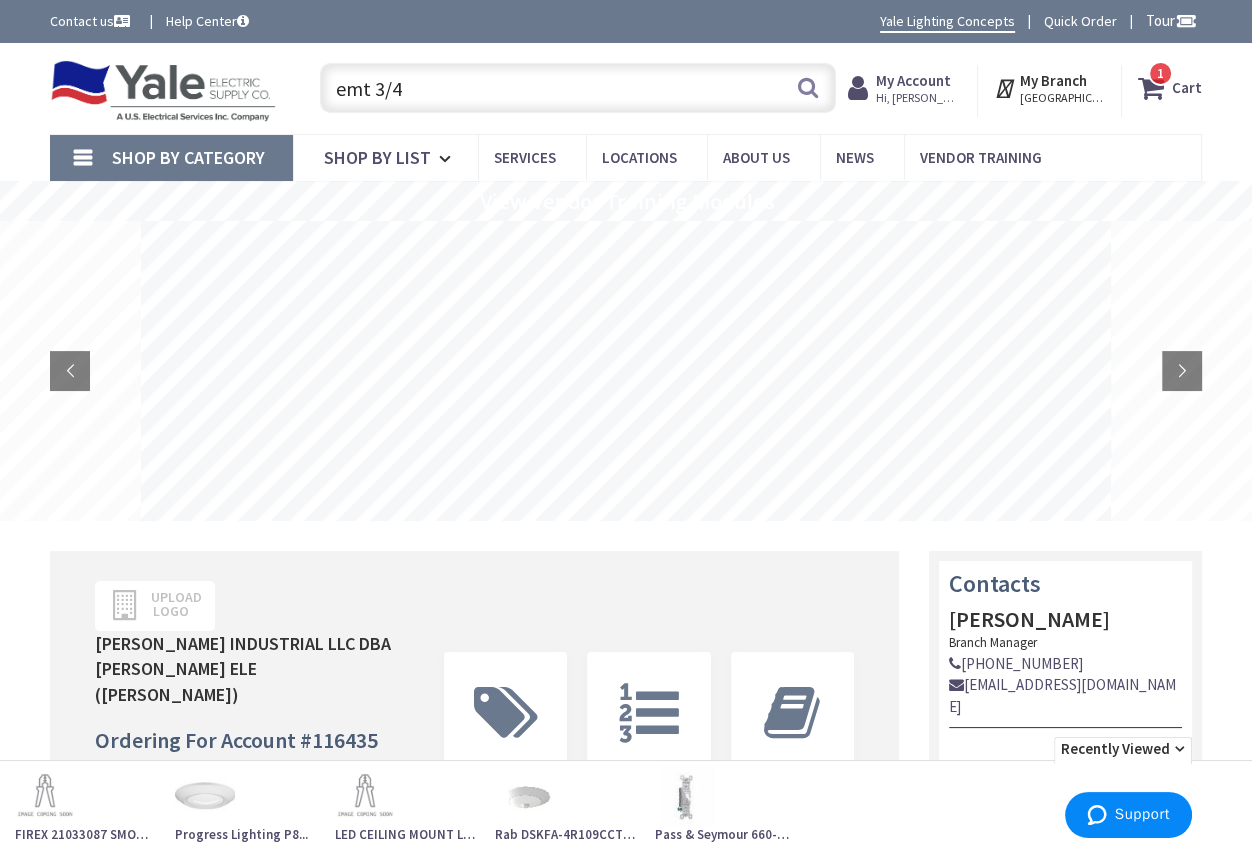 click on "emt 3/4" at bounding box center [578, 88] 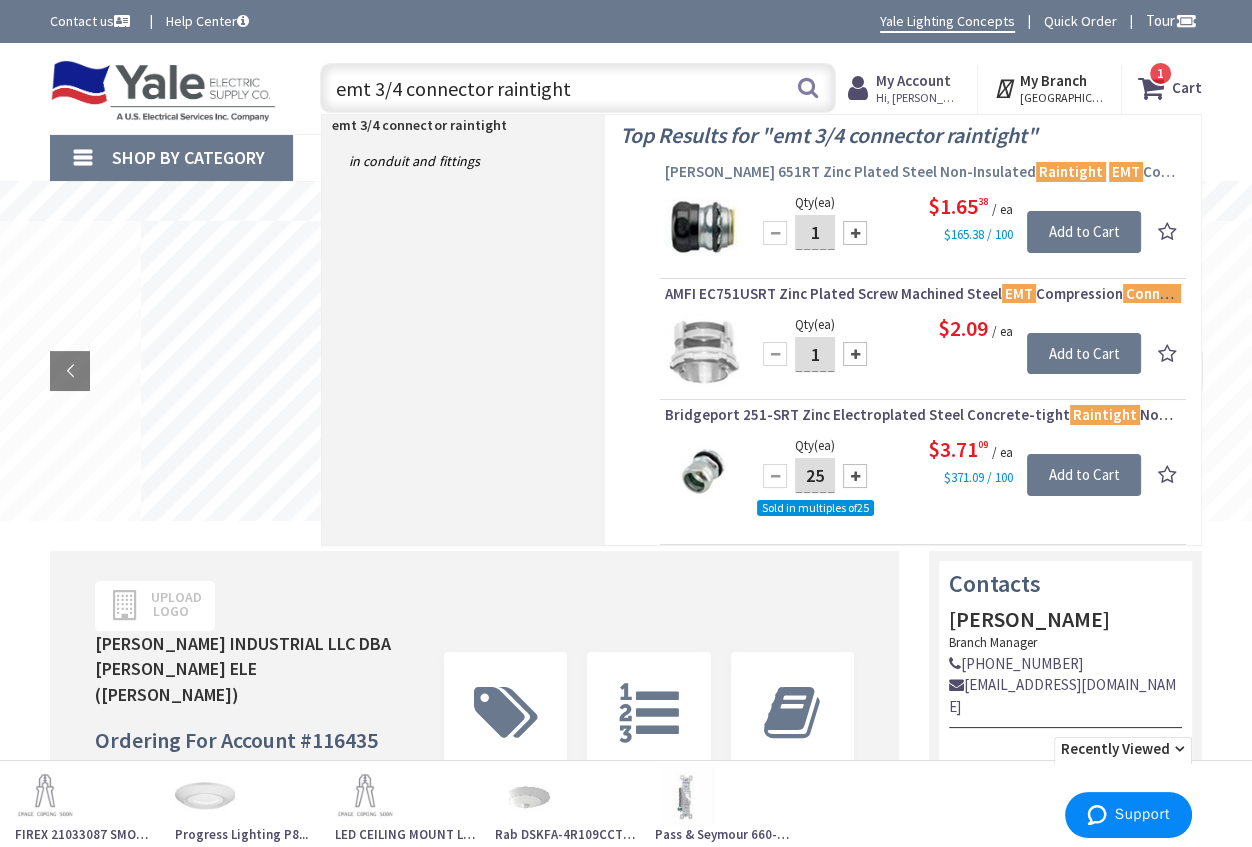 type on "emt 3/4 connector raintight" 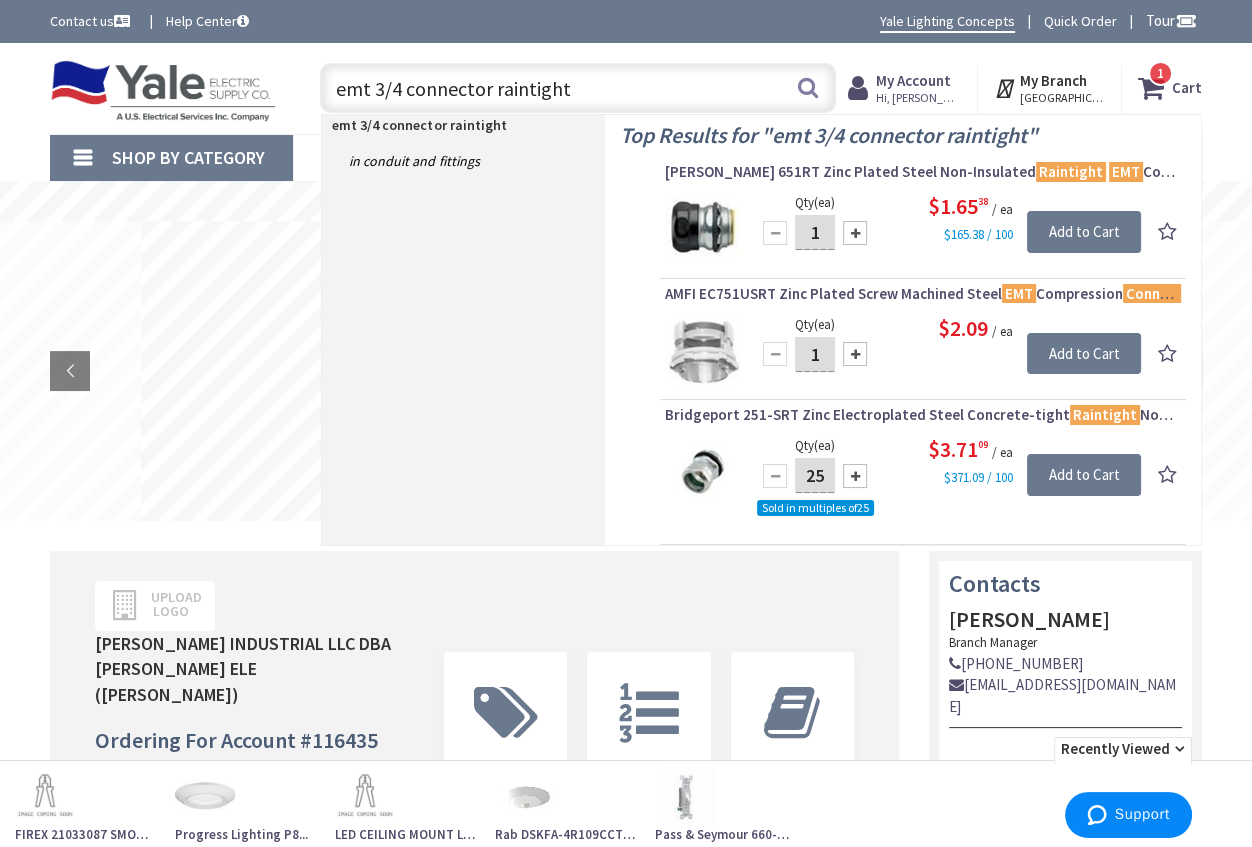 click on "Crouse-Hinds 651RT Zinc Plated Steel Non-Insulated  Raintight   EMT  Compression Straight  Connector   3/4 -Inch" at bounding box center (923, 172) 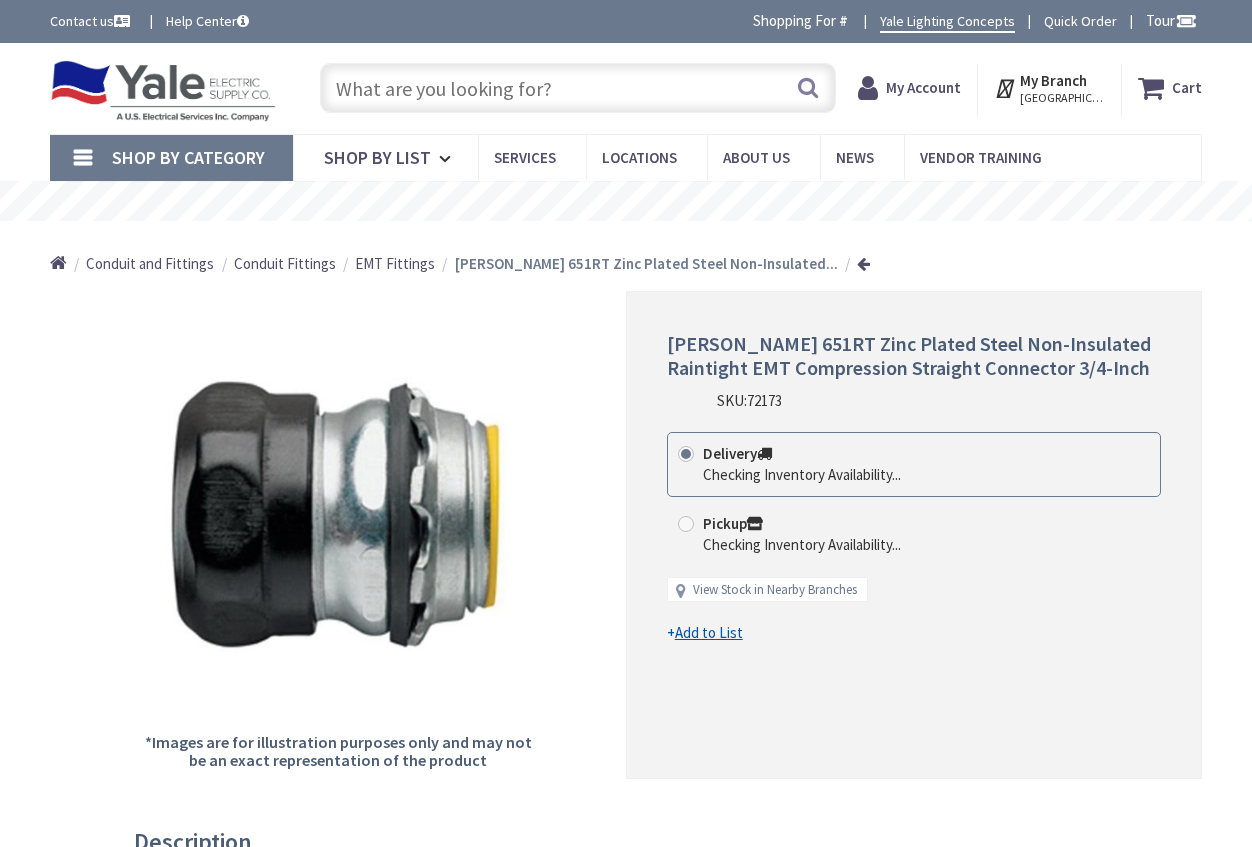 scroll, scrollTop: 0, scrollLeft: 0, axis: both 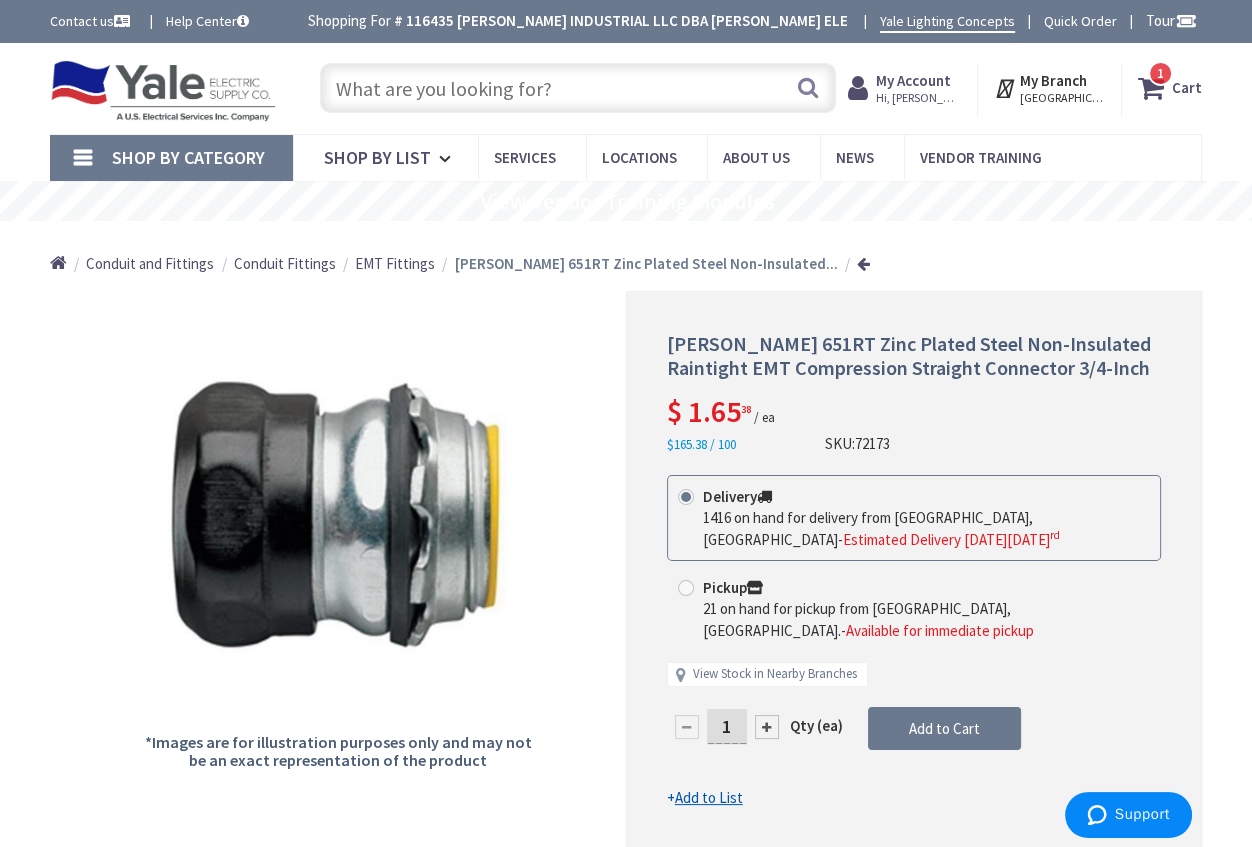 click at bounding box center [767, 727] 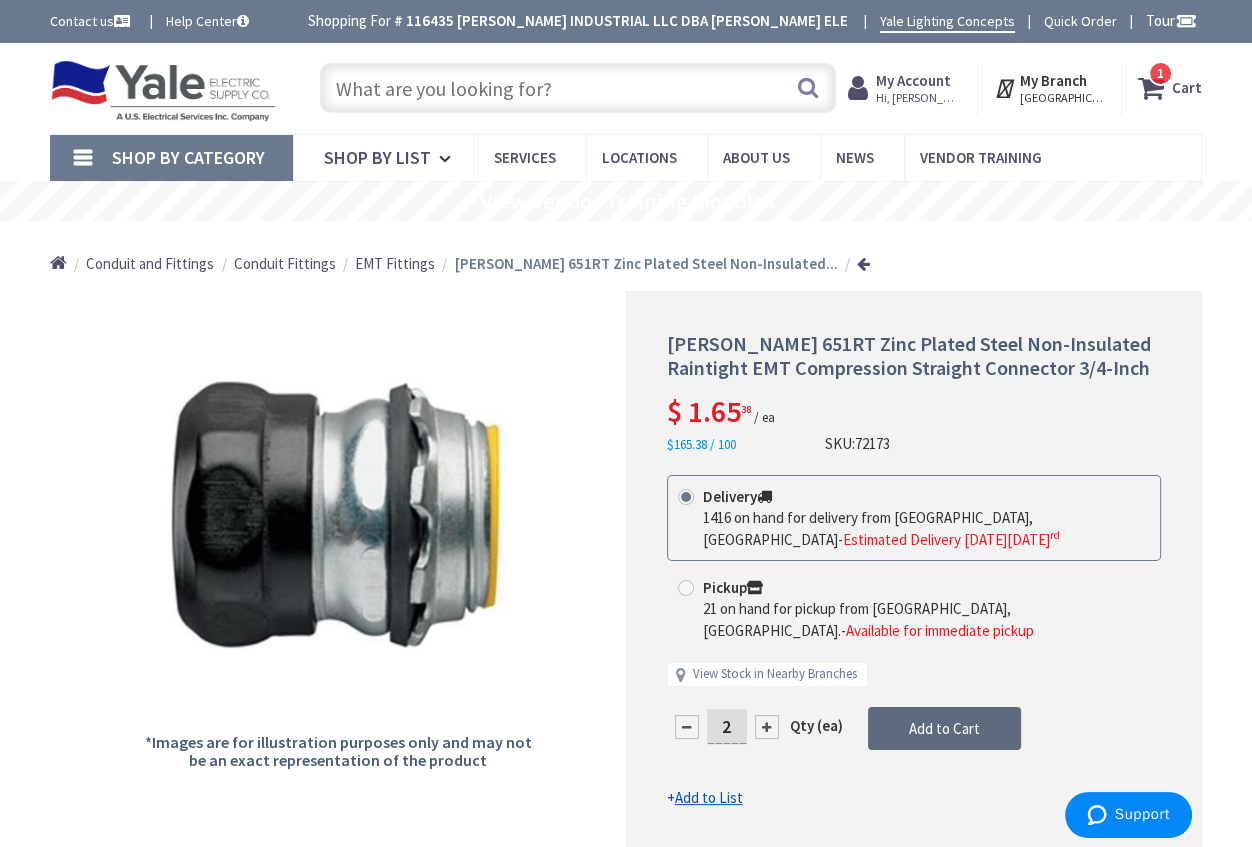 click on "Add to Cart" at bounding box center (944, 728) 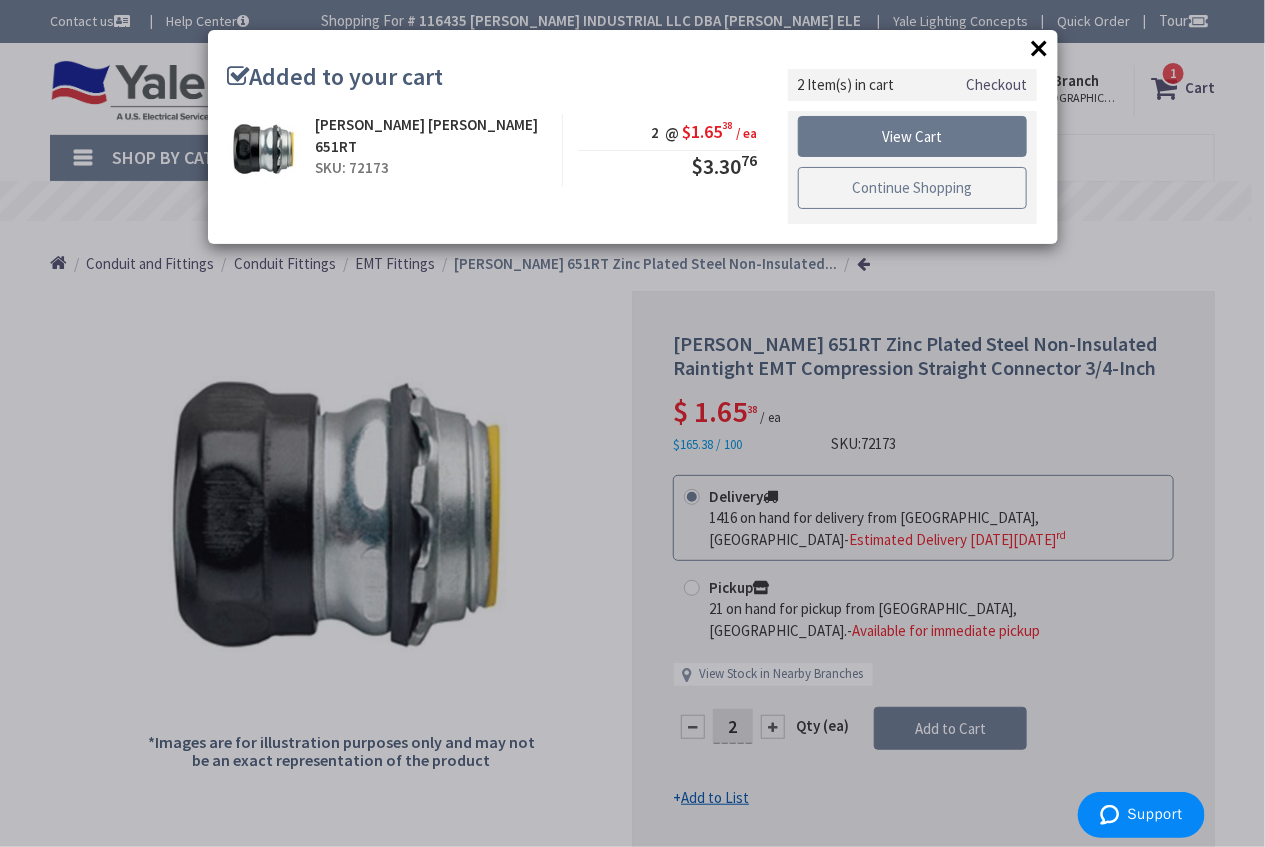 click on "Continue Shopping" at bounding box center (913, 188) 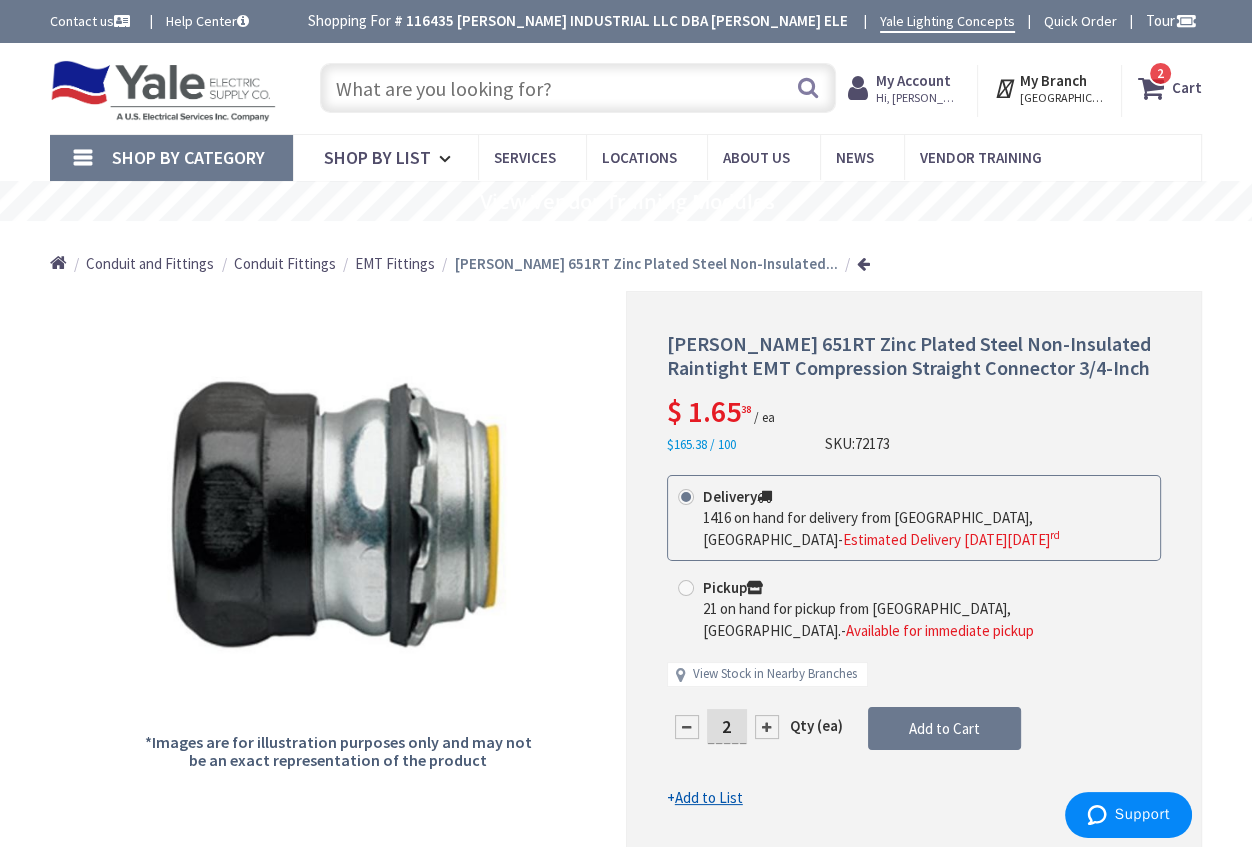 click at bounding box center (578, 88) 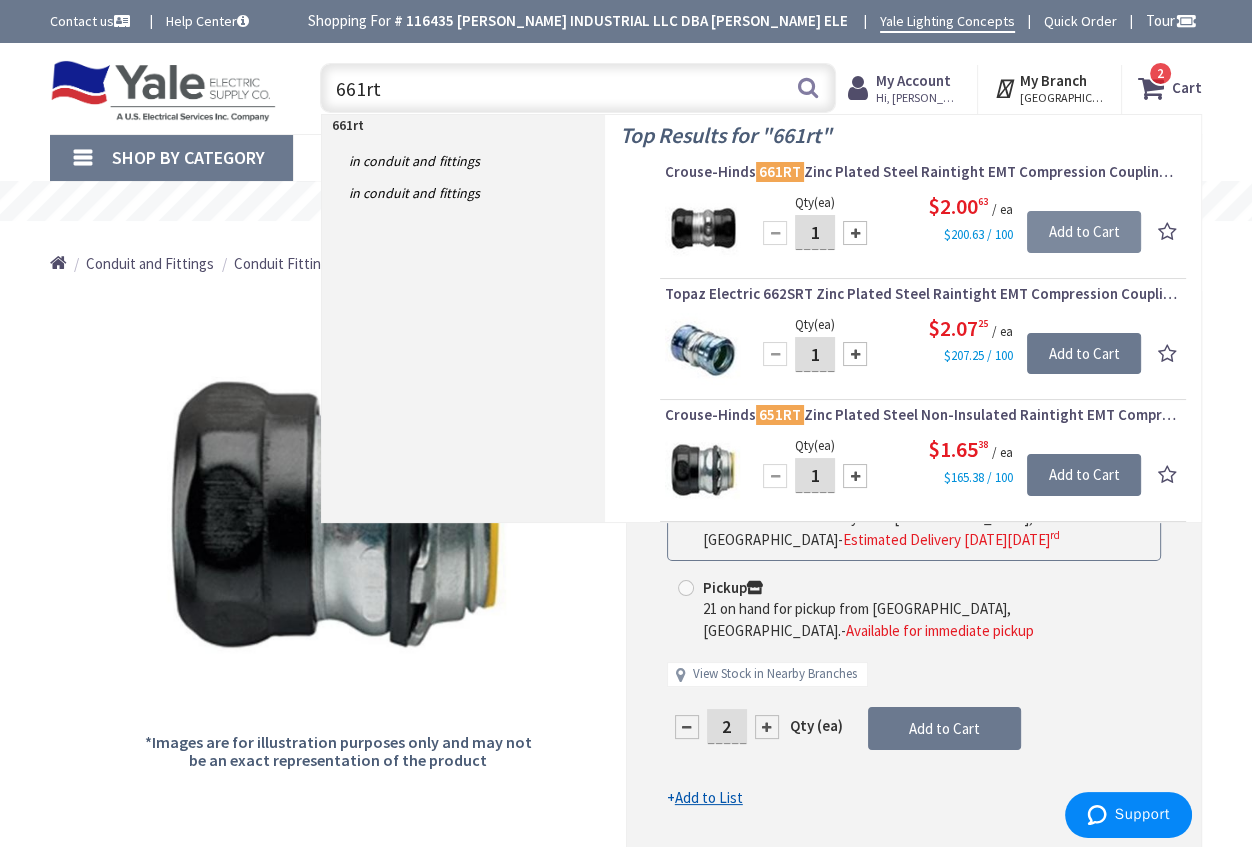 type on "661rt" 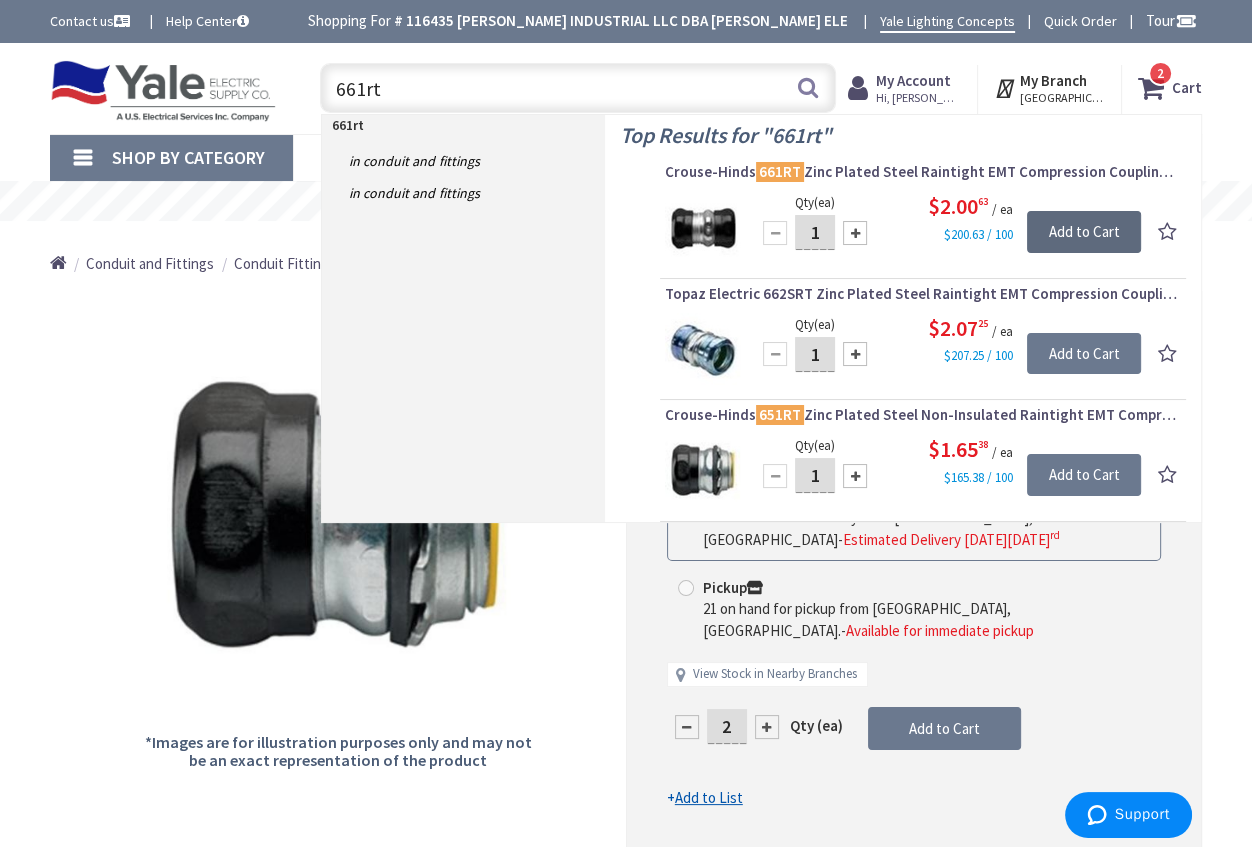 click on "Add to Cart" at bounding box center [1084, 232] 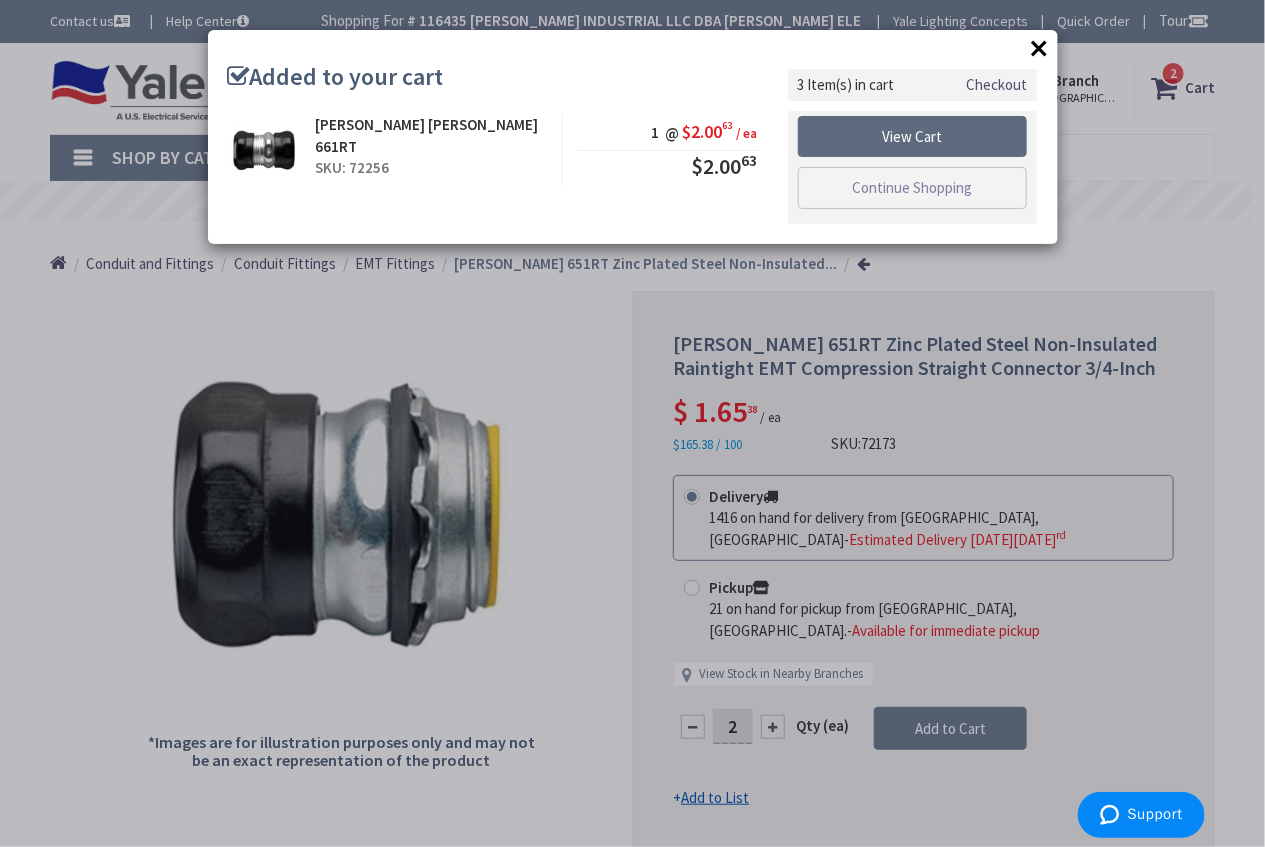 click on "View Cart" at bounding box center [913, 137] 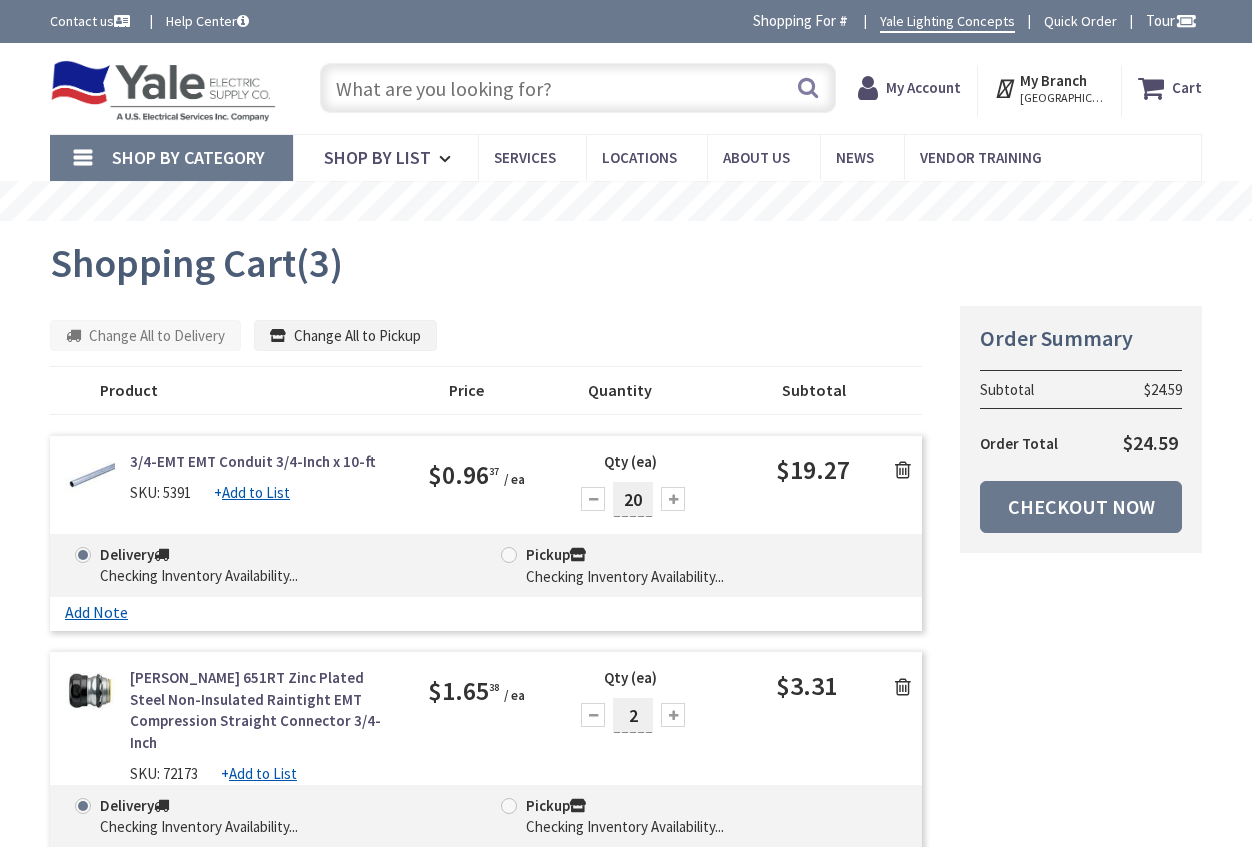 scroll, scrollTop: 0, scrollLeft: 0, axis: both 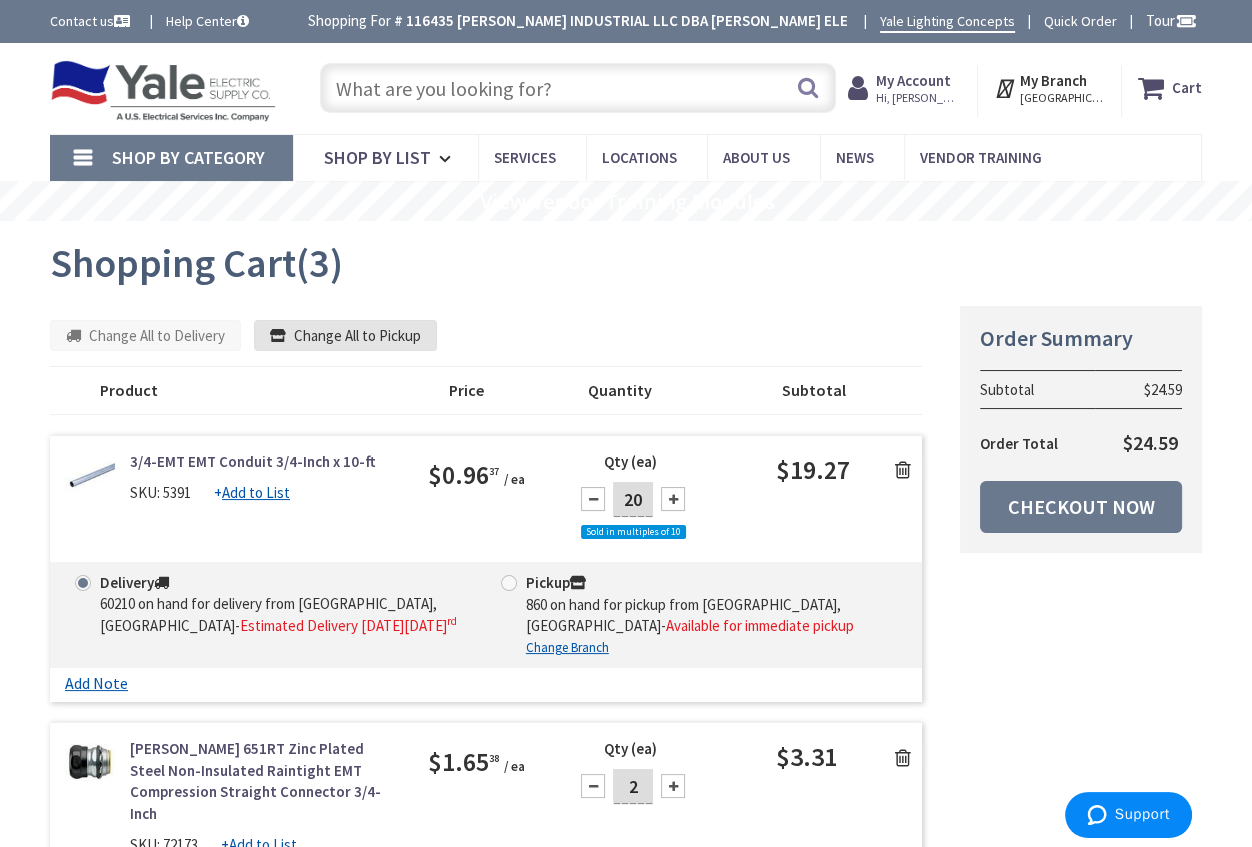 click on "Change All to Pickup" at bounding box center [345, 336] 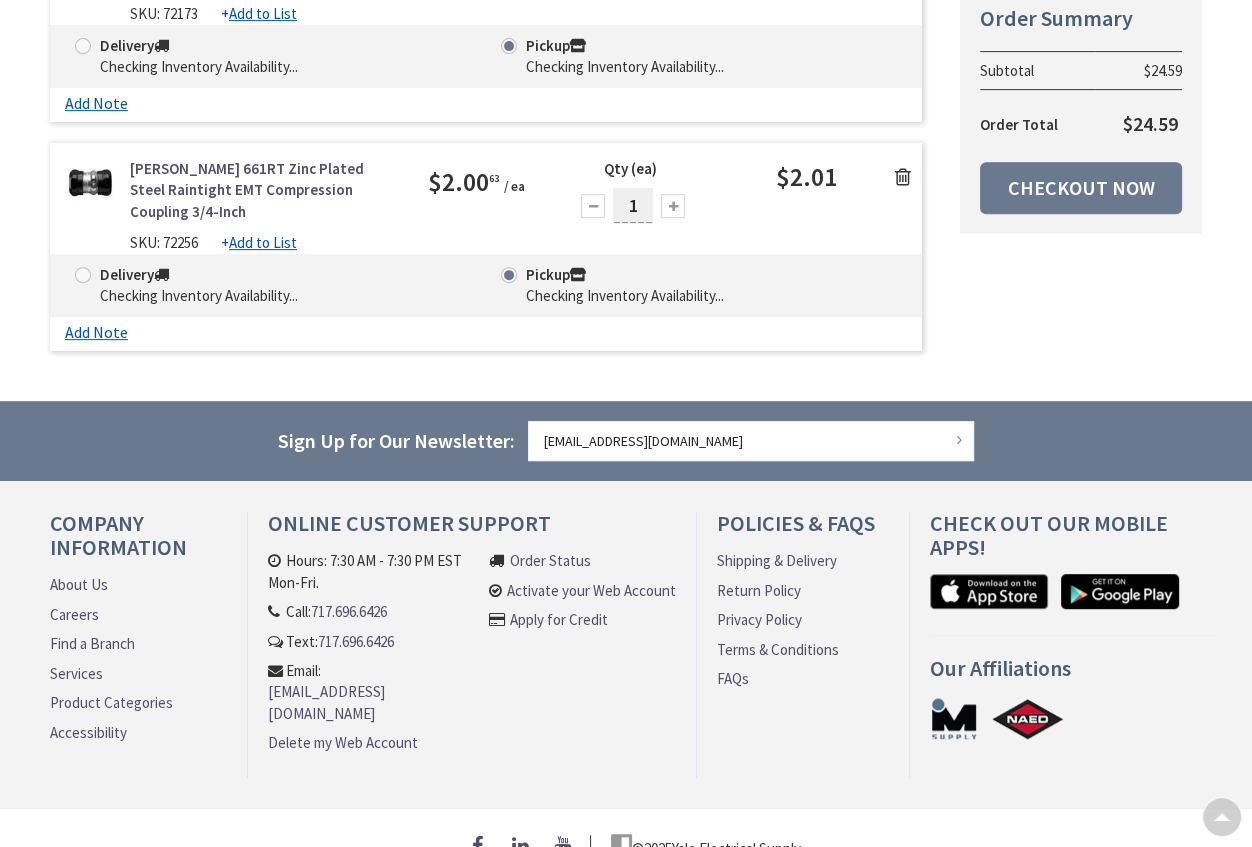 scroll, scrollTop: 760, scrollLeft: 0, axis: vertical 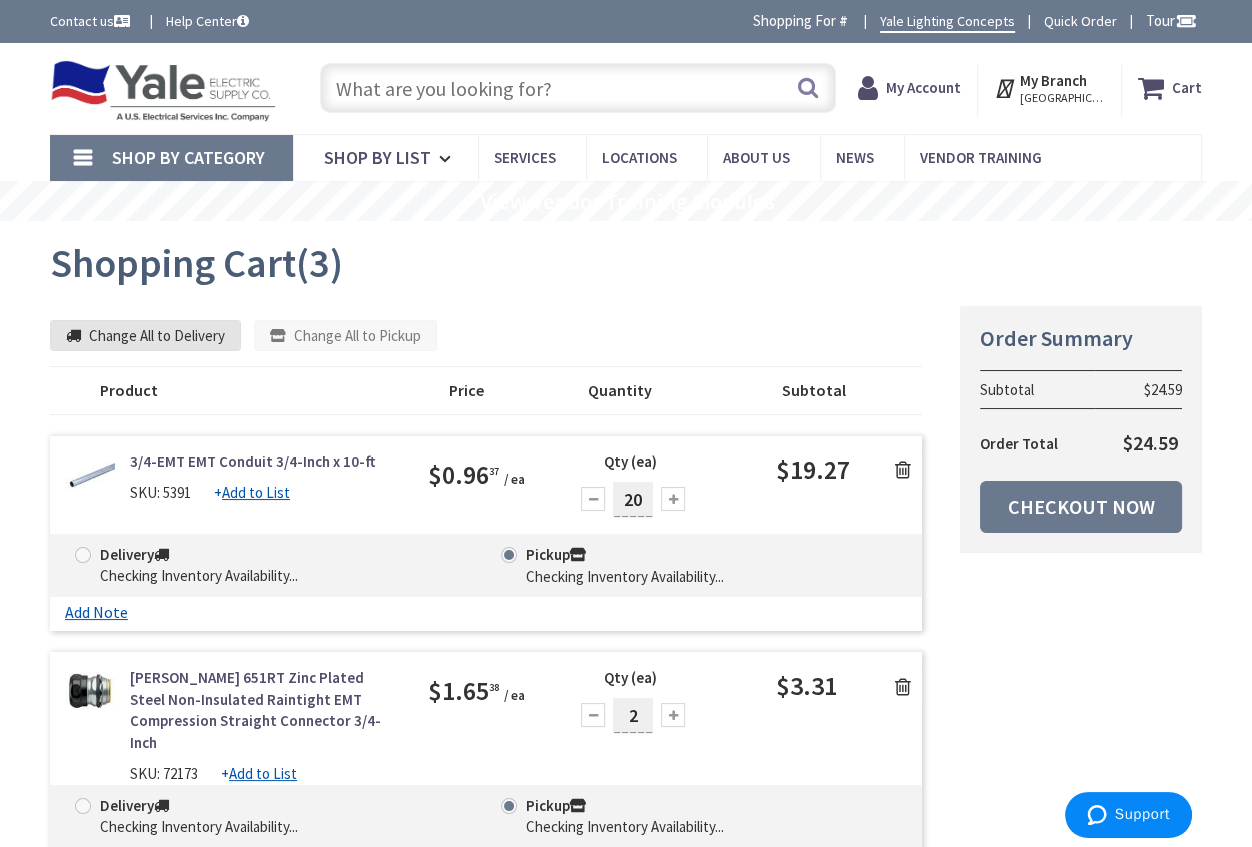 click on "Change All to Delivery" at bounding box center (145, 336) 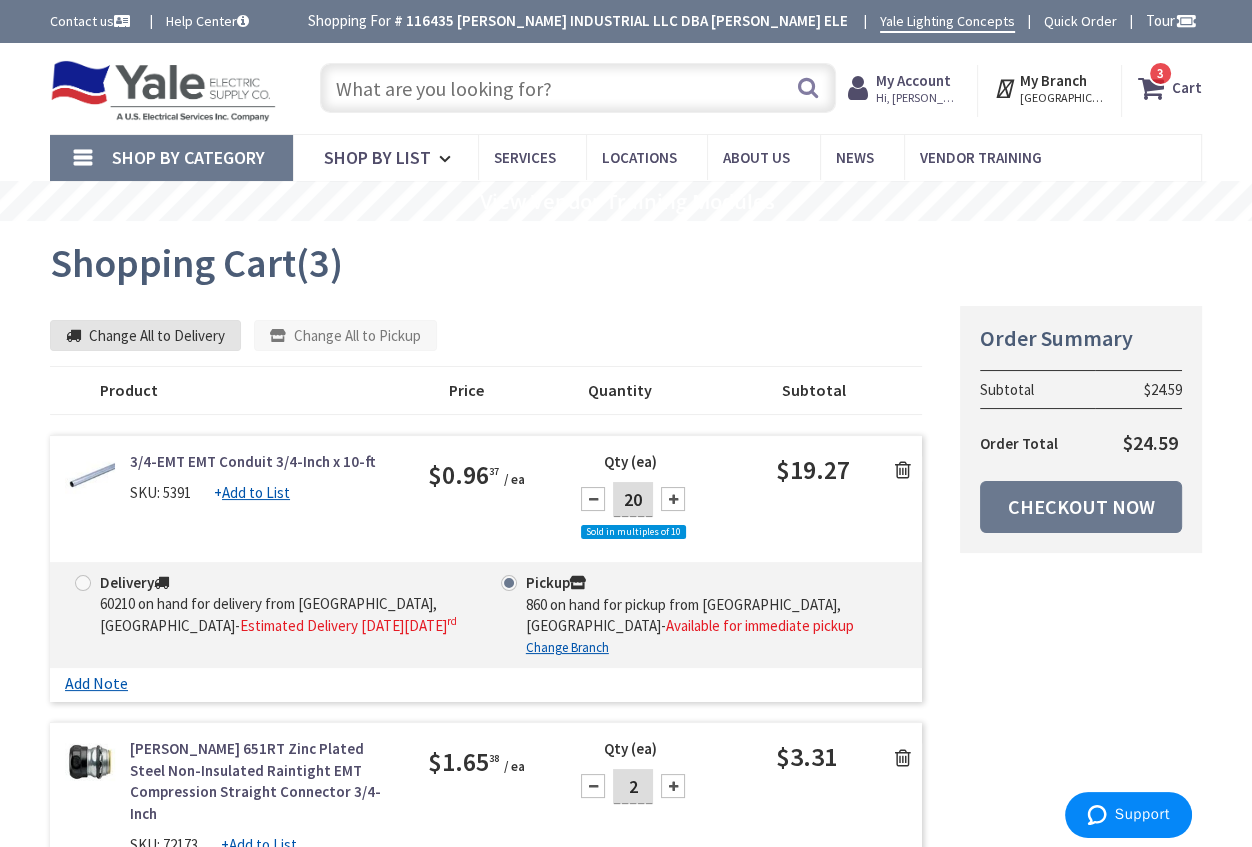 click on "Change All to Delivery" at bounding box center (145, 336) 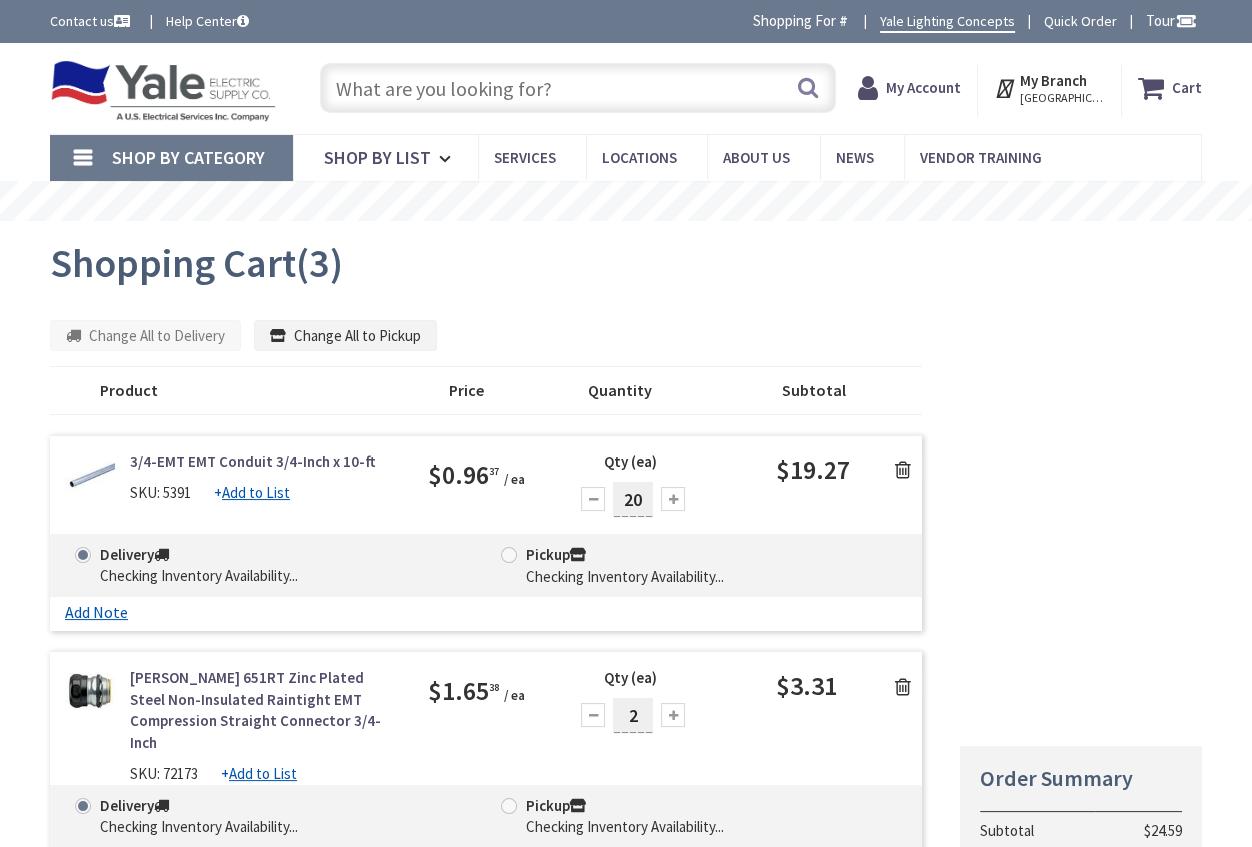 scroll, scrollTop: 760, scrollLeft: 0, axis: vertical 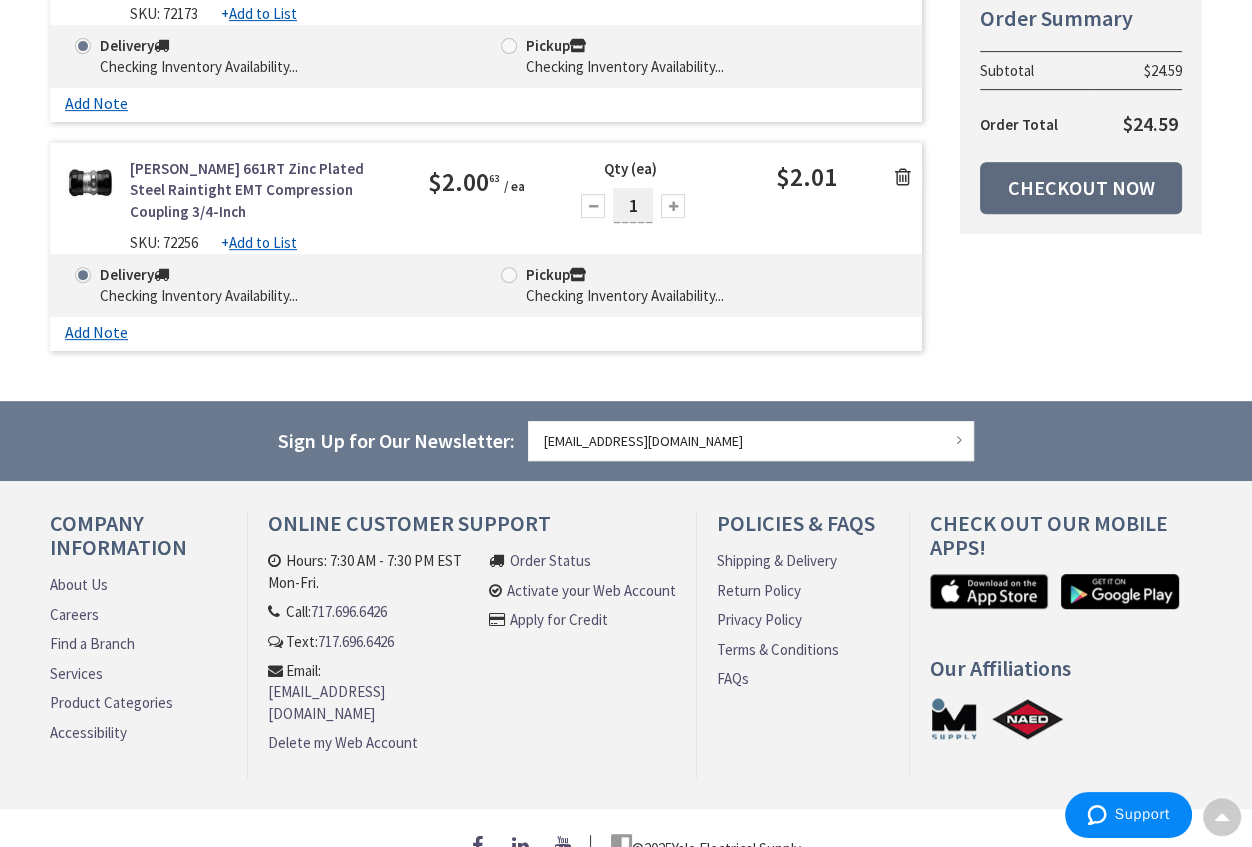 click on "Checkout Now" at bounding box center (1081, 188) 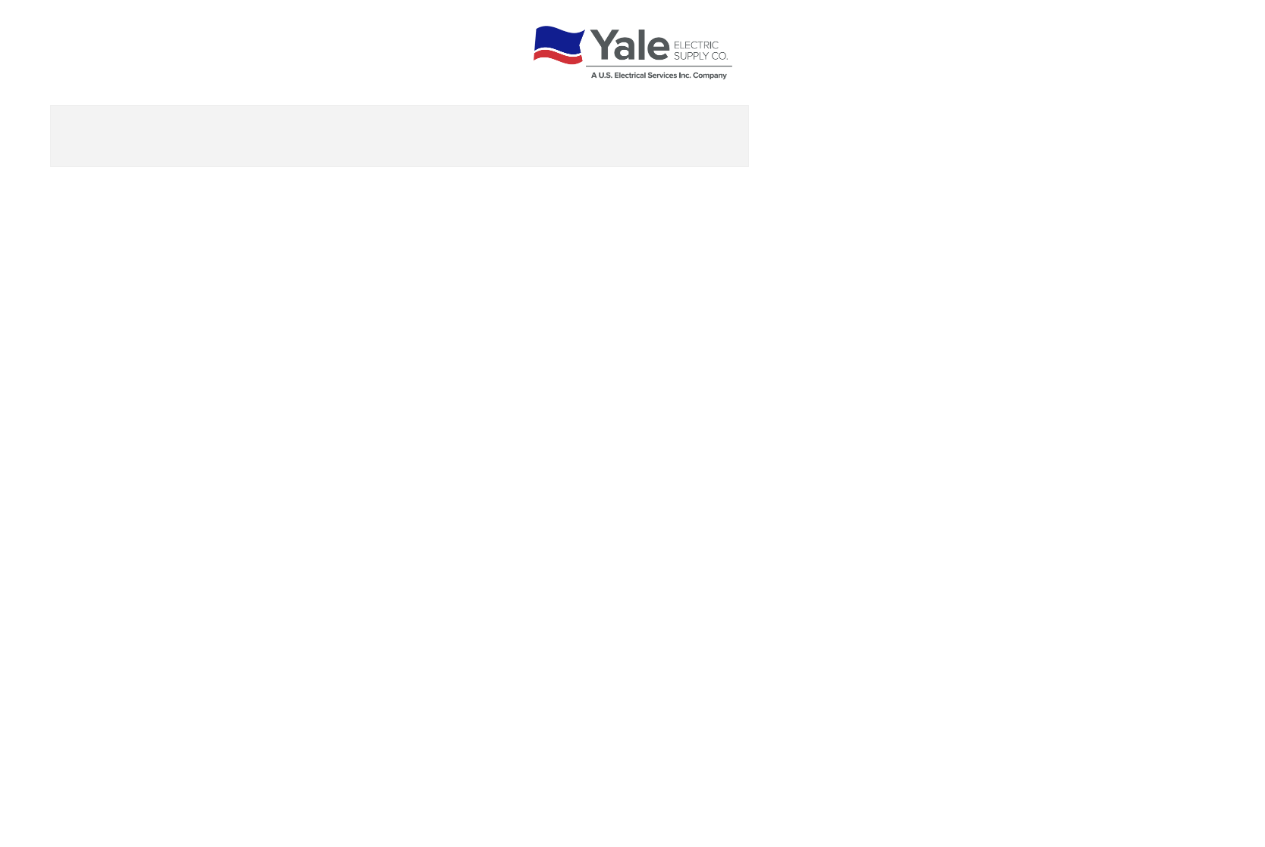 scroll, scrollTop: 0, scrollLeft: 0, axis: both 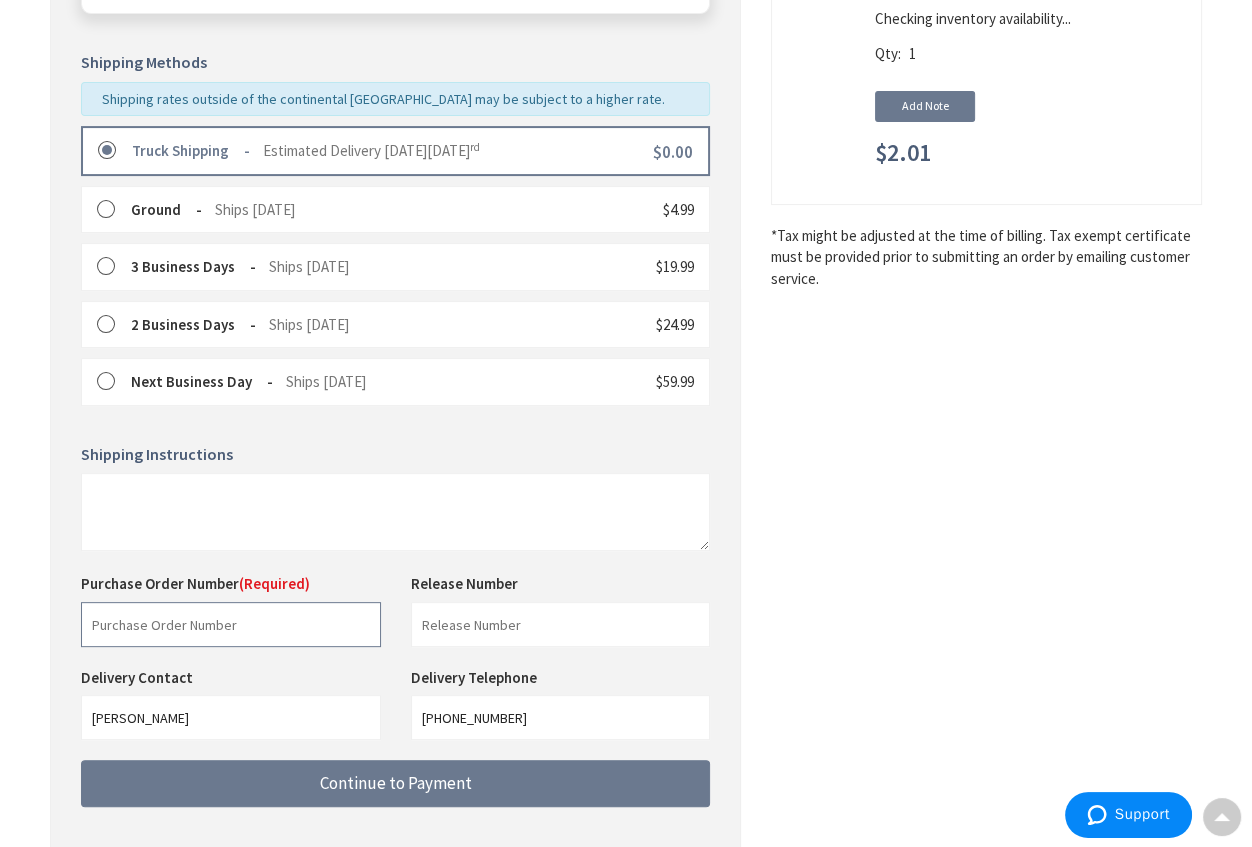 click at bounding box center [231, 624] 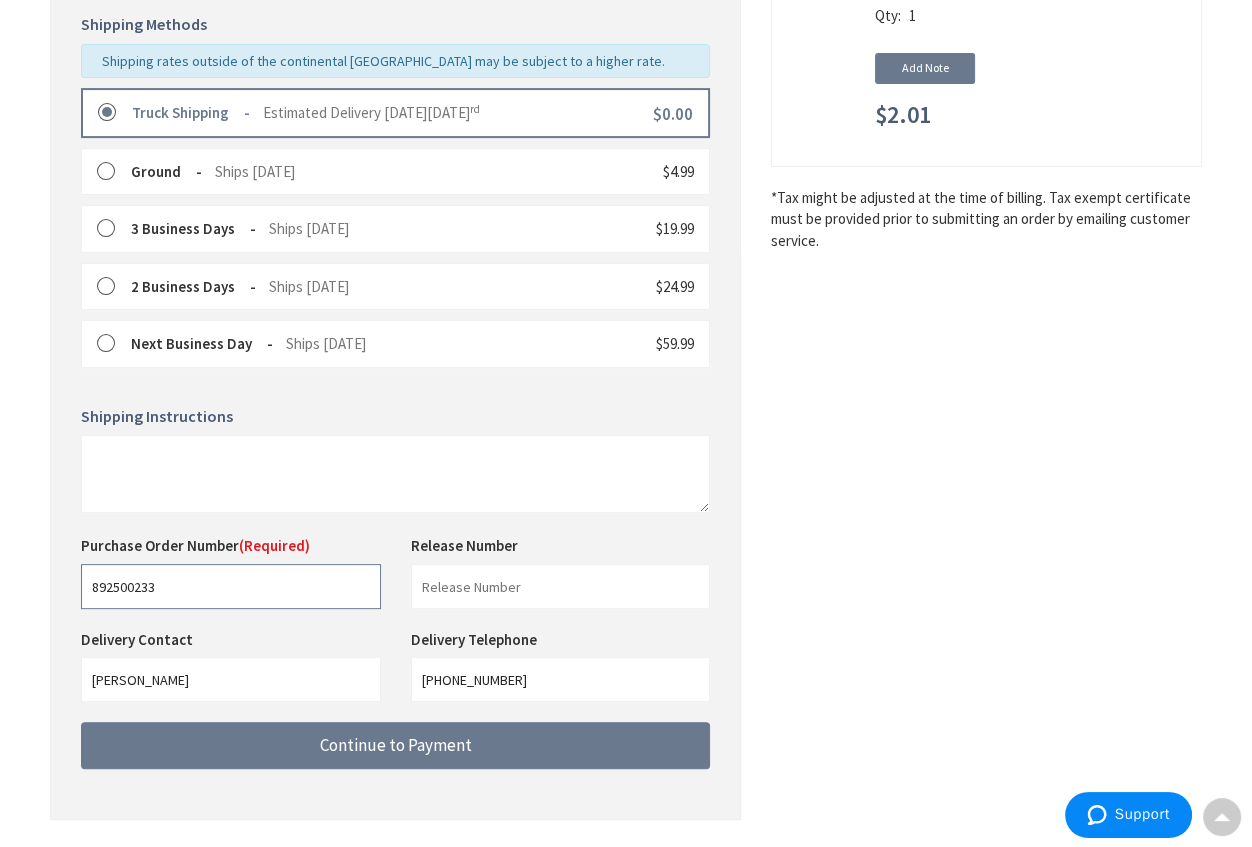 scroll, scrollTop: 532, scrollLeft: 0, axis: vertical 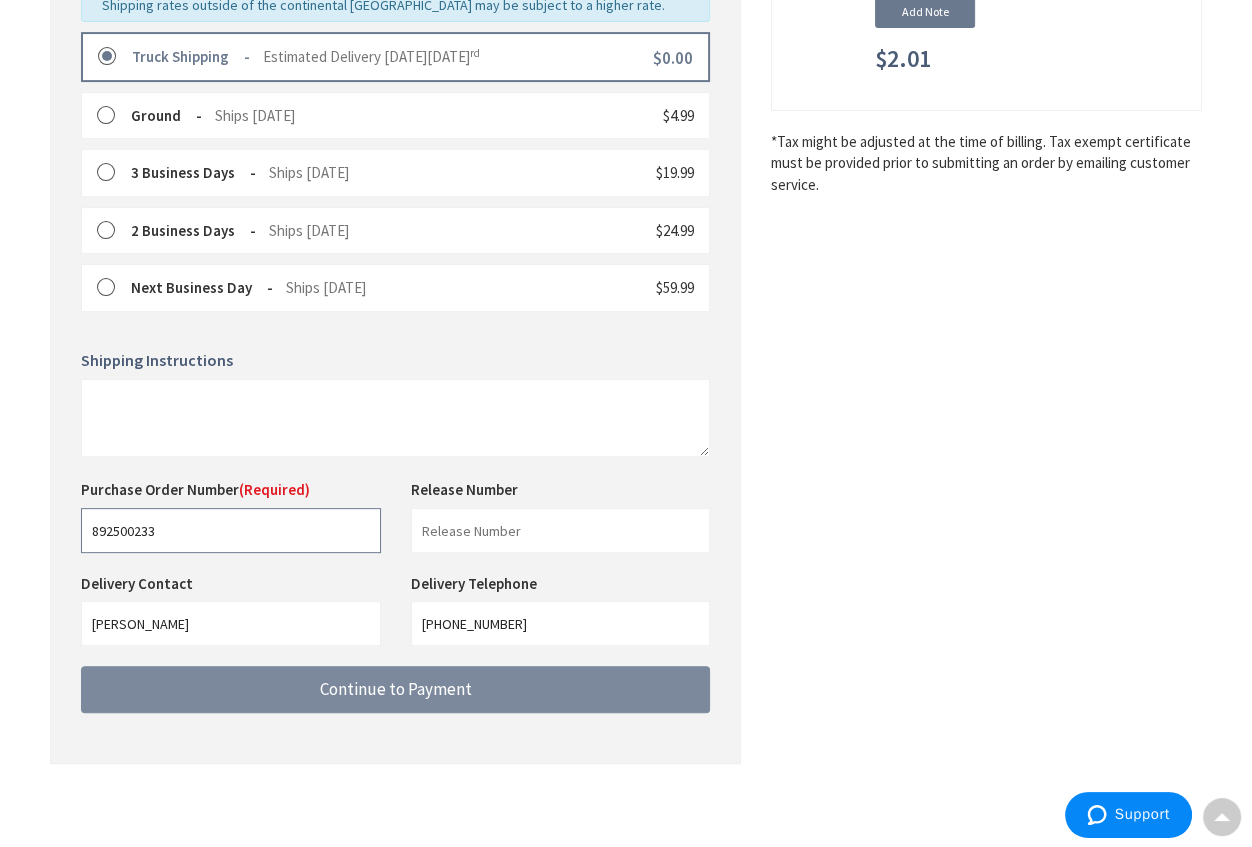 type on "892500233" 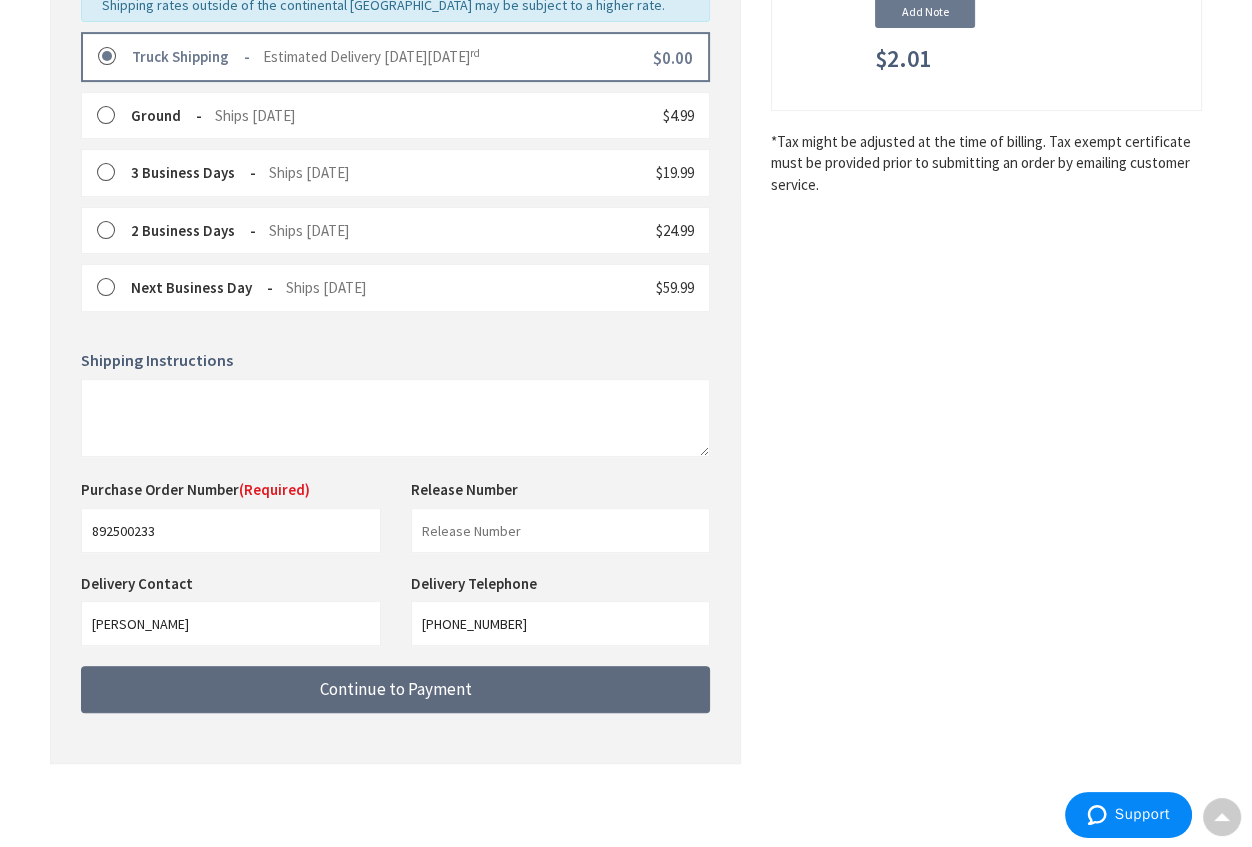 click on "Continue to Payment" at bounding box center (396, 689) 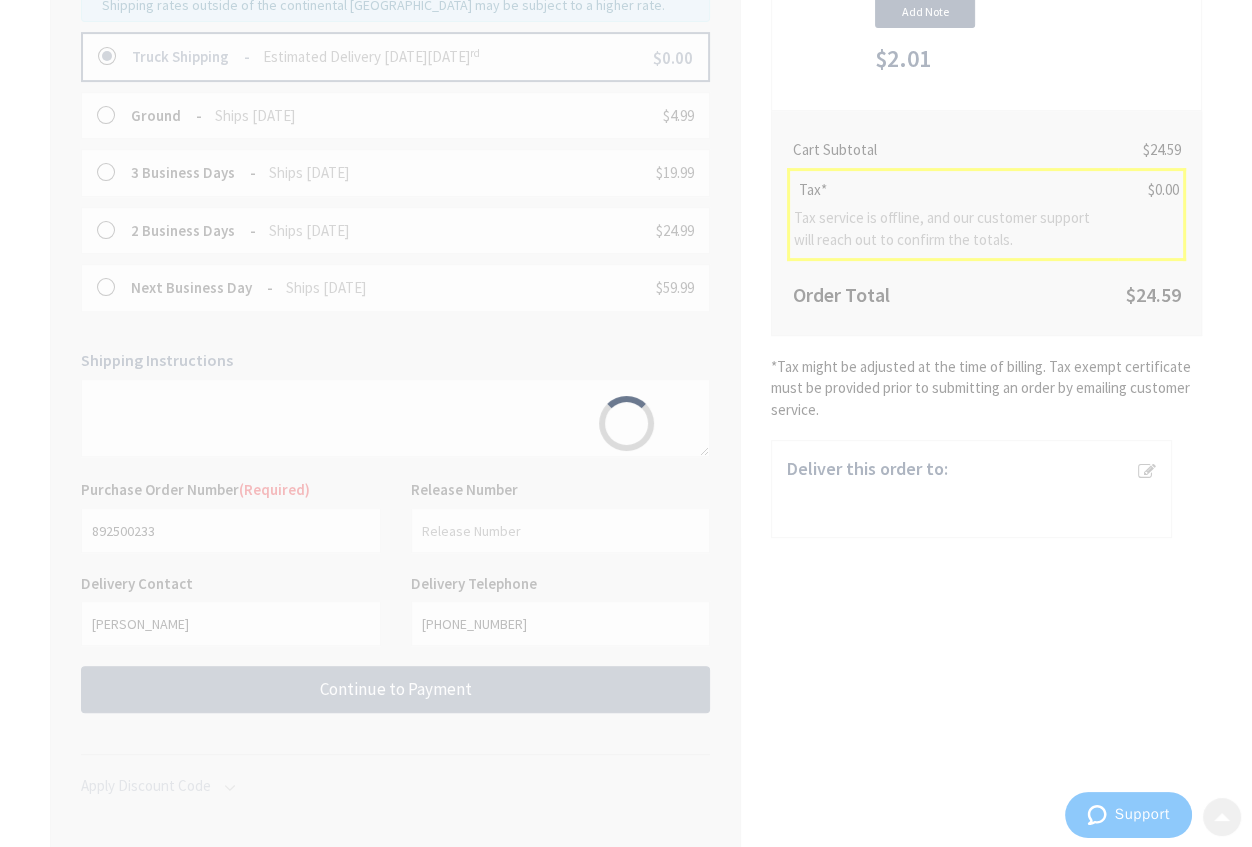 scroll, scrollTop: 0, scrollLeft: 0, axis: both 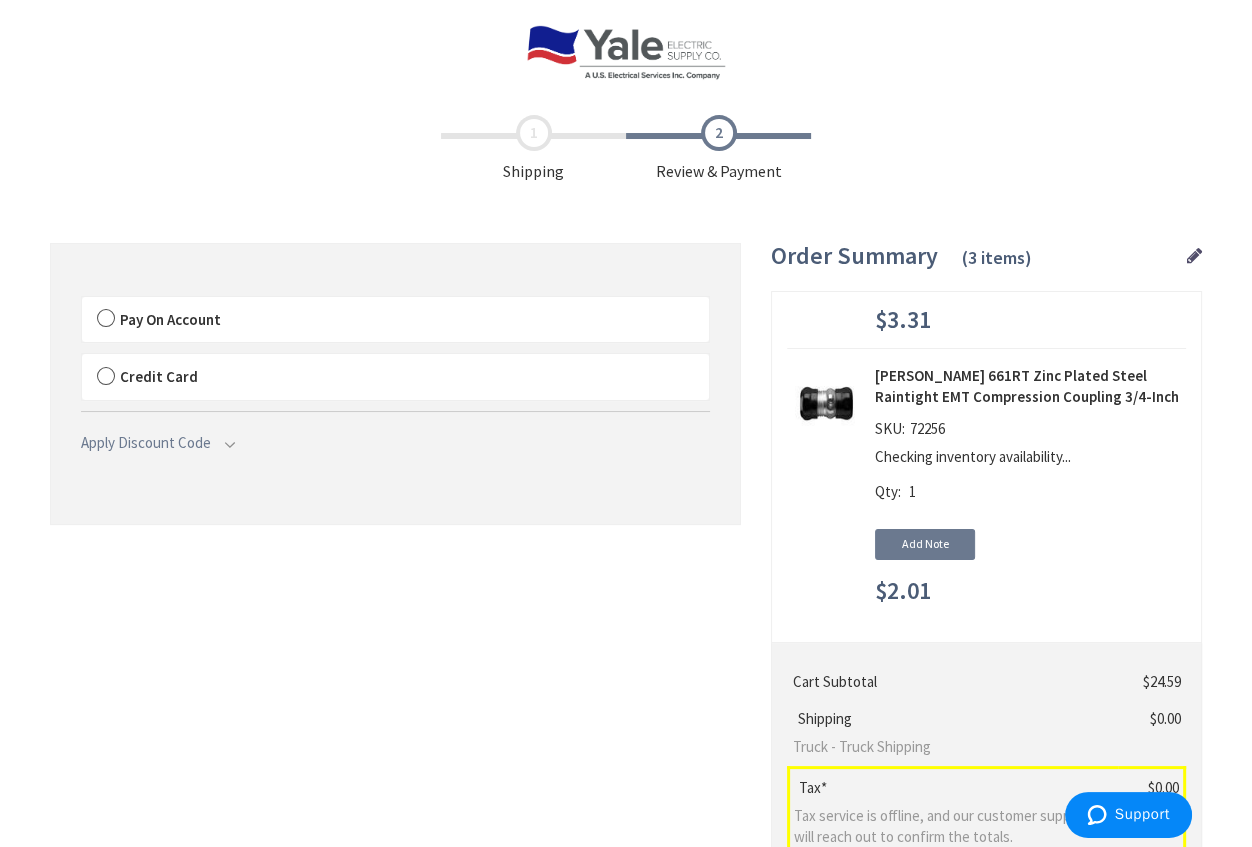 click on "Pay On Account" at bounding box center [395, 320] 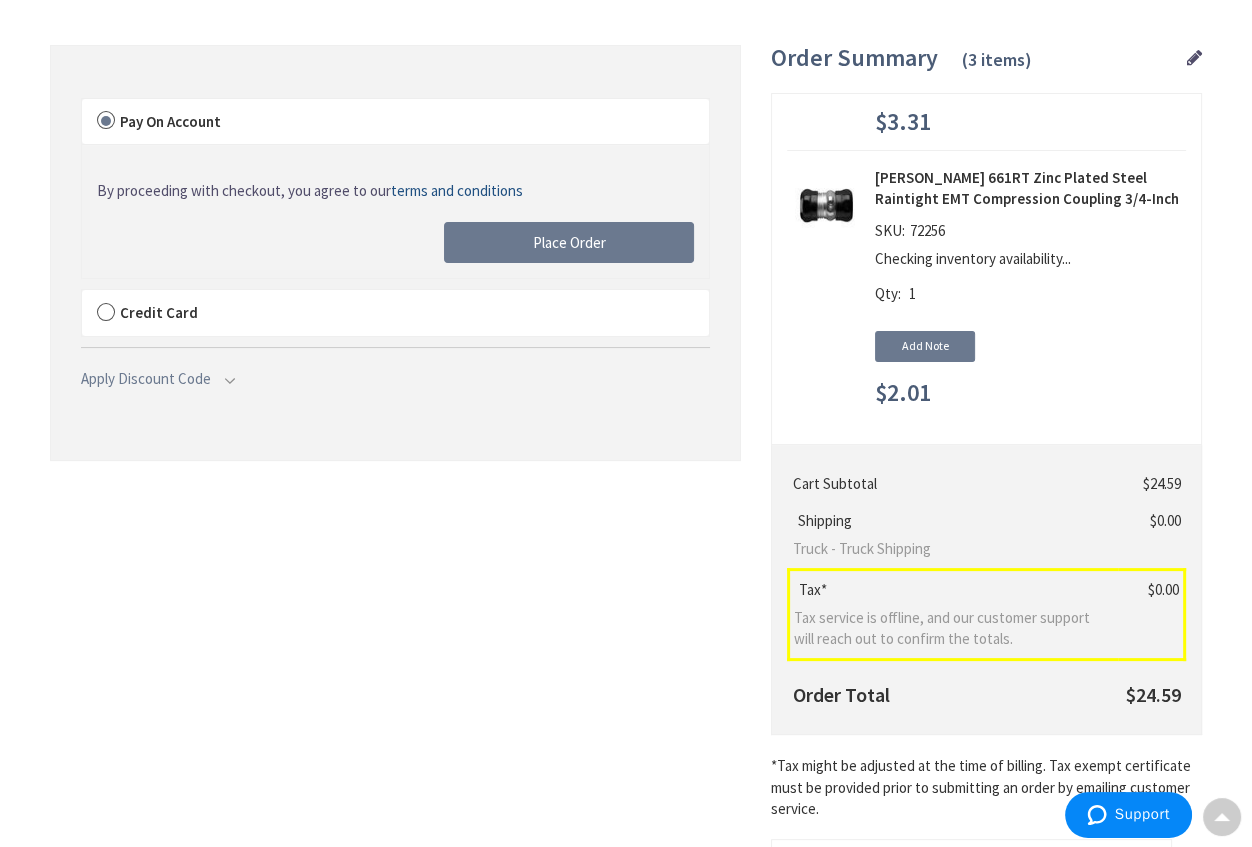 scroll, scrollTop: 0, scrollLeft: 0, axis: both 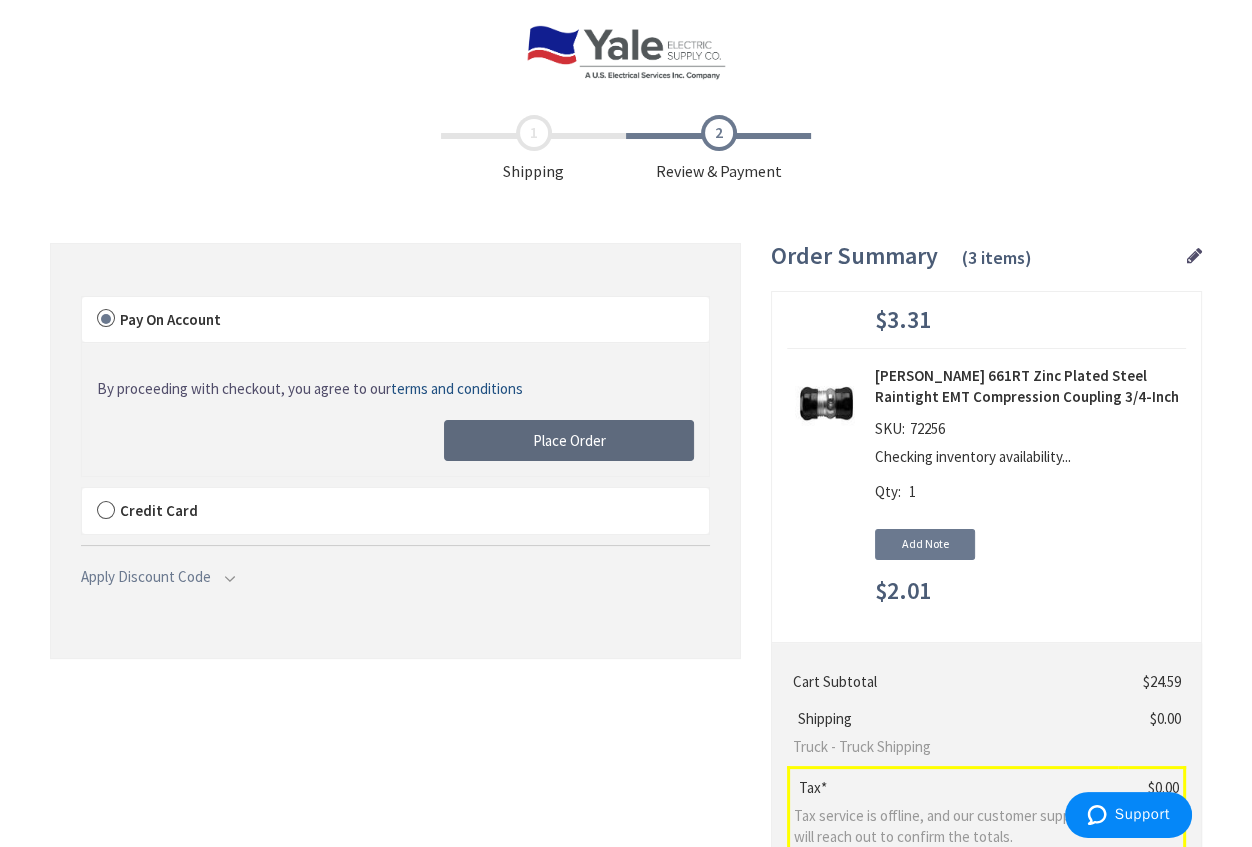 click on "Place Order" at bounding box center [569, 440] 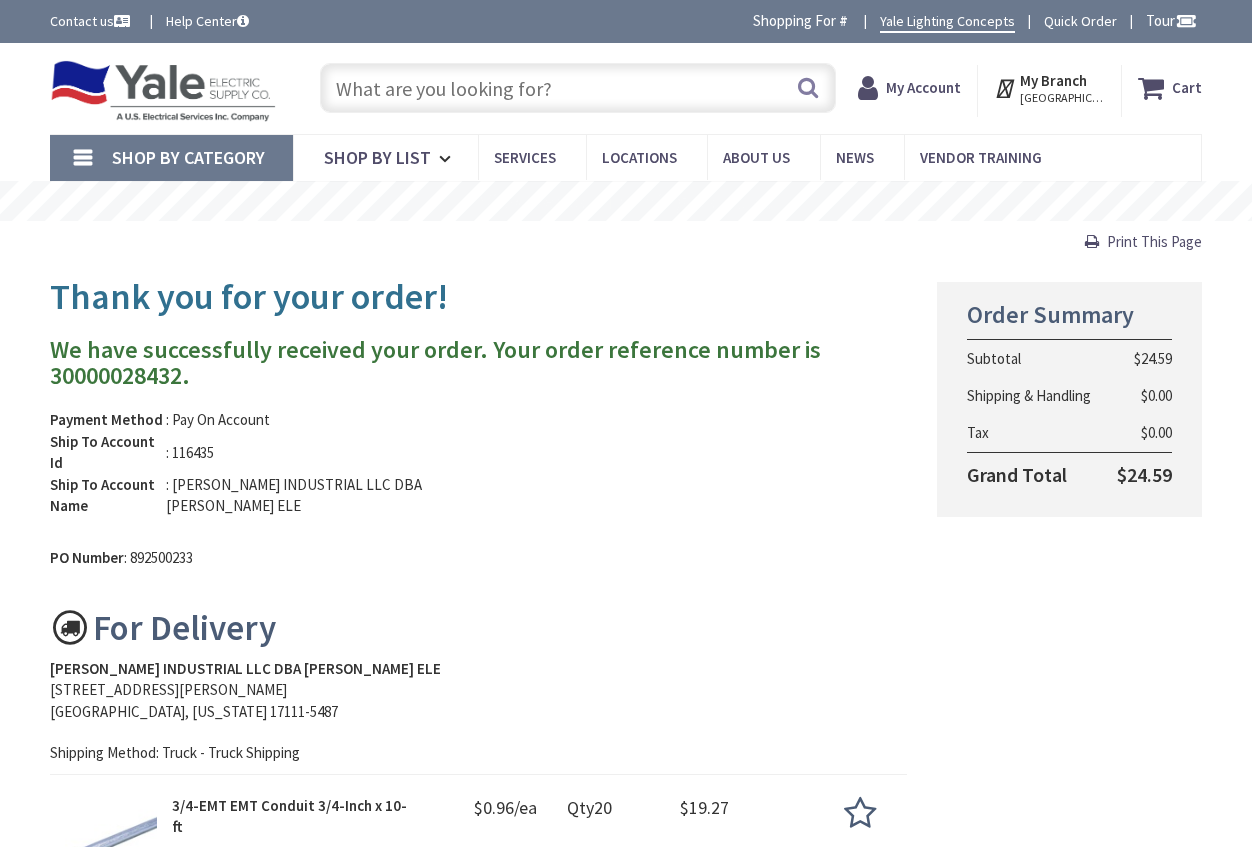 scroll, scrollTop: 0, scrollLeft: 0, axis: both 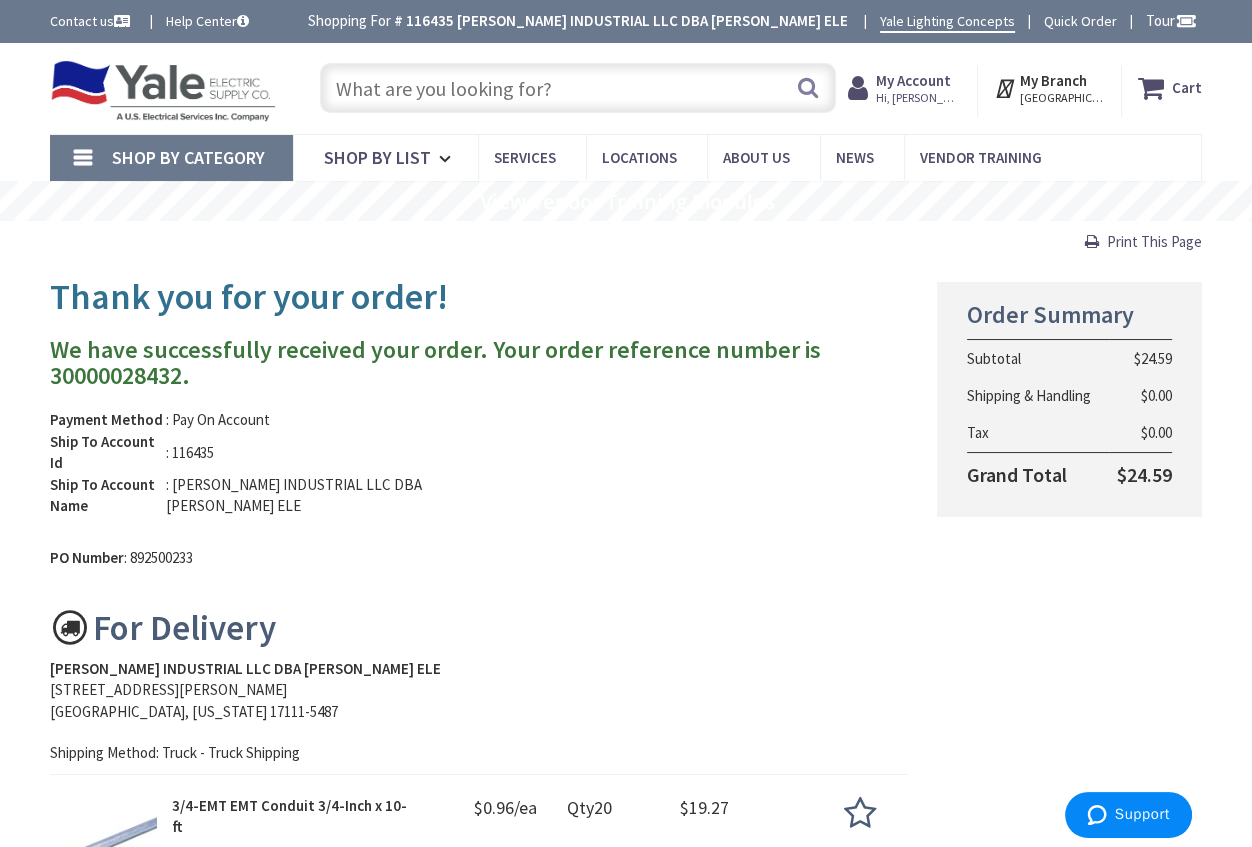 click on "Print This Page" at bounding box center [1154, 241] 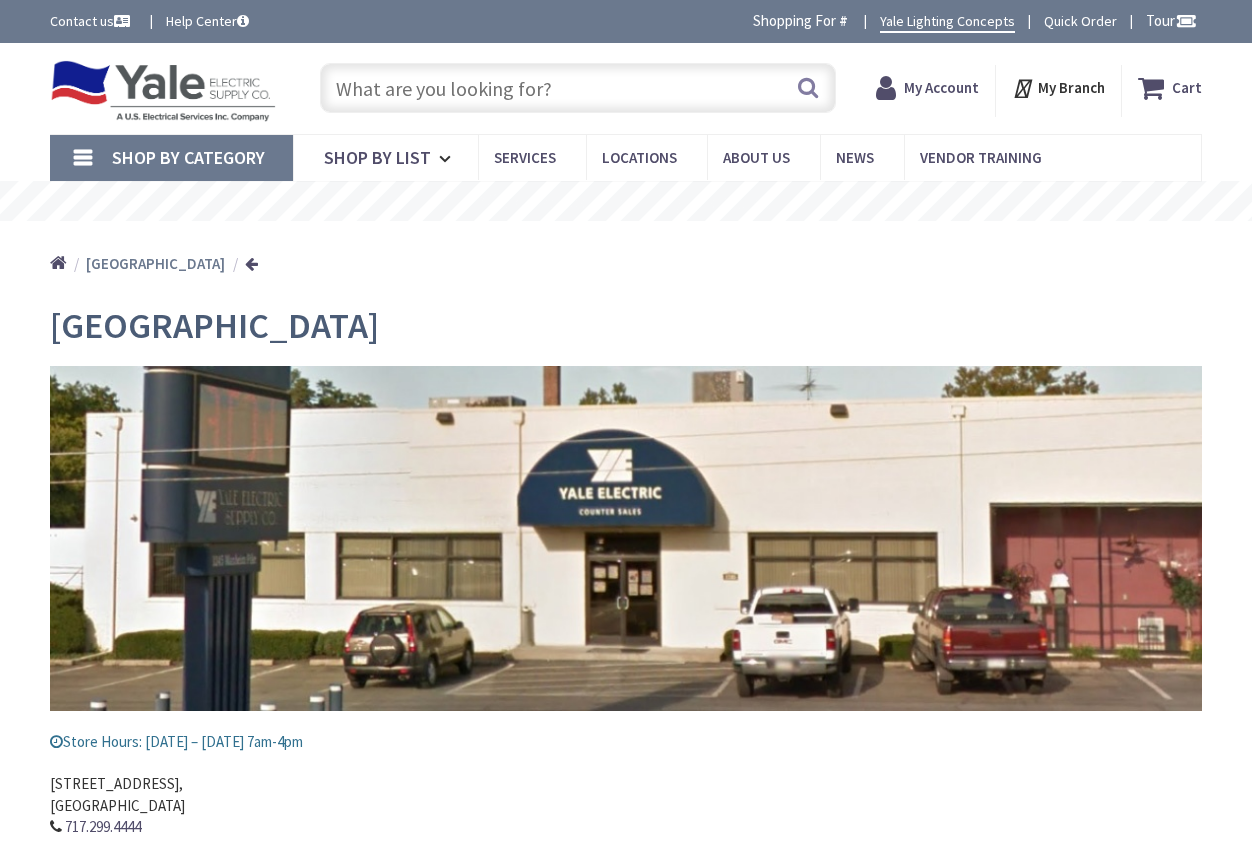 scroll, scrollTop: 0, scrollLeft: 0, axis: both 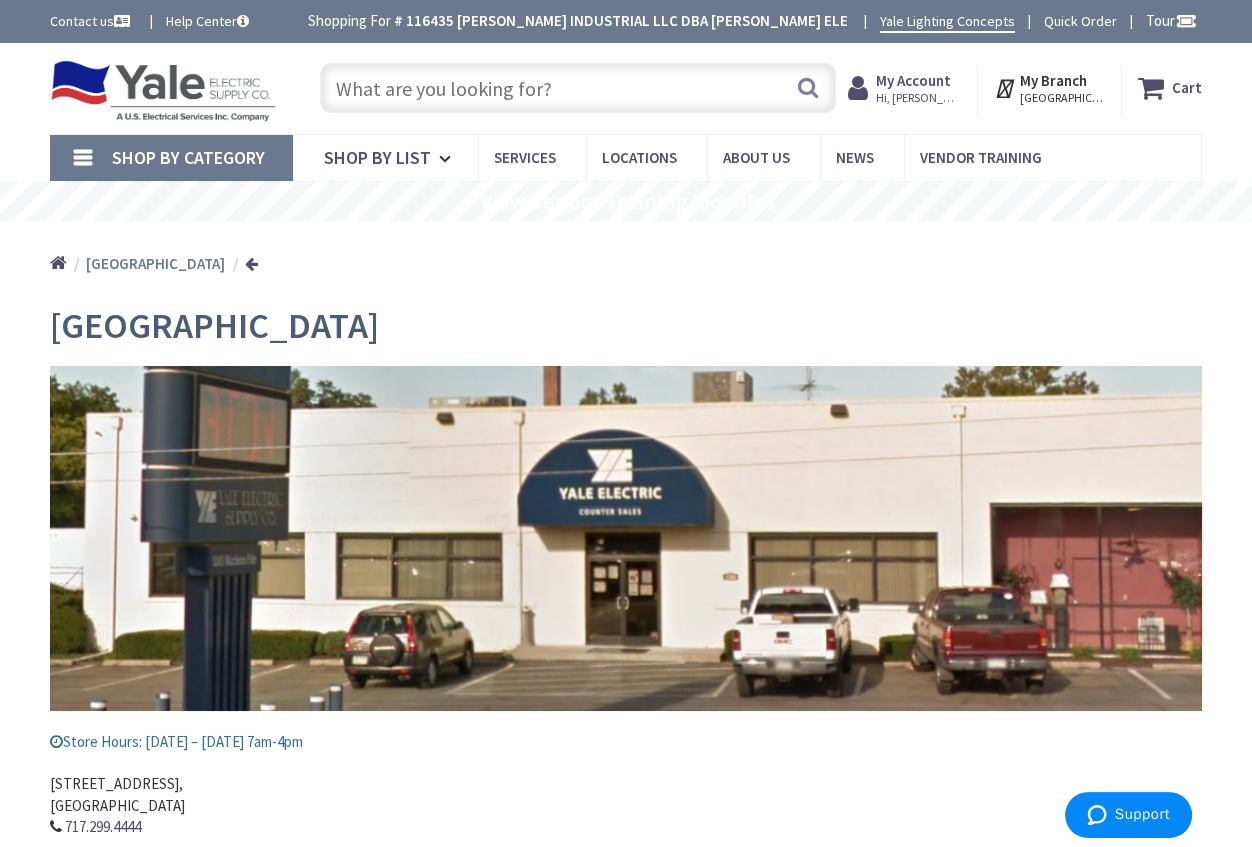 click at bounding box center [578, 88] 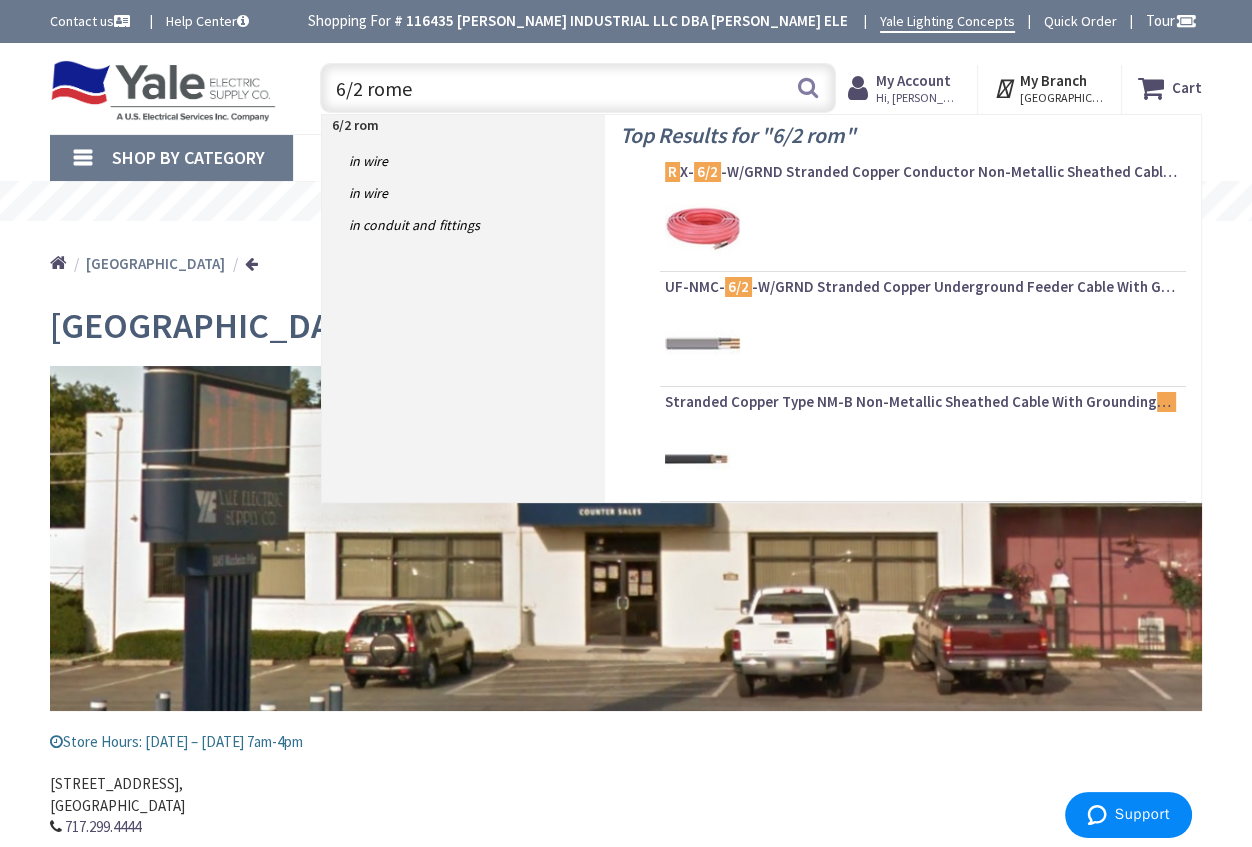 type on "6/2 romex" 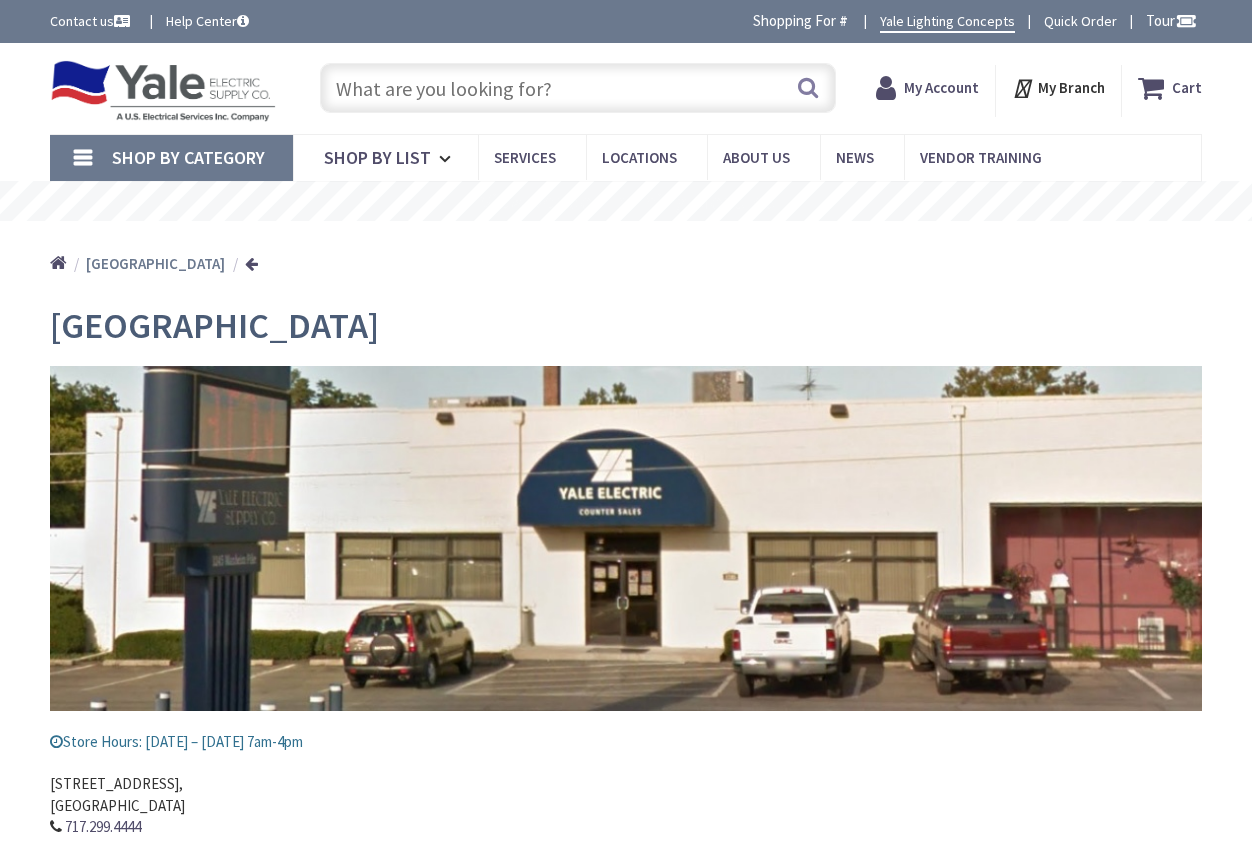 scroll, scrollTop: 0, scrollLeft: 0, axis: both 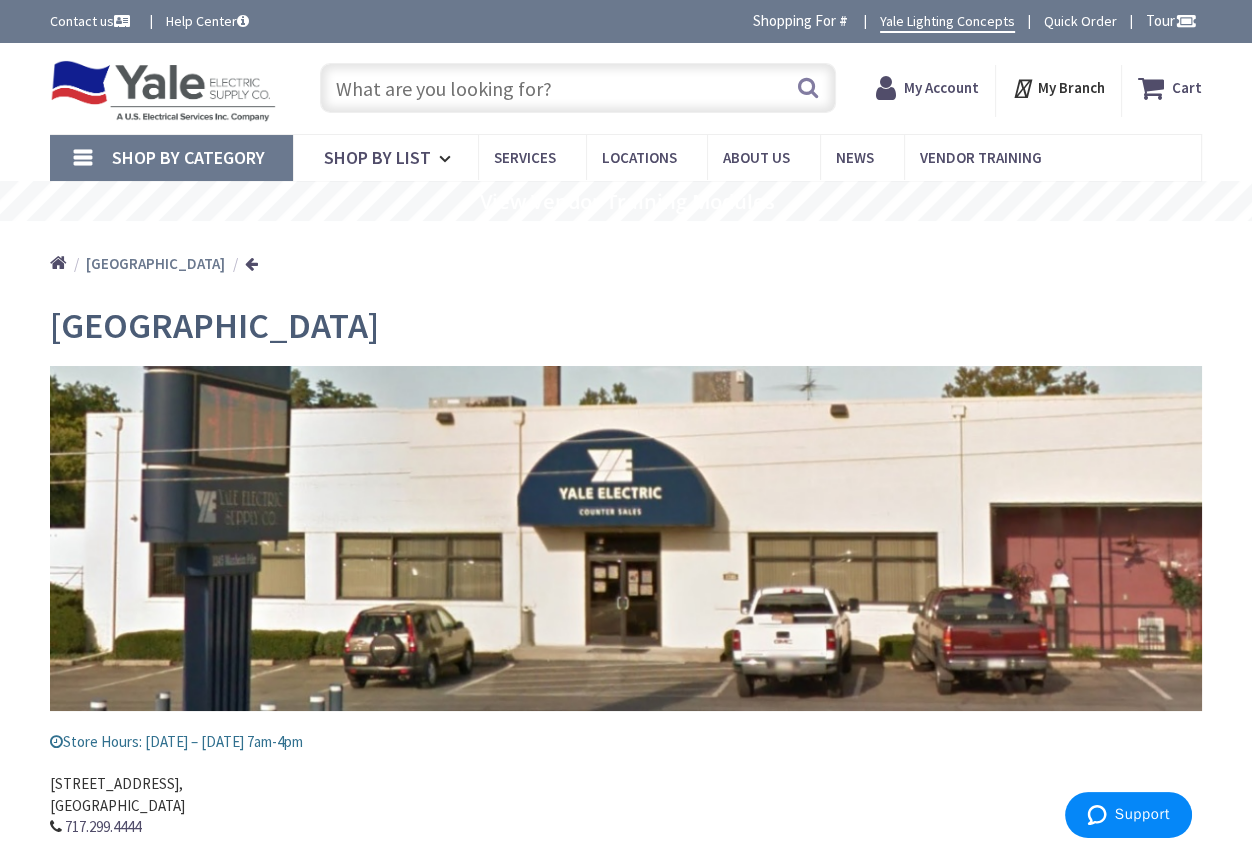 drag, startPoint x: 0, startPoint y: 0, endPoint x: 473, endPoint y: 86, distance: 480.7546 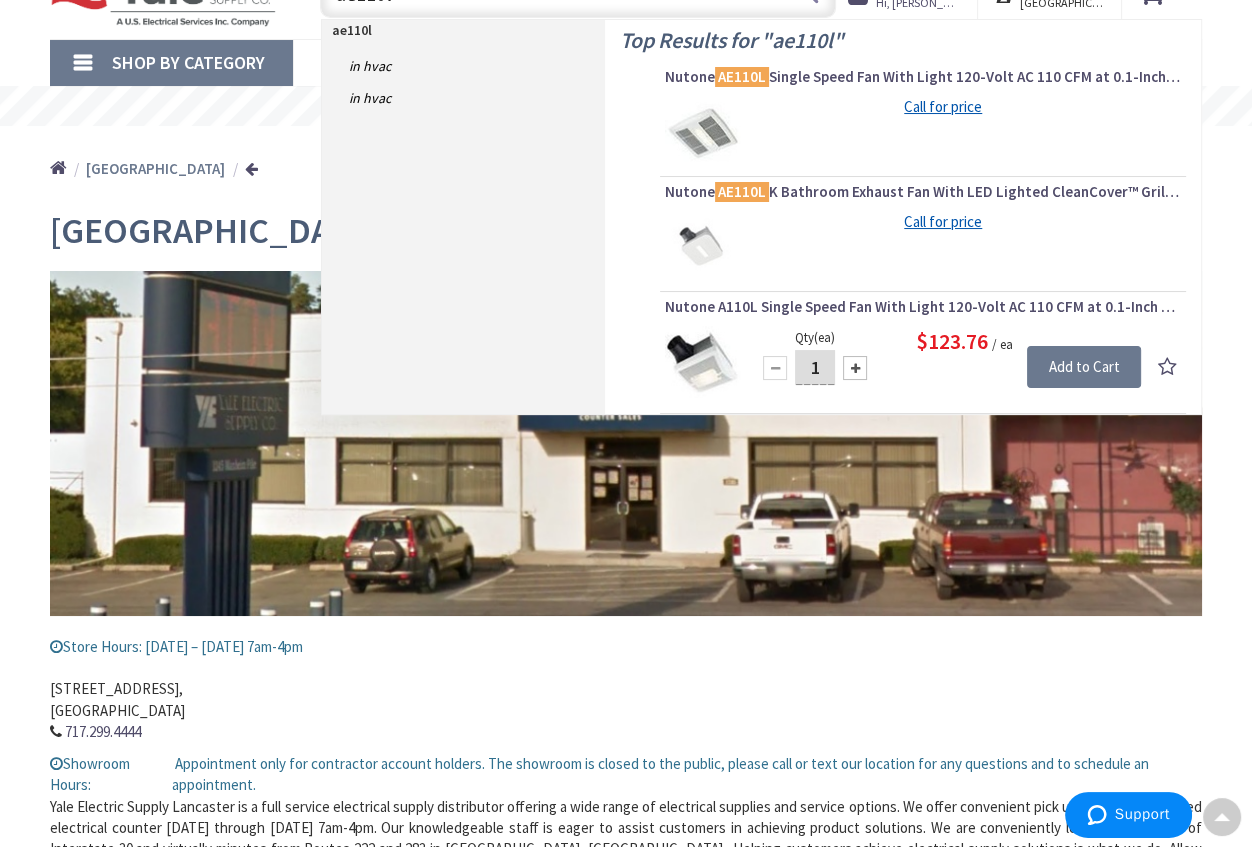 scroll, scrollTop: 90, scrollLeft: 0, axis: vertical 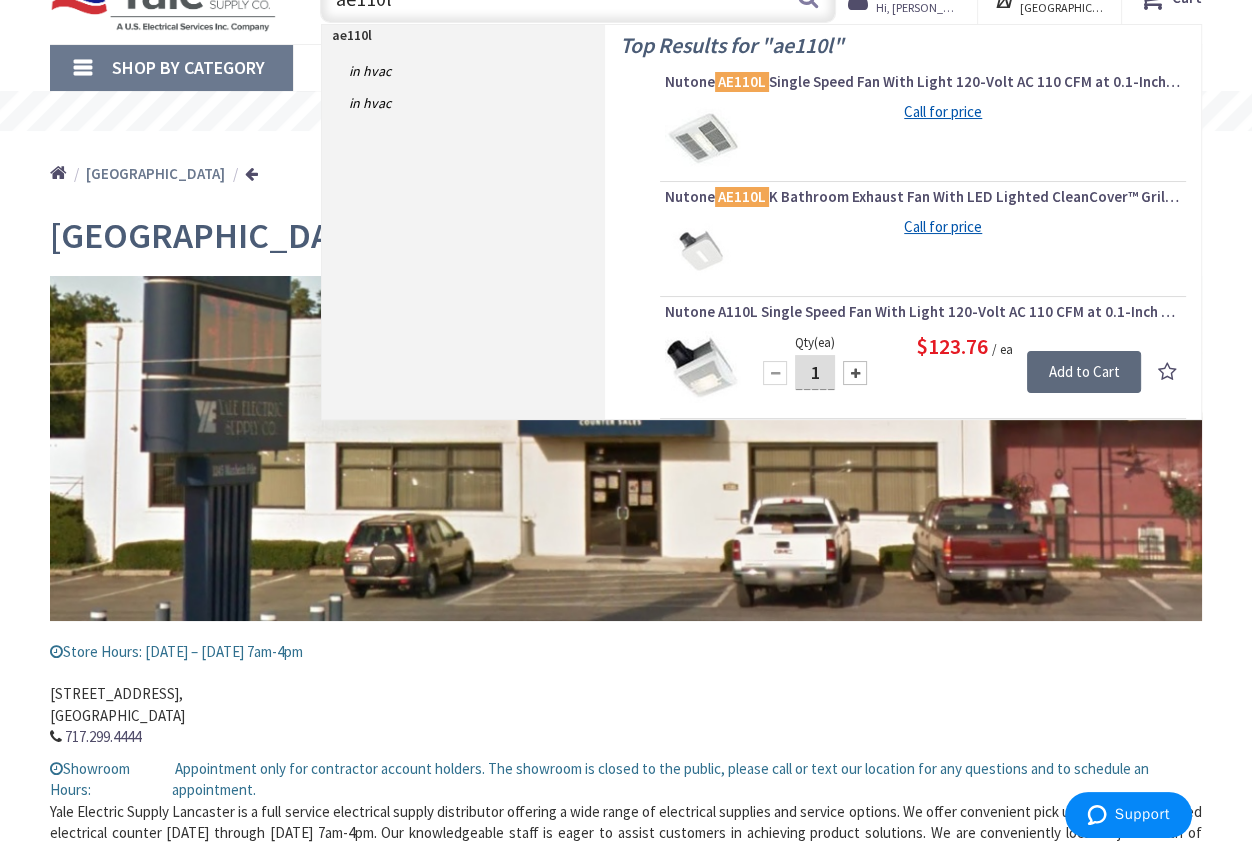 click on "Add to Cart" at bounding box center [1084, 372] 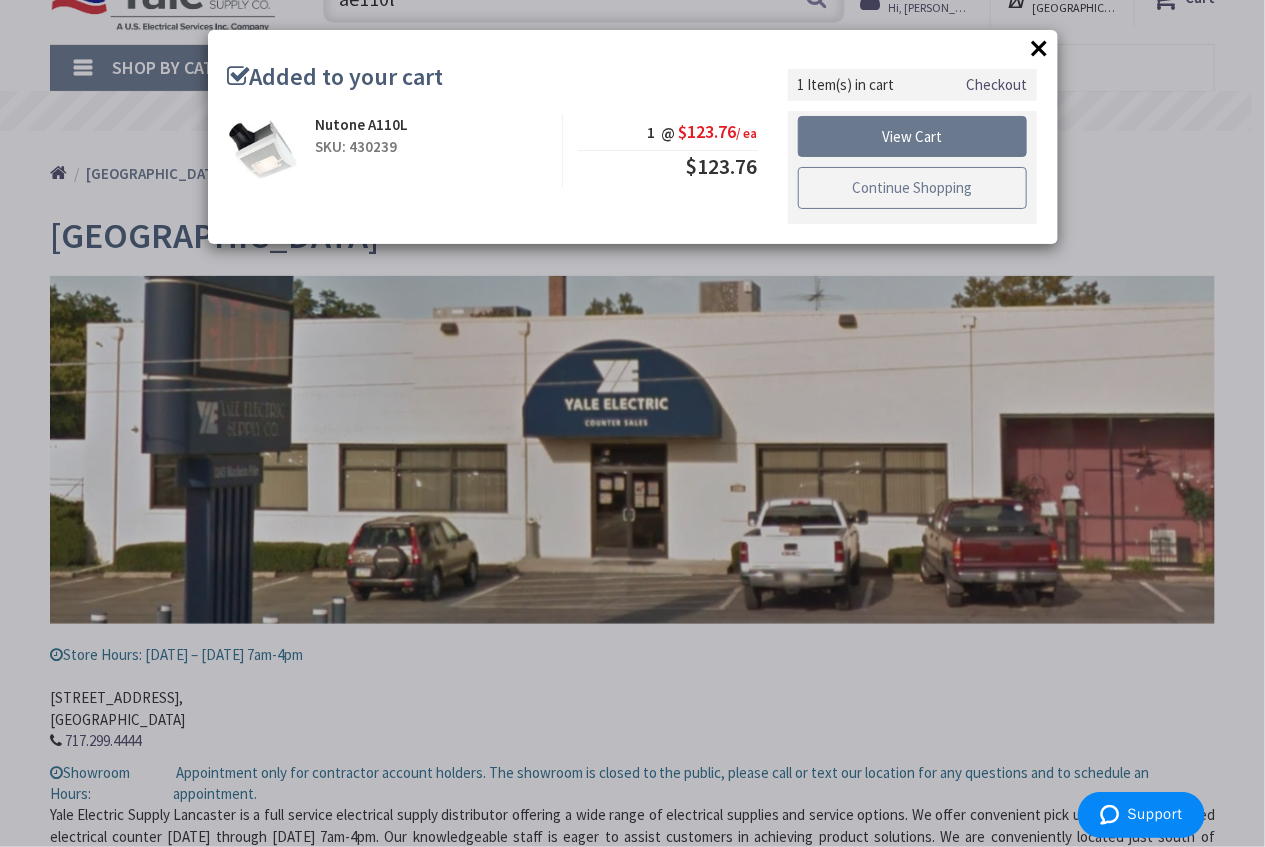 click on "Continue Shopping" at bounding box center [913, 188] 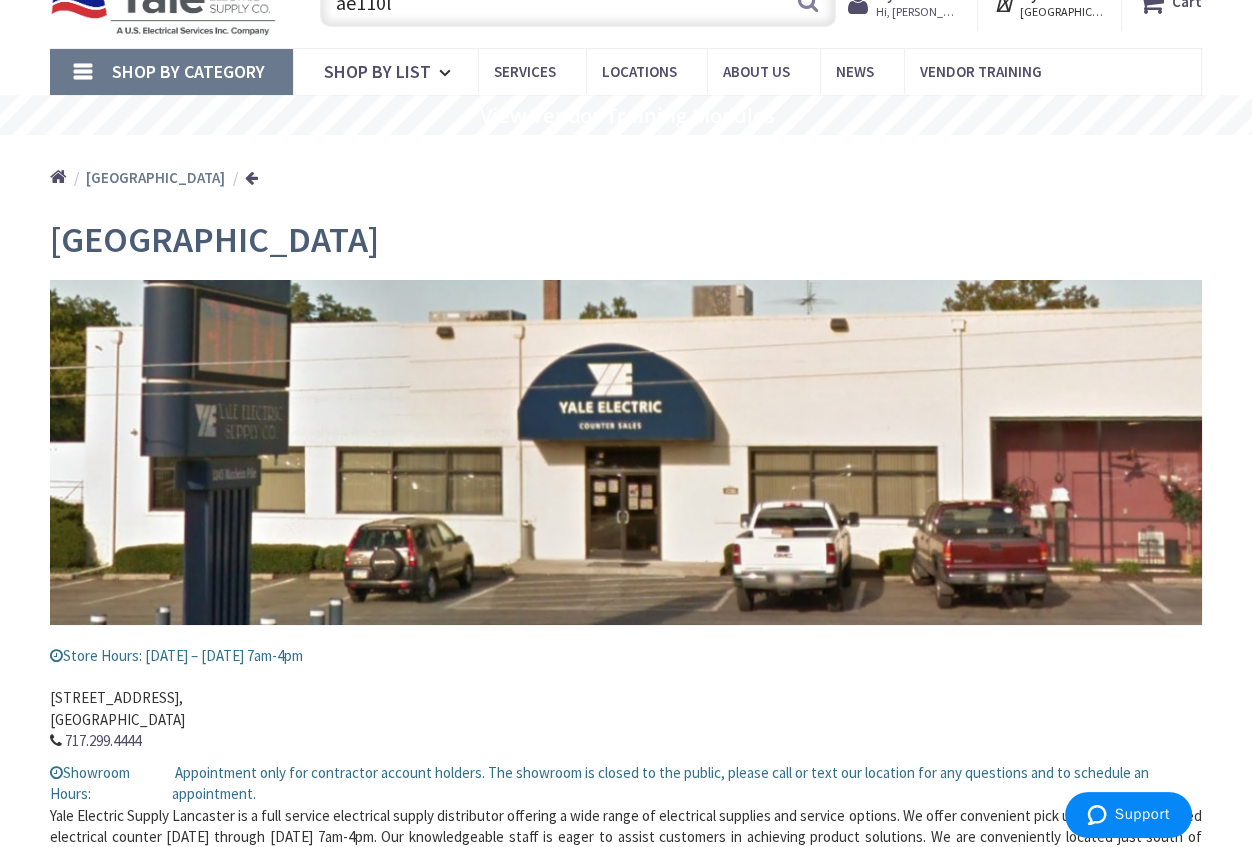 scroll, scrollTop: 0, scrollLeft: 0, axis: both 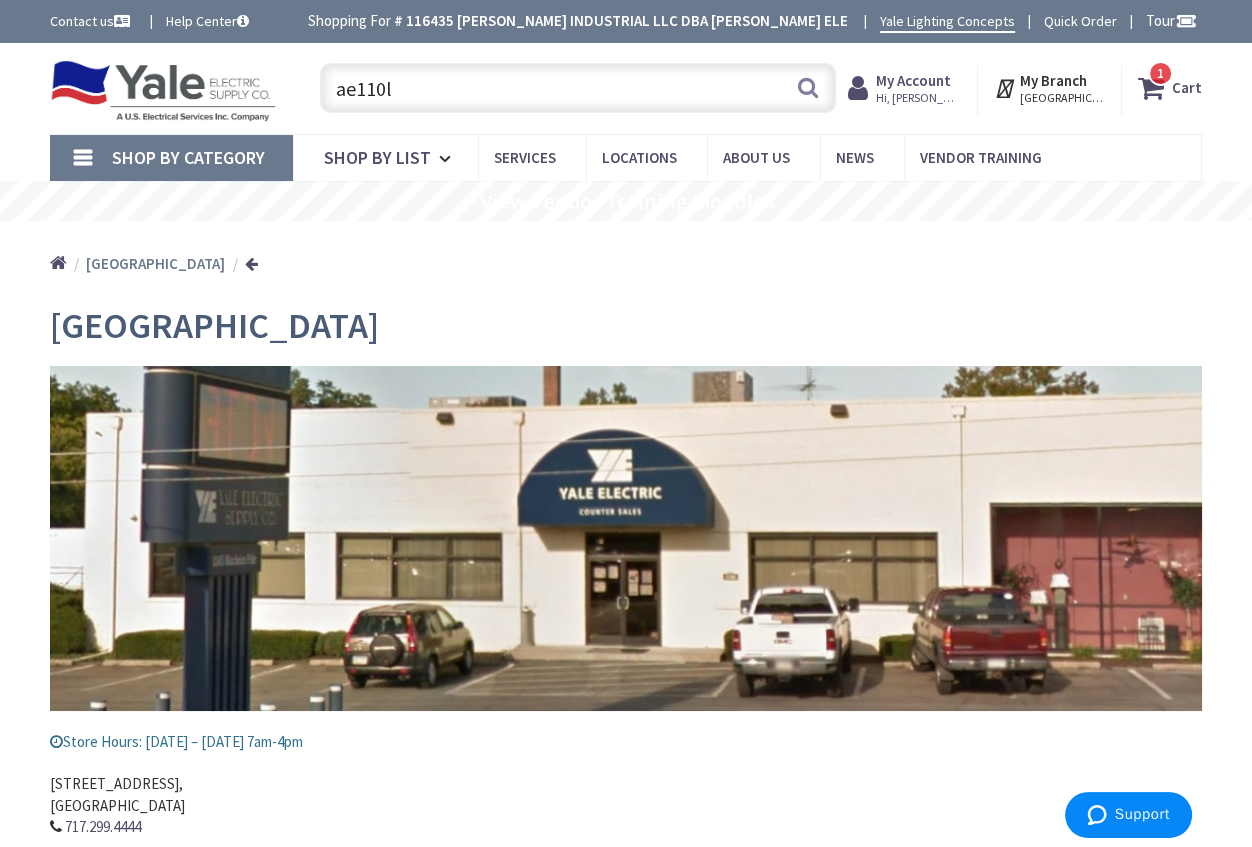 drag, startPoint x: 410, startPoint y: 87, endPoint x: 314, endPoint y: 85, distance: 96.02083 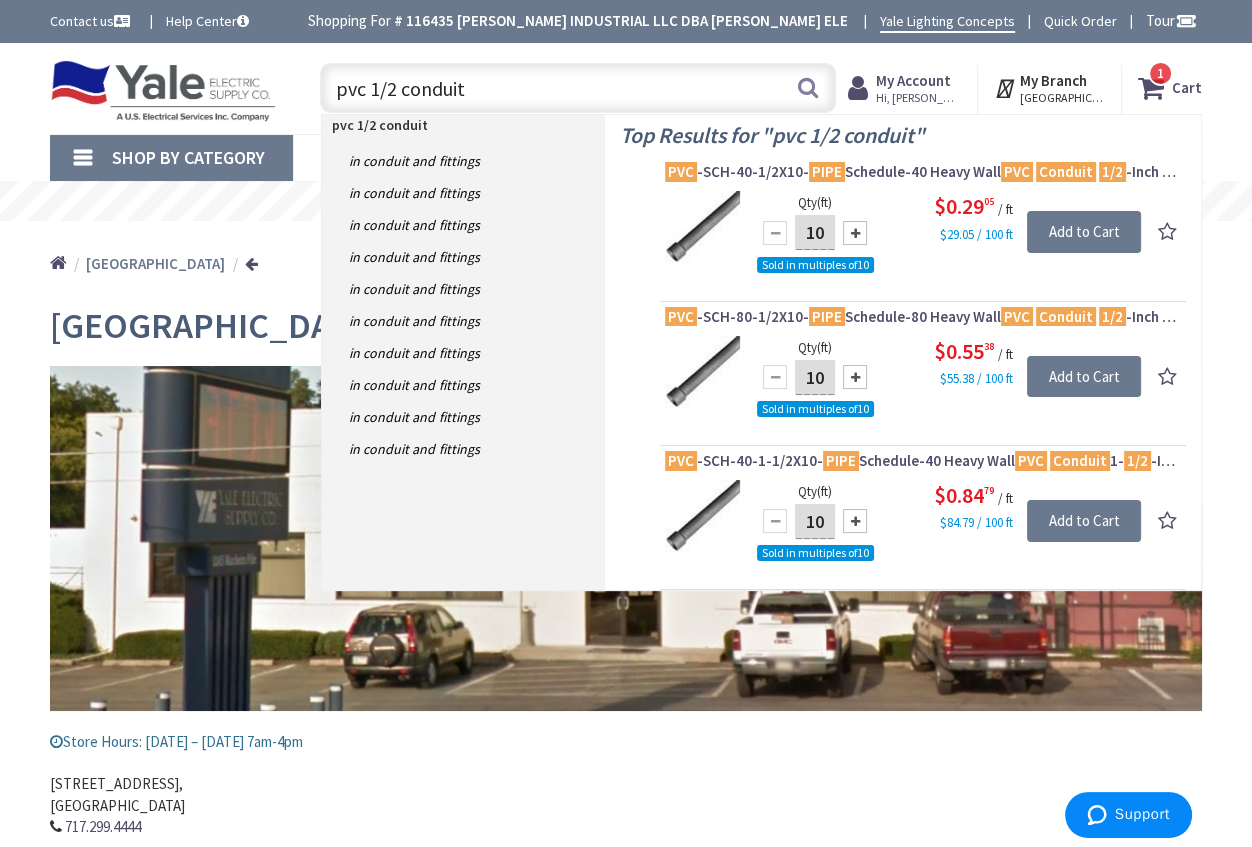 type on "pvc 1/2 conduit" 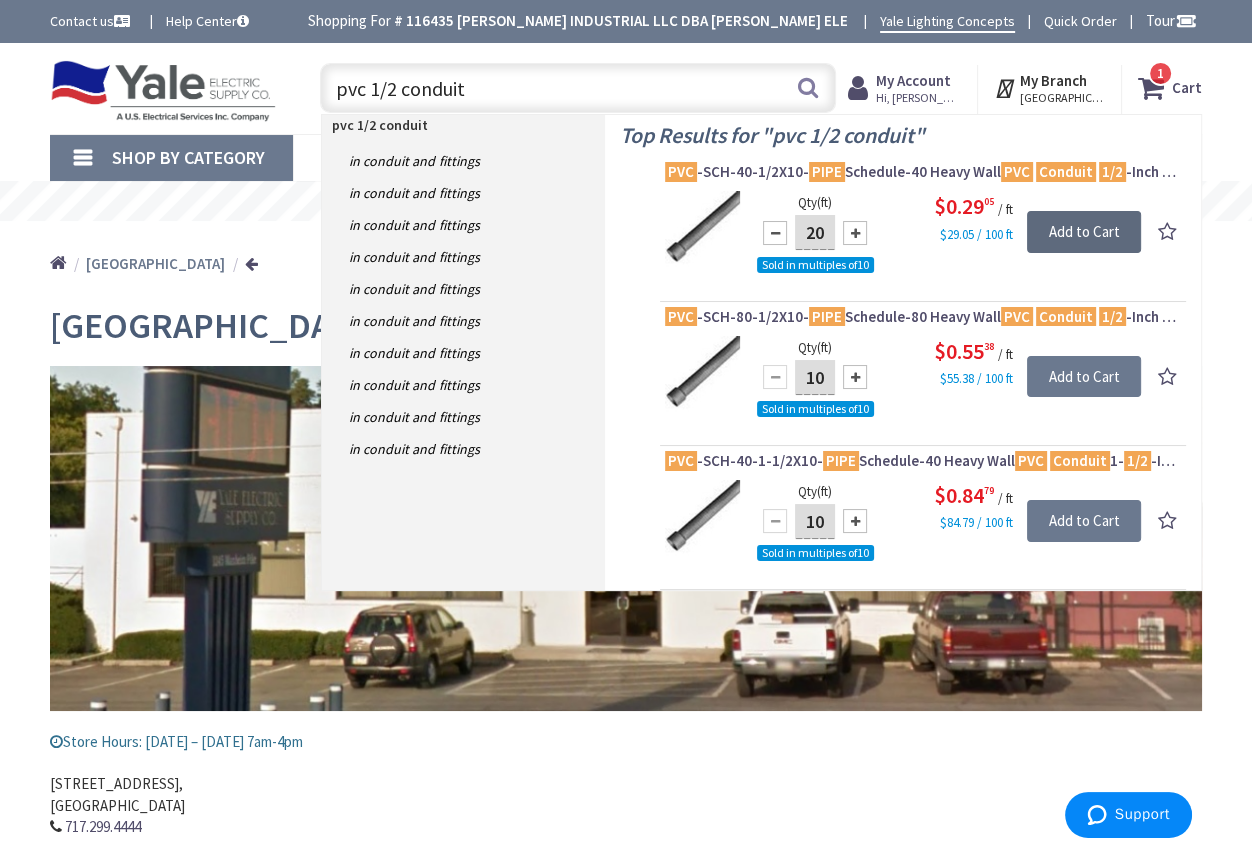 click on "Add to Cart" at bounding box center [1084, 232] 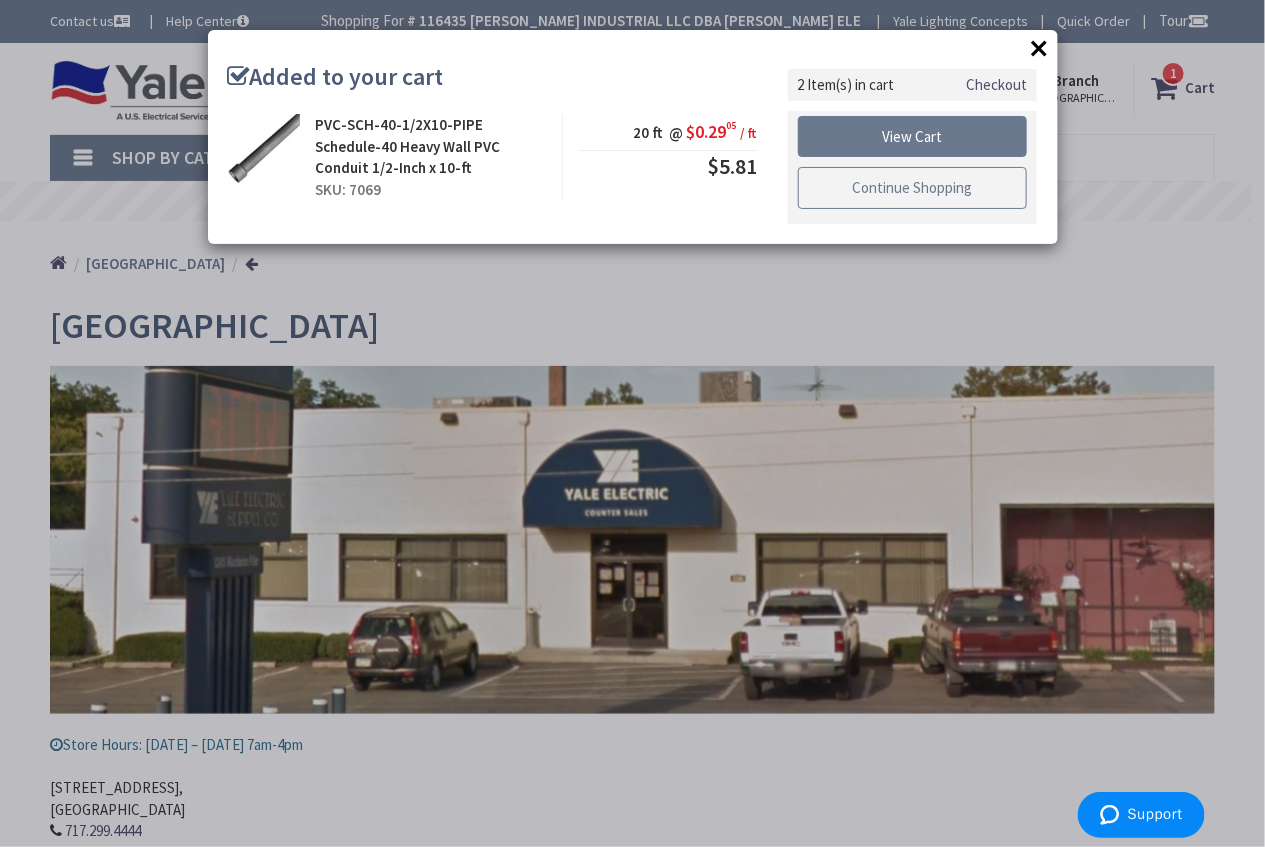 click on "Continue Shopping" at bounding box center (913, 188) 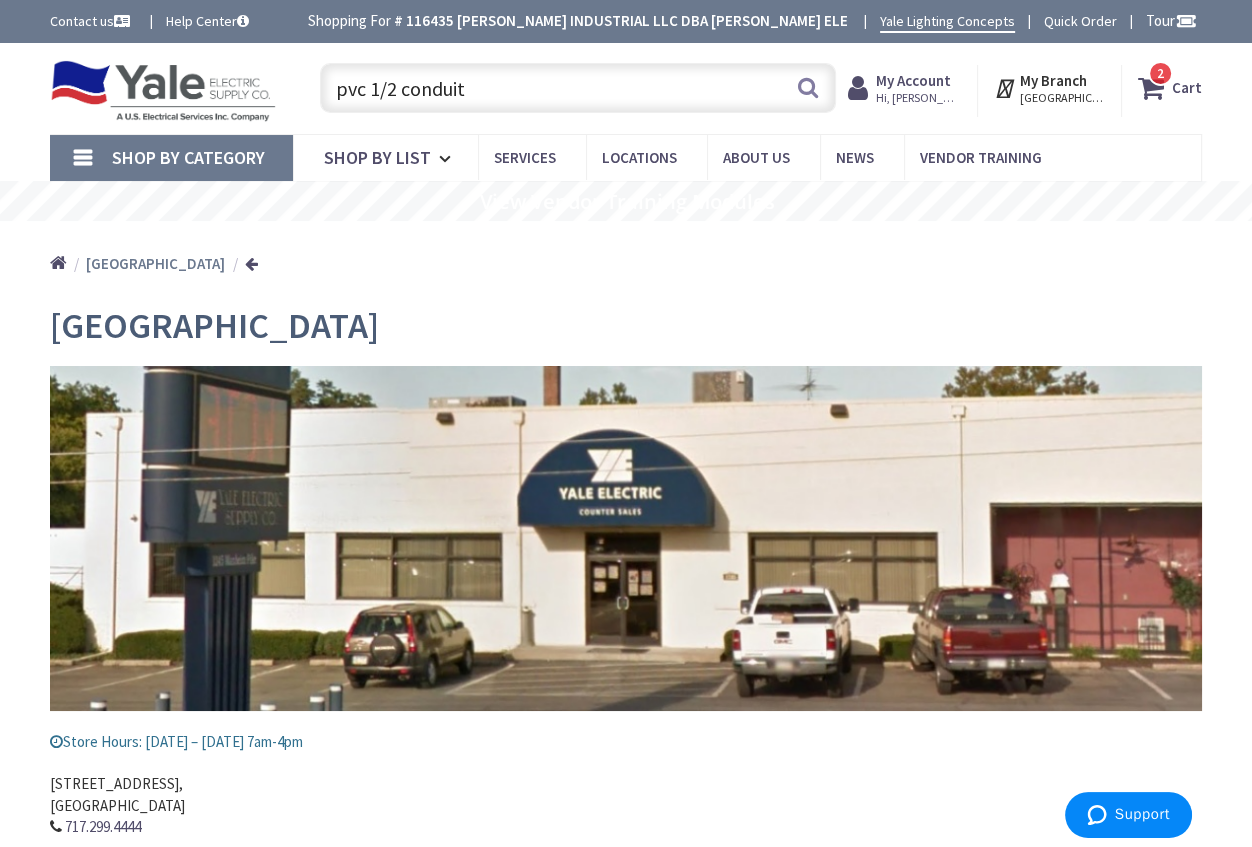 drag, startPoint x: 509, startPoint y: 88, endPoint x: 277, endPoint y: 93, distance: 232.05388 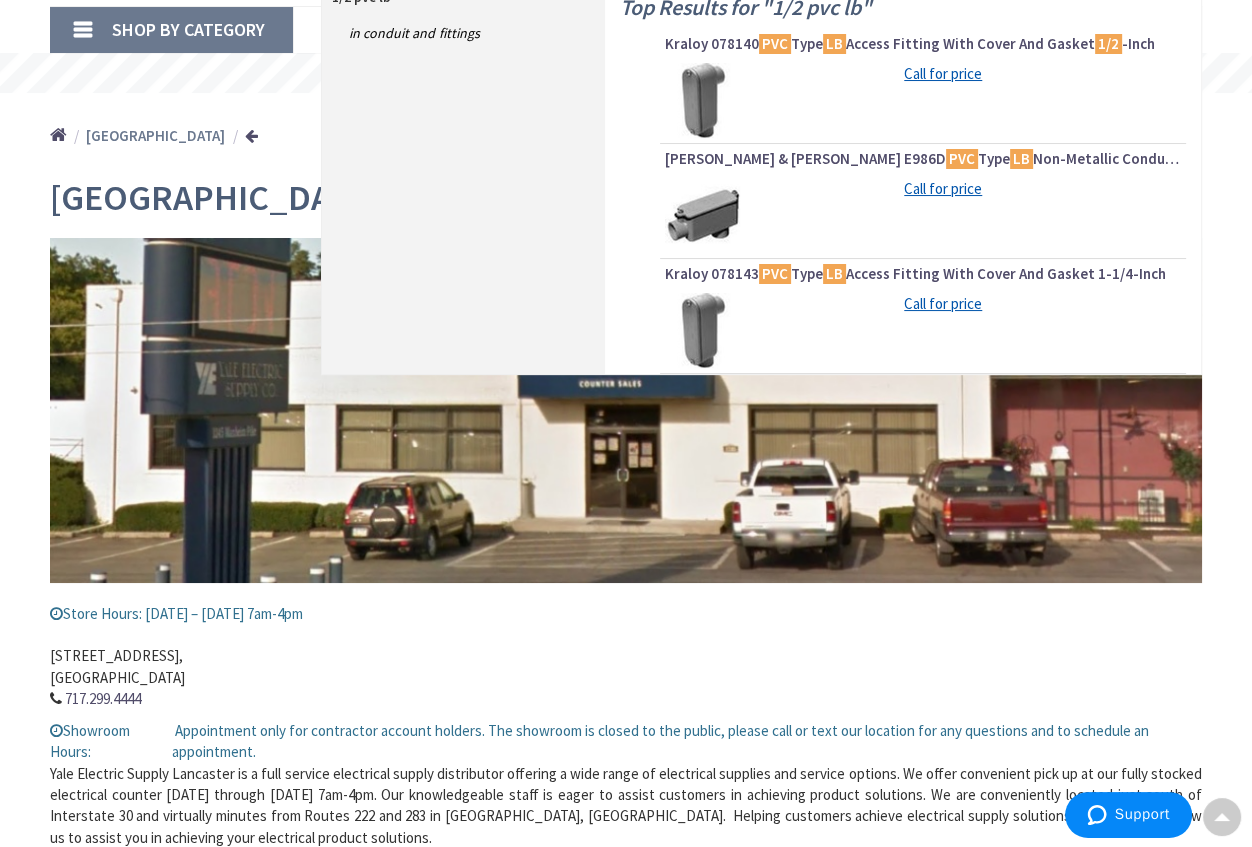 scroll, scrollTop: 0, scrollLeft: 0, axis: both 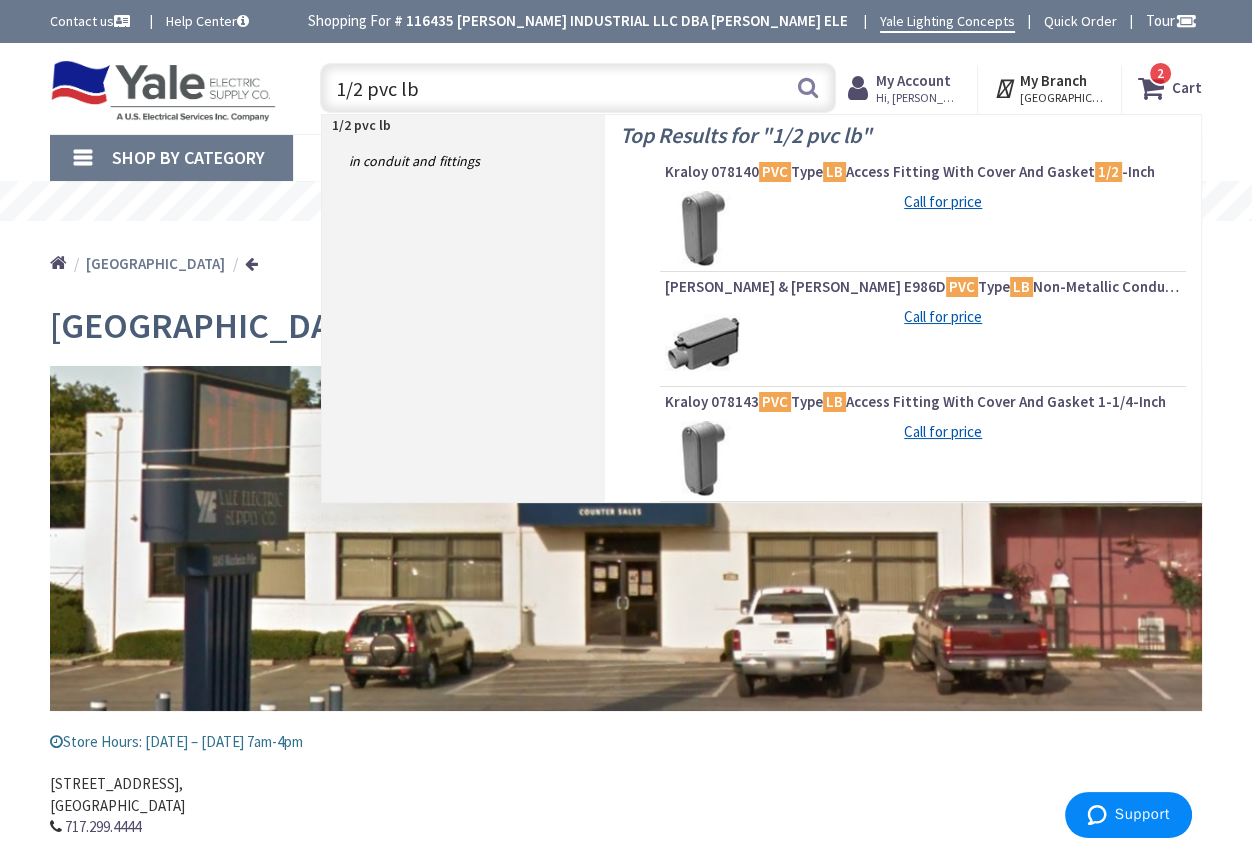 drag, startPoint x: 443, startPoint y: 88, endPoint x: 310, endPoint y: 72, distance: 133.95895 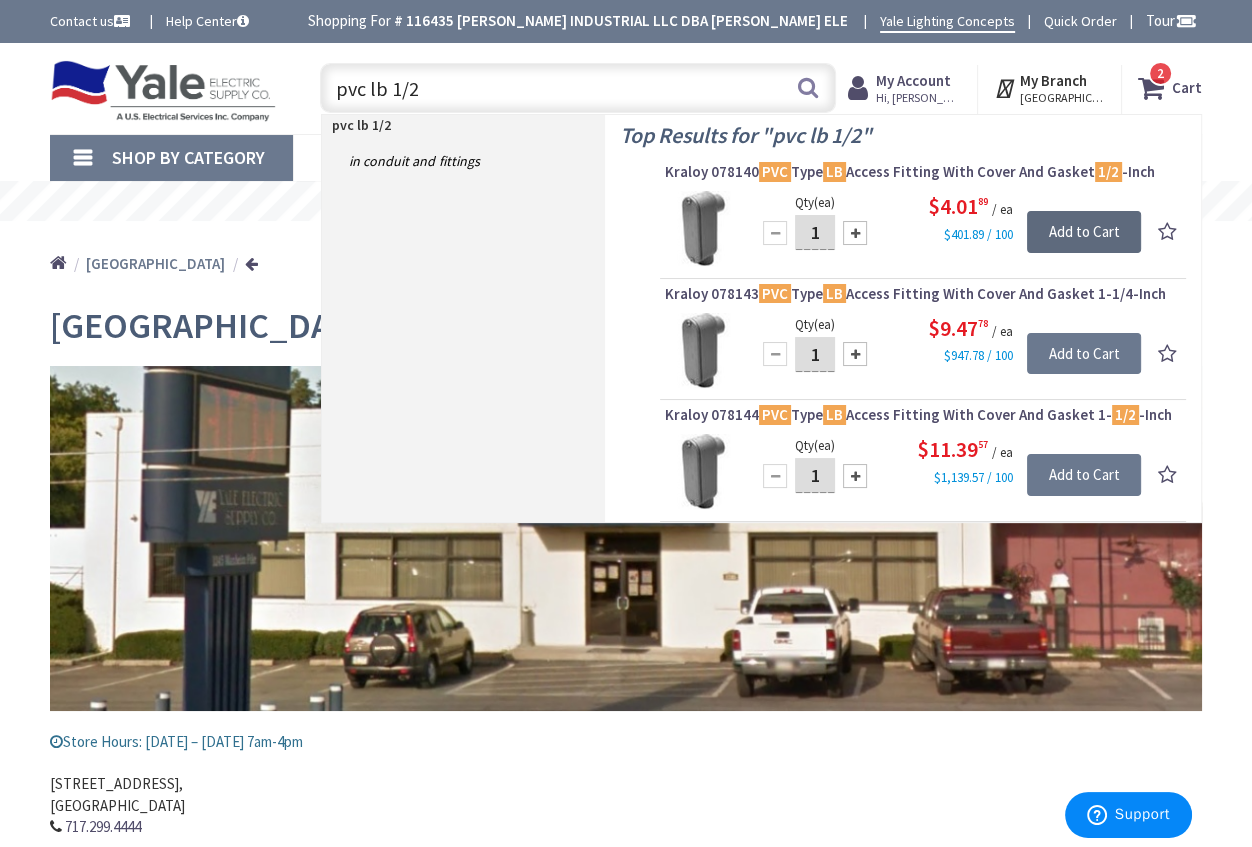 click on "Add to Cart" at bounding box center [1084, 232] 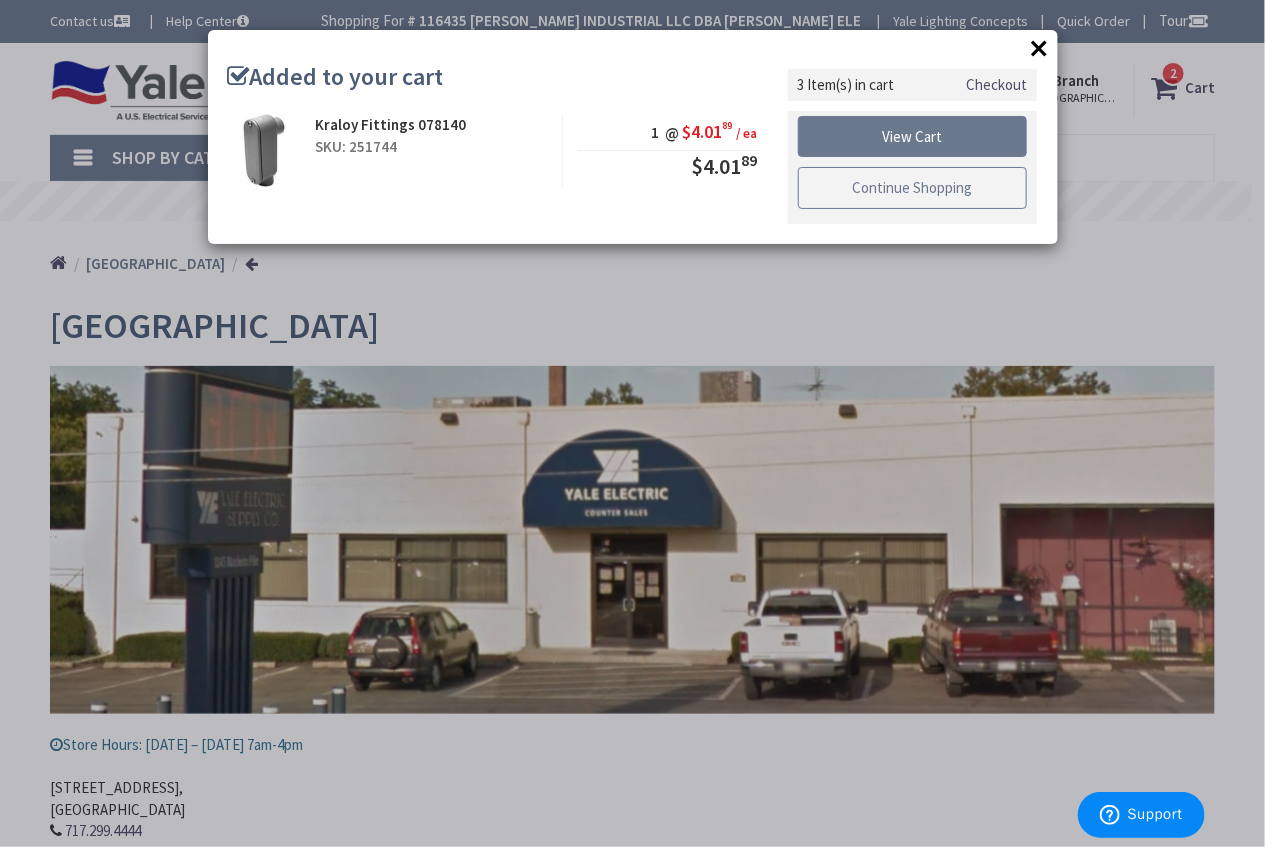 click on "Continue Shopping" at bounding box center (913, 188) 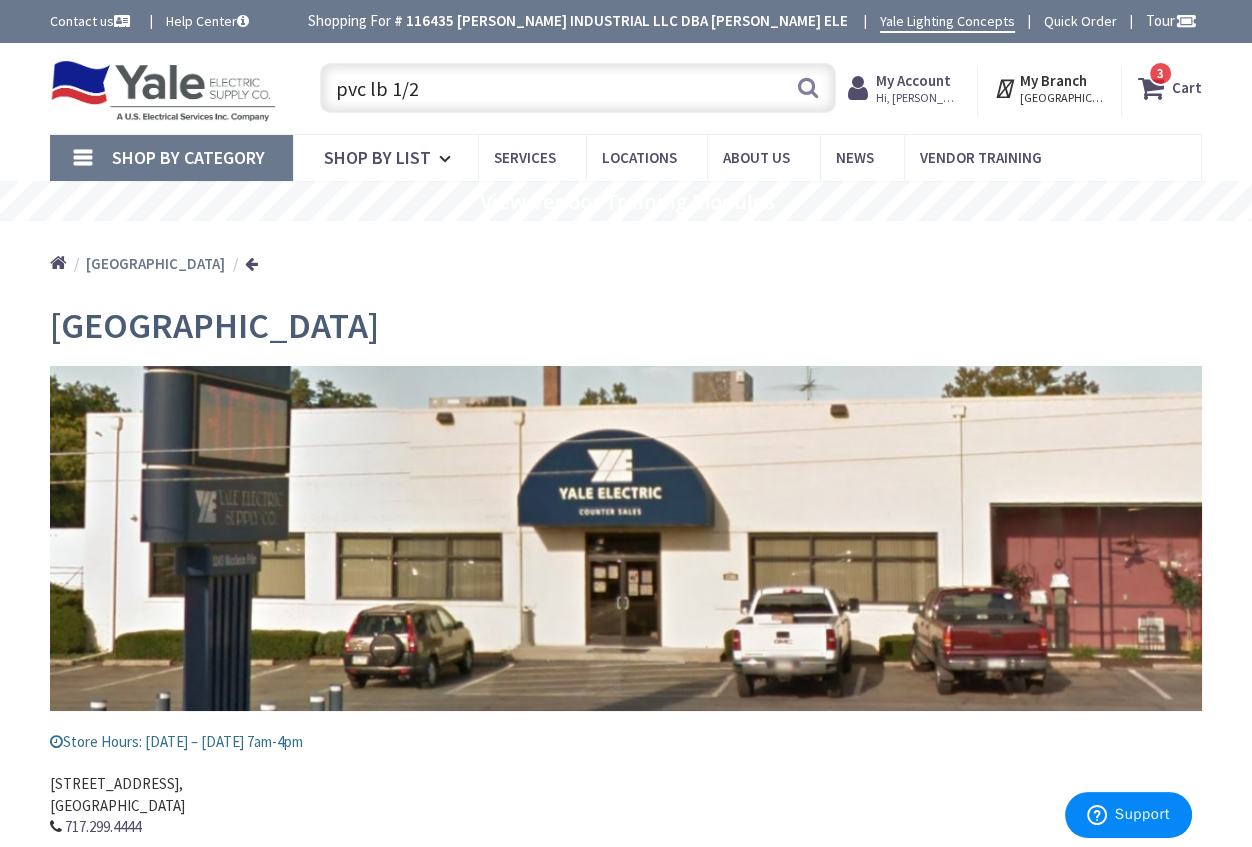 click at bounding box center [1155, 88] 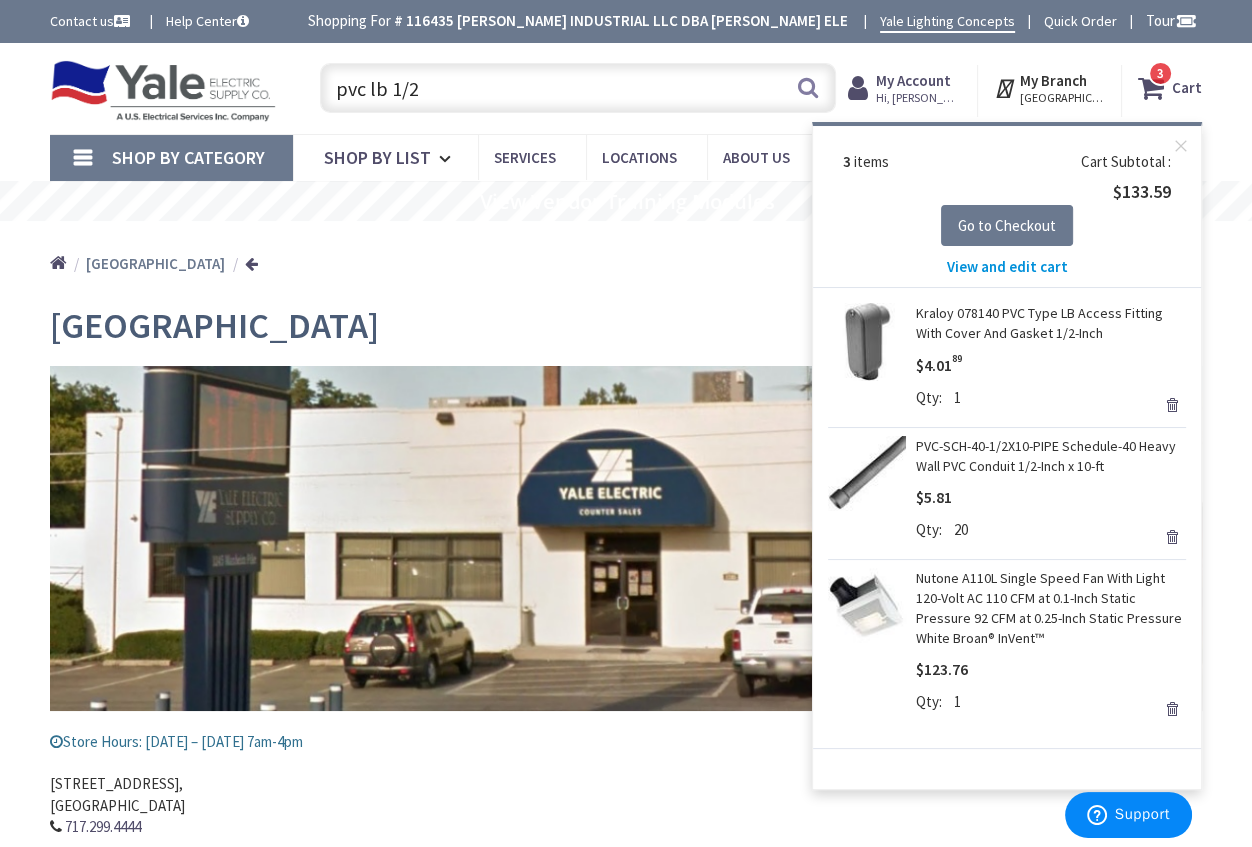 click on "pvc lb 1/2" at bounding box center [578, 88] 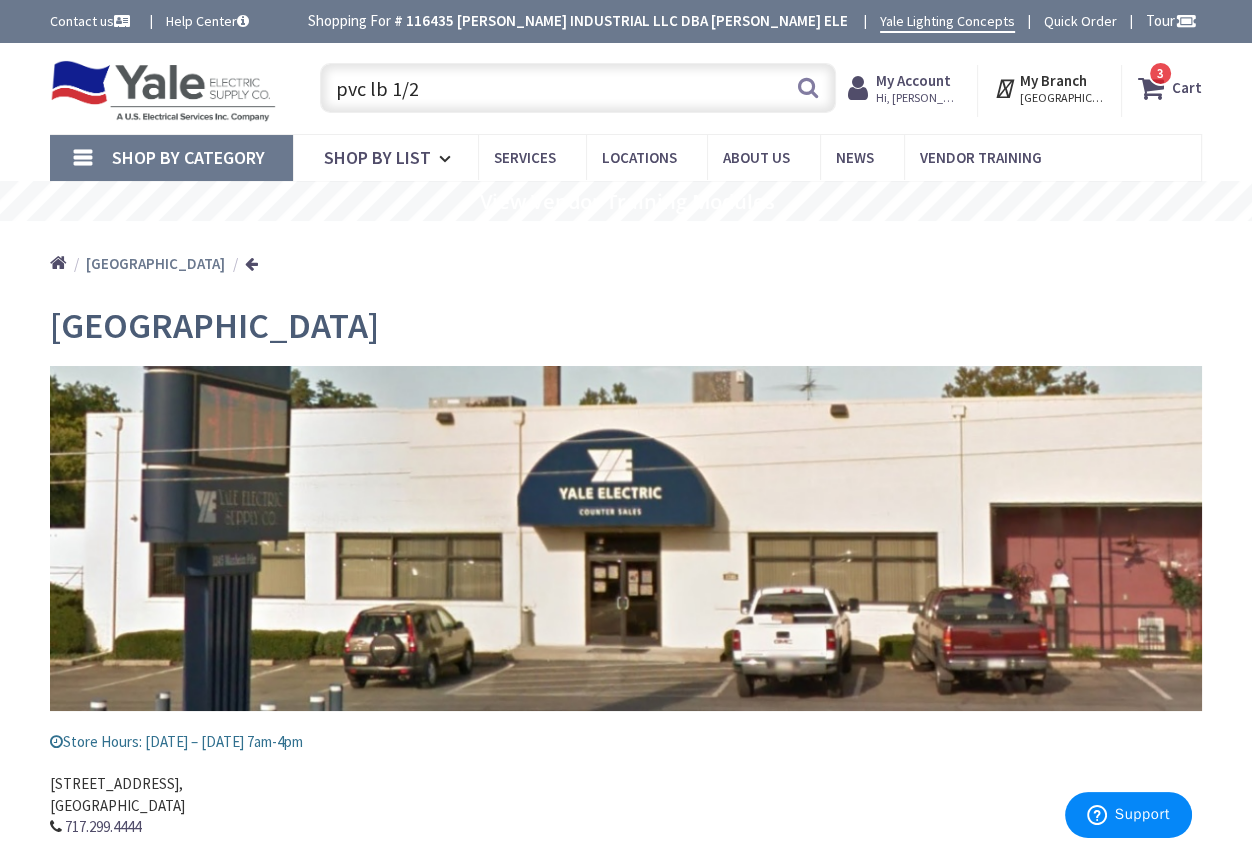 drag, startPoint x: 459, startPoint y: 91, endPoint x: 321, endPoint y: 90, distance: 138.00362 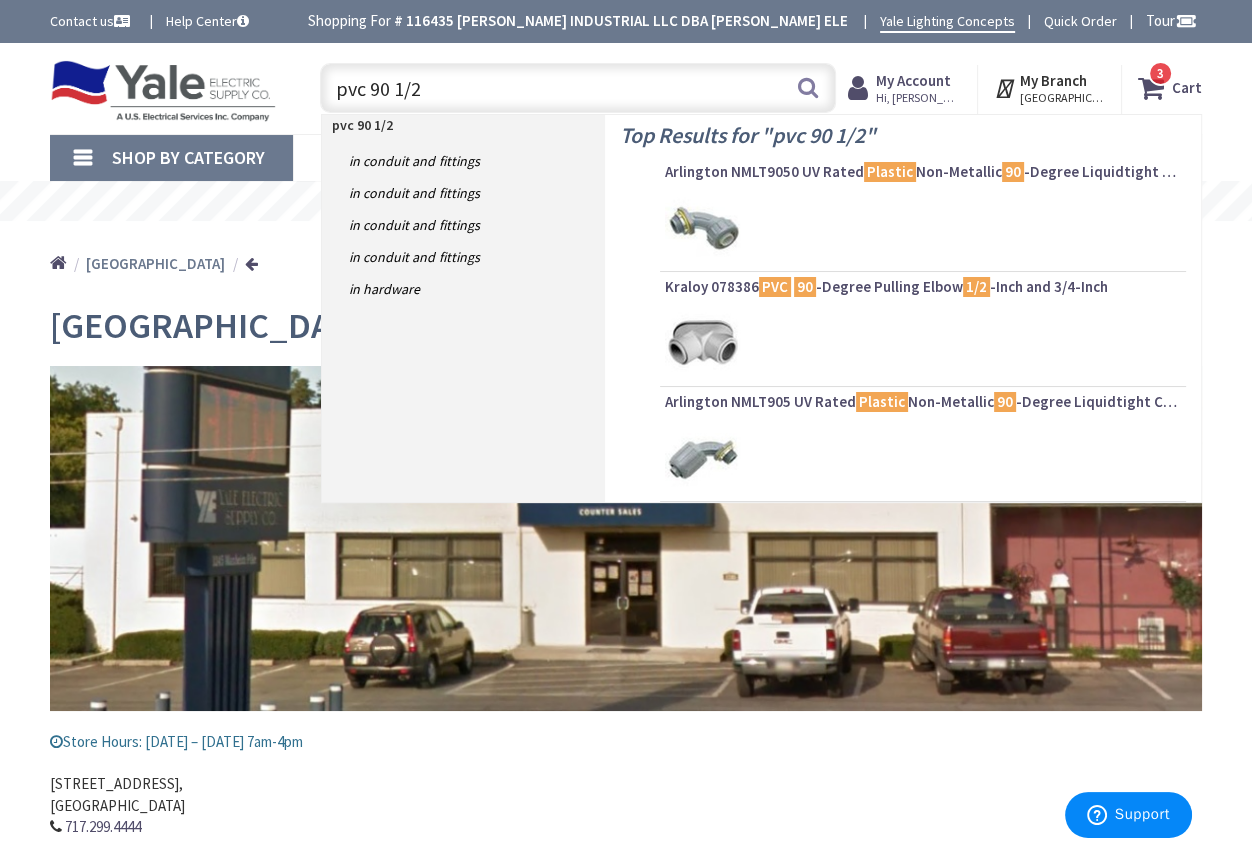 drag, startPoint x: 431, startPoint y: 84, endPoint x: 312, endPoint y: 80, distance: 119.06721 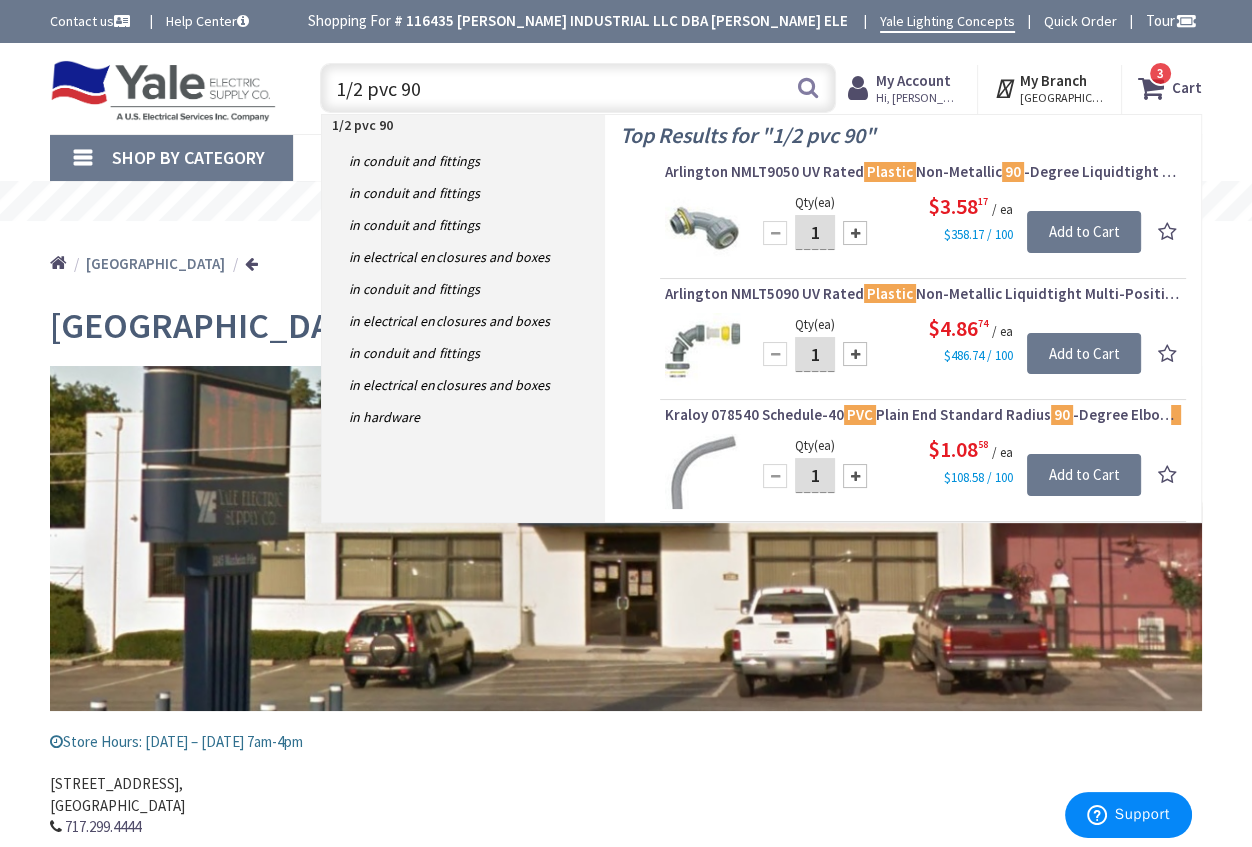 type on "1/2 pvc 90" 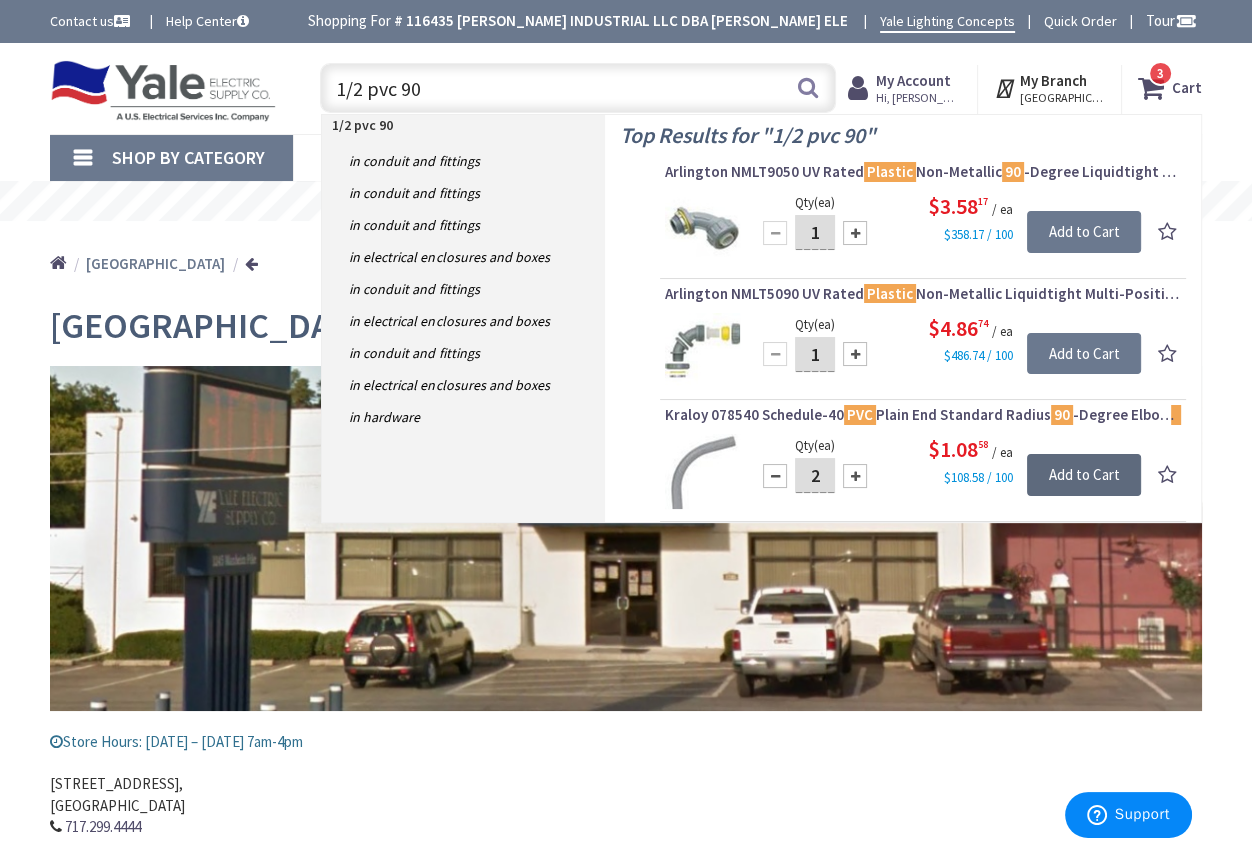 click on "Add to Cart" at bounding box center (1084, 475) 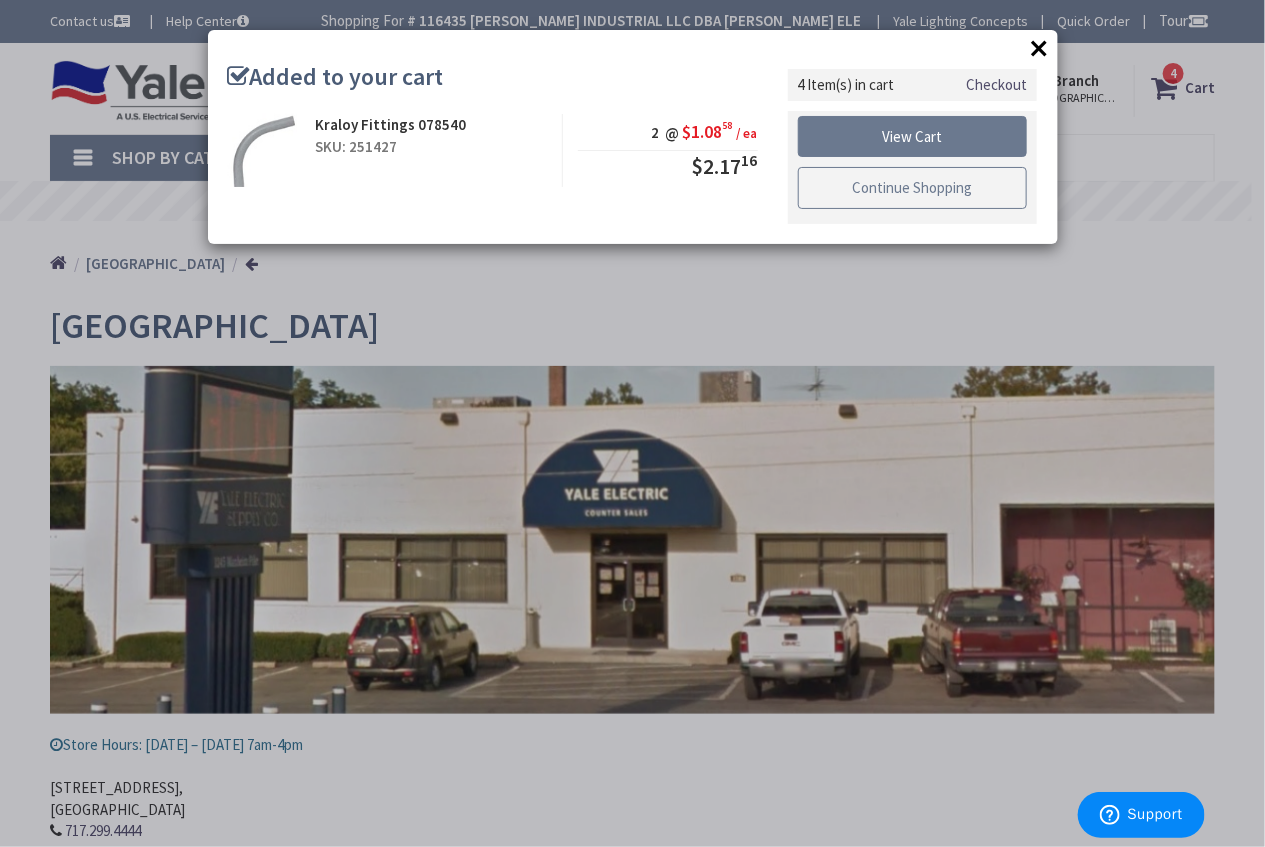click on "Continue Shopping" at bounding box center (913, 188) 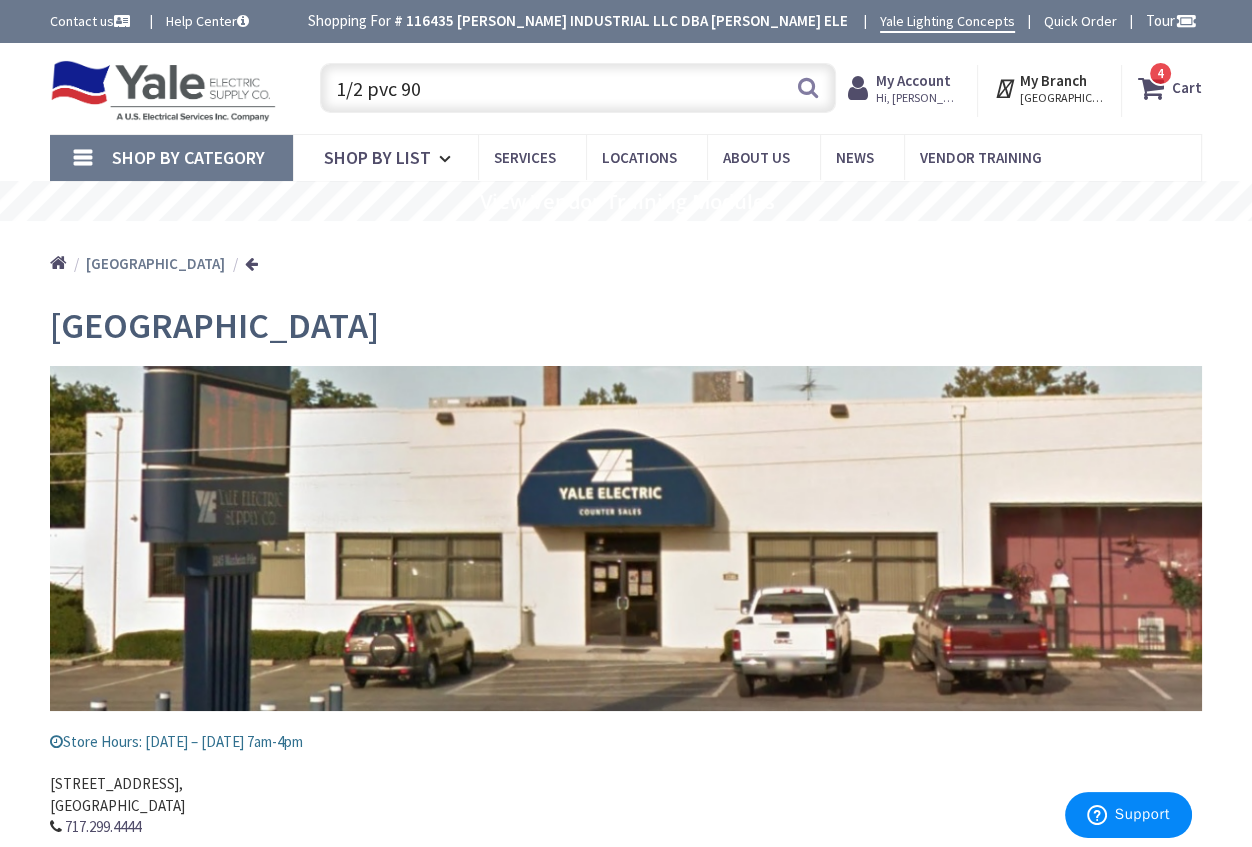 drag, startPoint x: 466, startPoint y: 90, endPoint x: 327, endPoint y: 82, distance: 139.23003 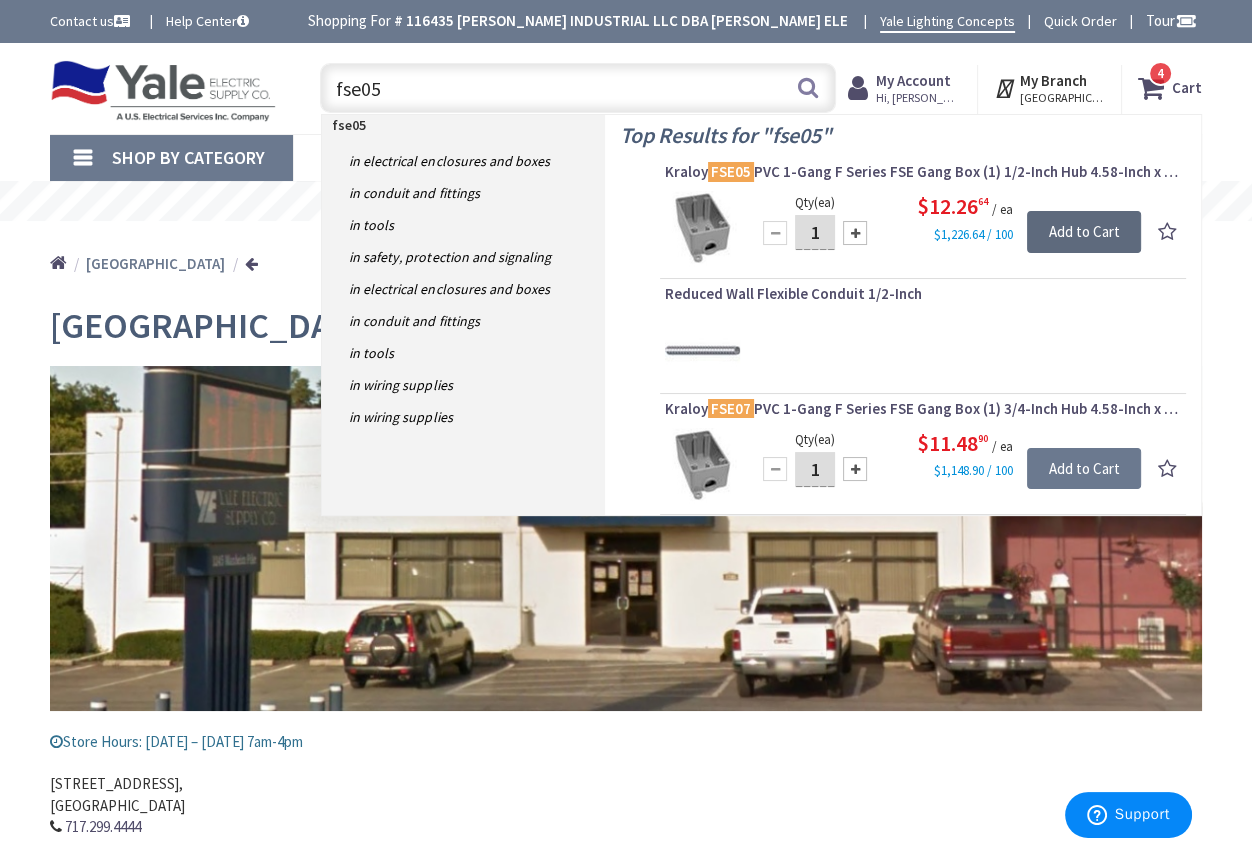 click on "Add to Cart" at bounding box center (1084, 232) 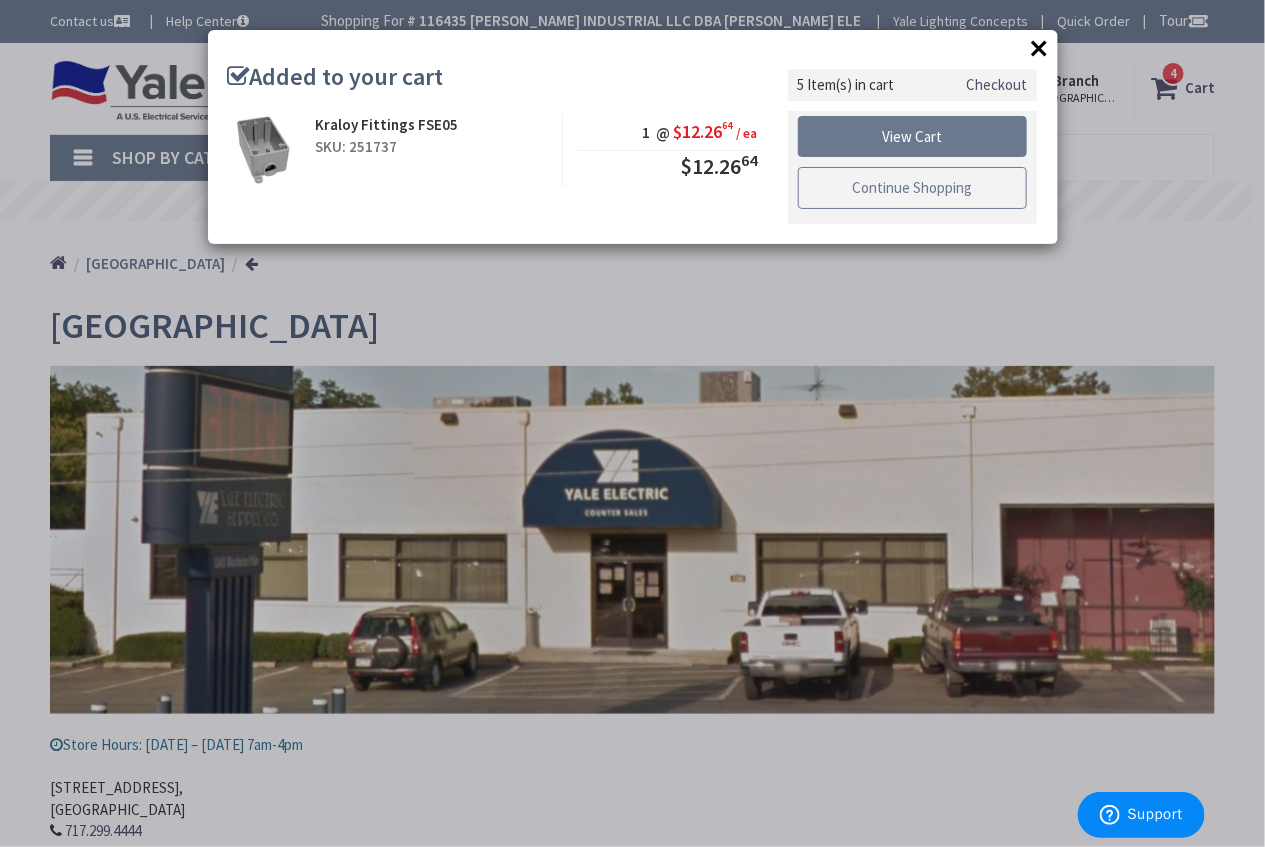 click on "Continue Shopping" at bounding box center [913, 188] 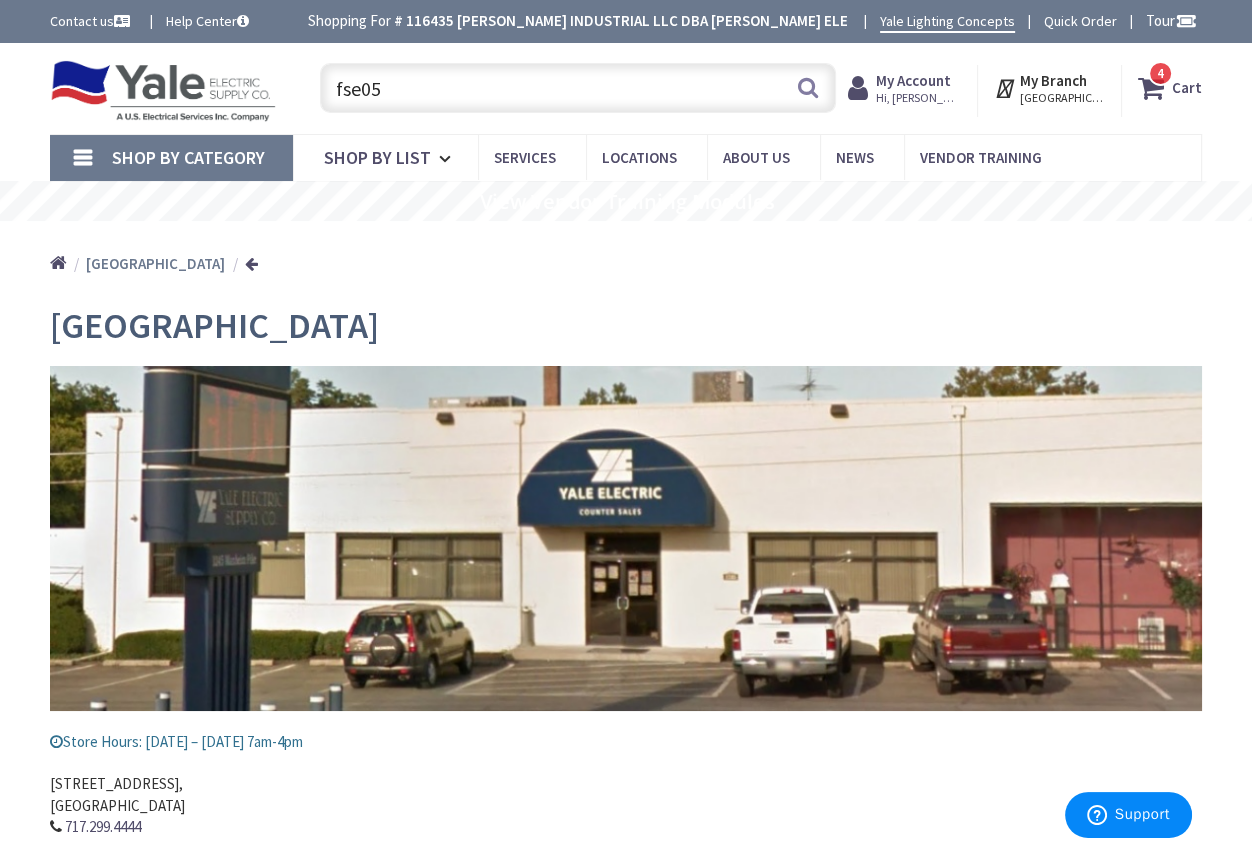 drag, startPoint x: 403, startPoint y: 93, endPoint x: 300, endPoint y: 81, distance: 103.69667 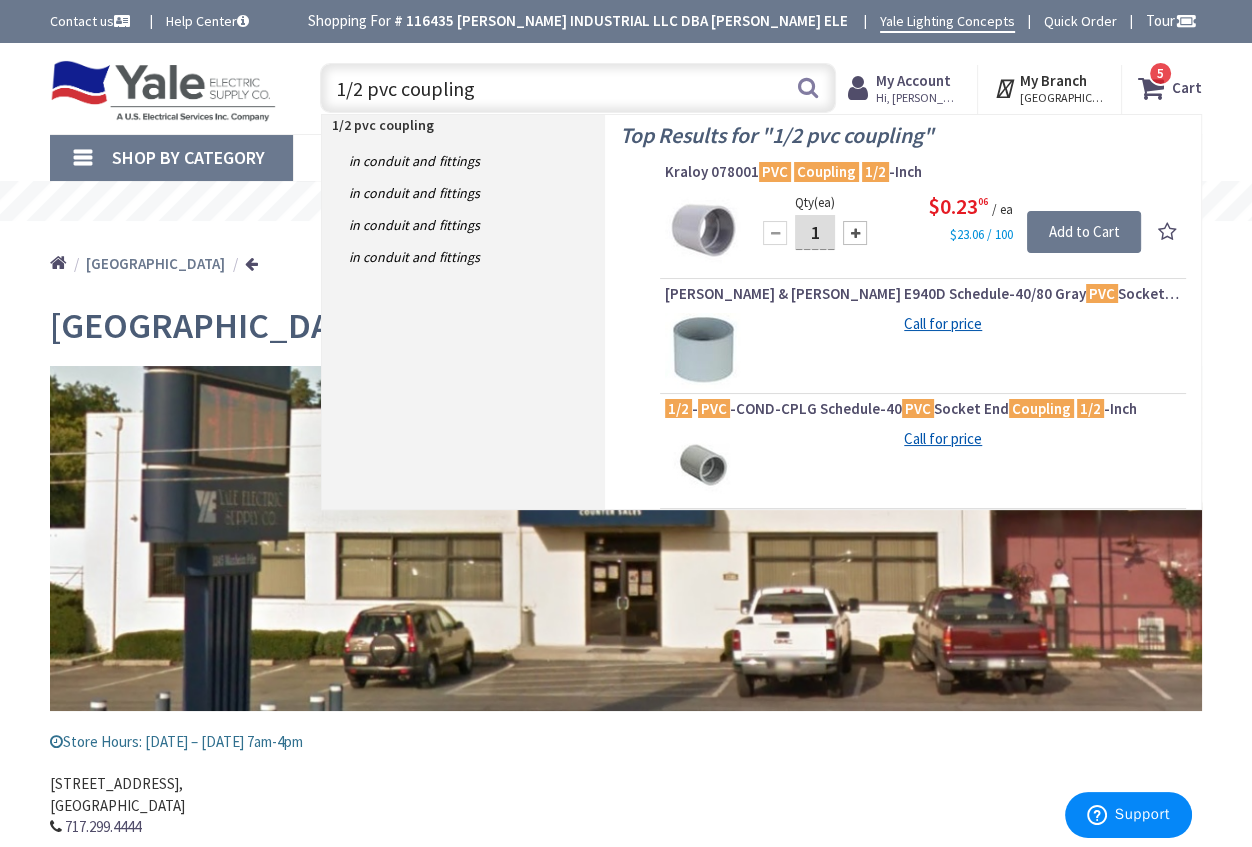 type on "1/2 pvc coupling" 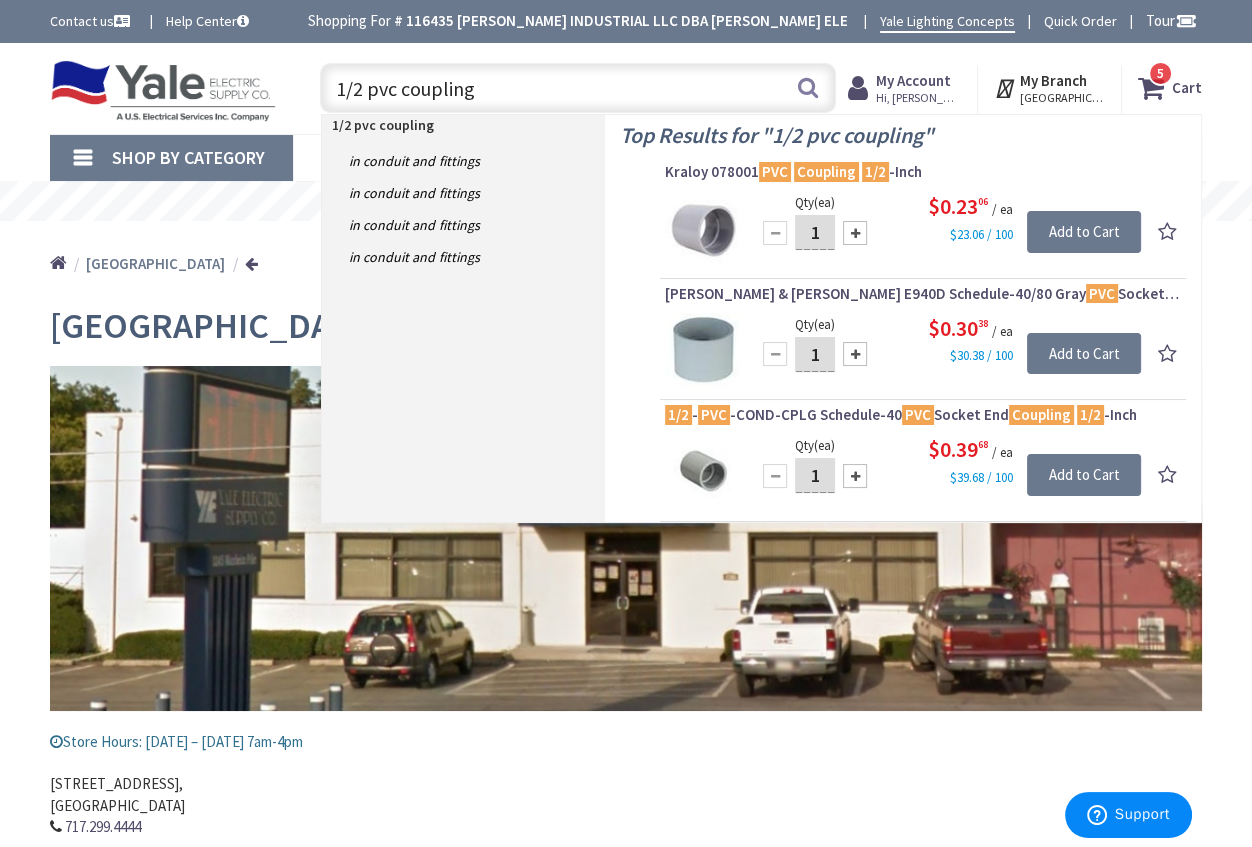 click at bounding box center [855, 233] 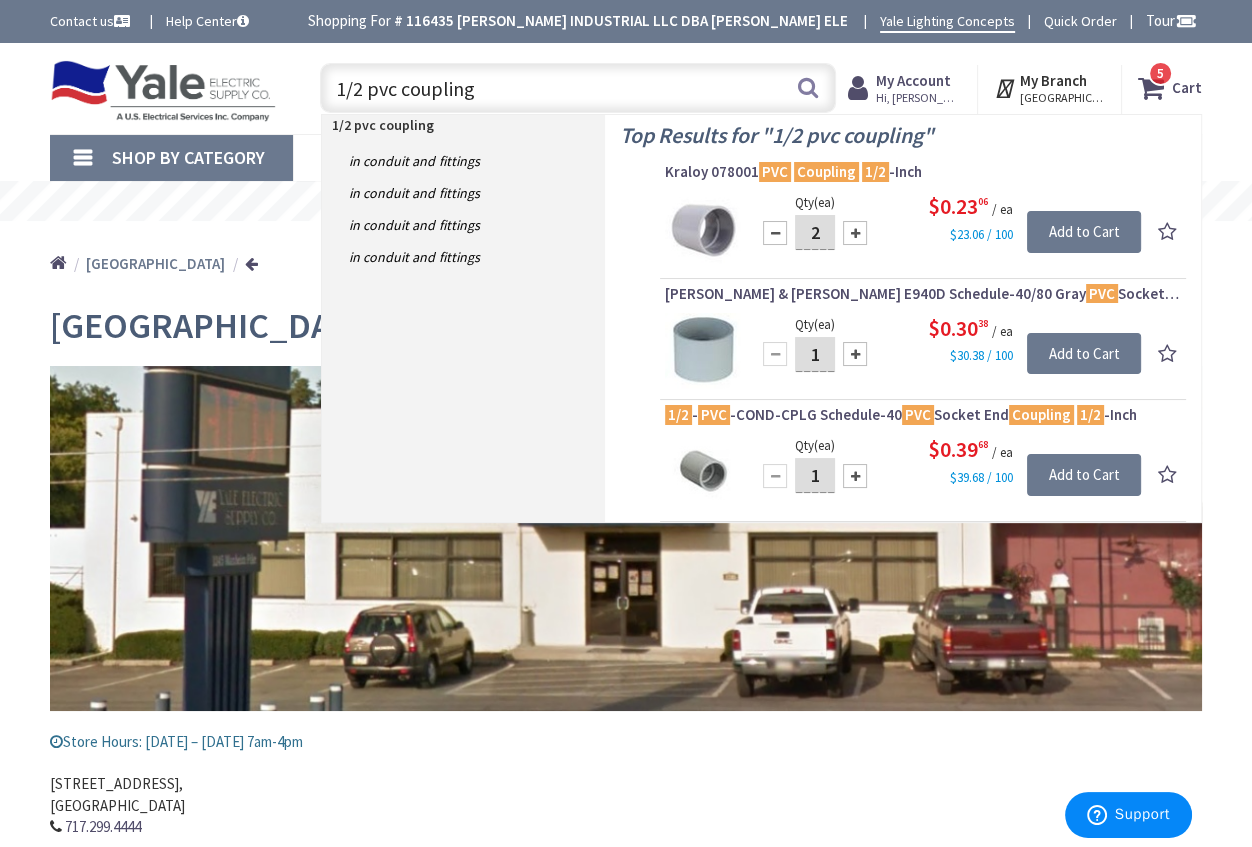 click at bounding box center [855, 233] 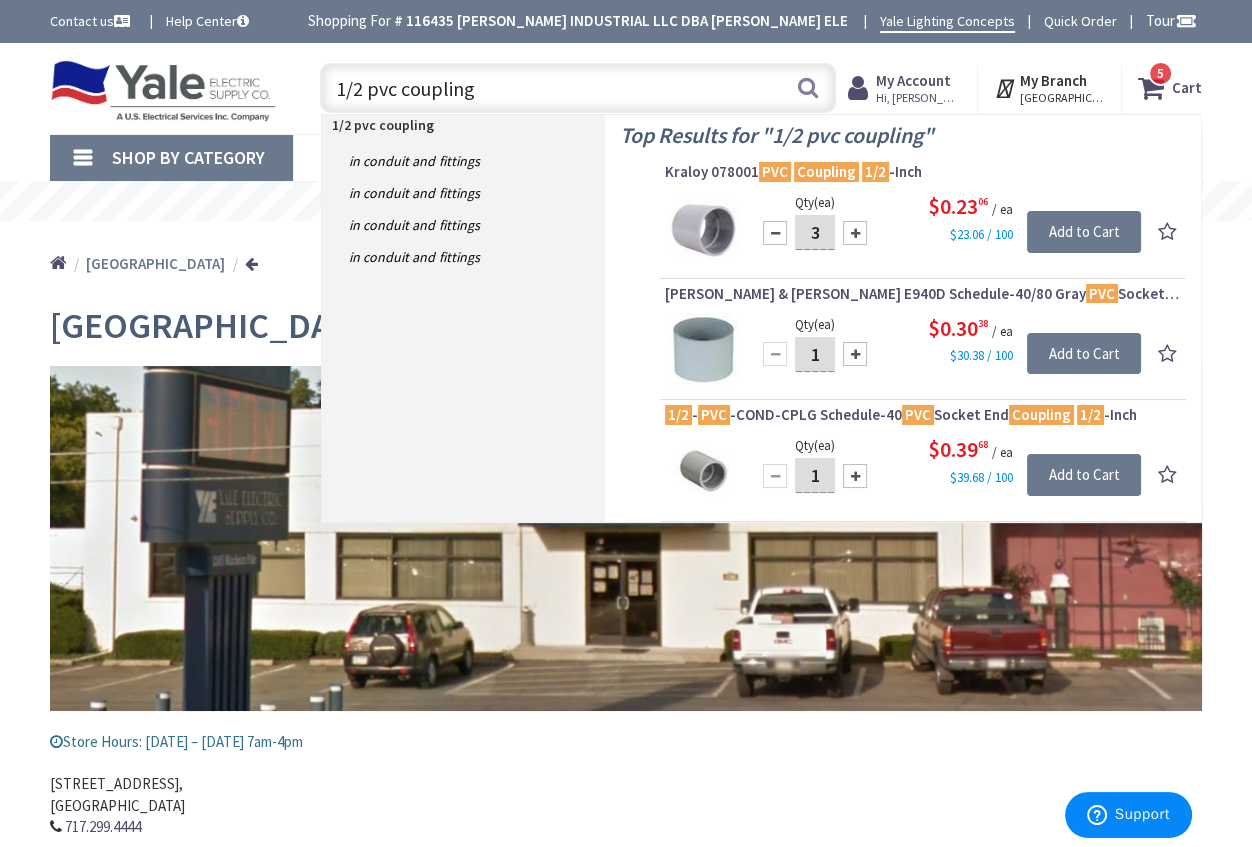 click at bounding box center [855, 233] 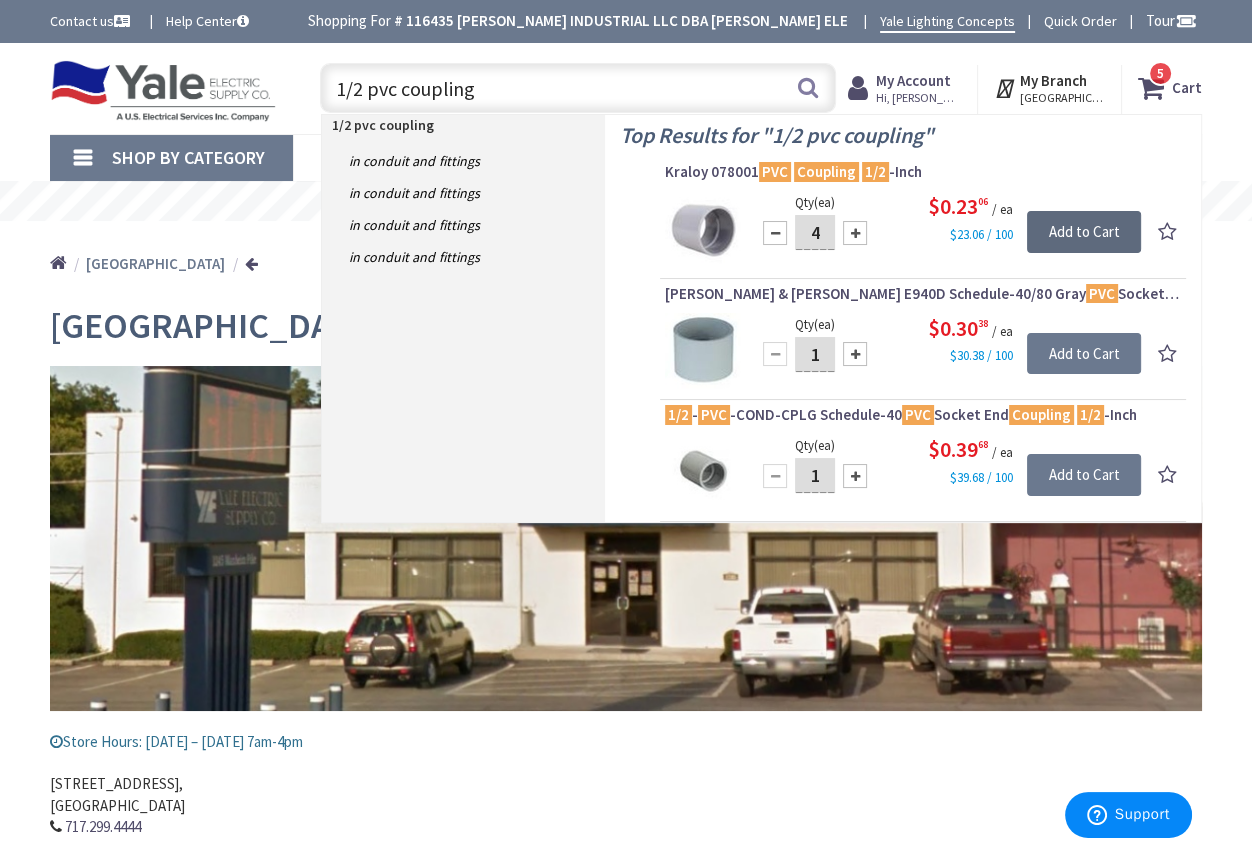 click on "Add to Cart" at bounding box center (1084, 232) 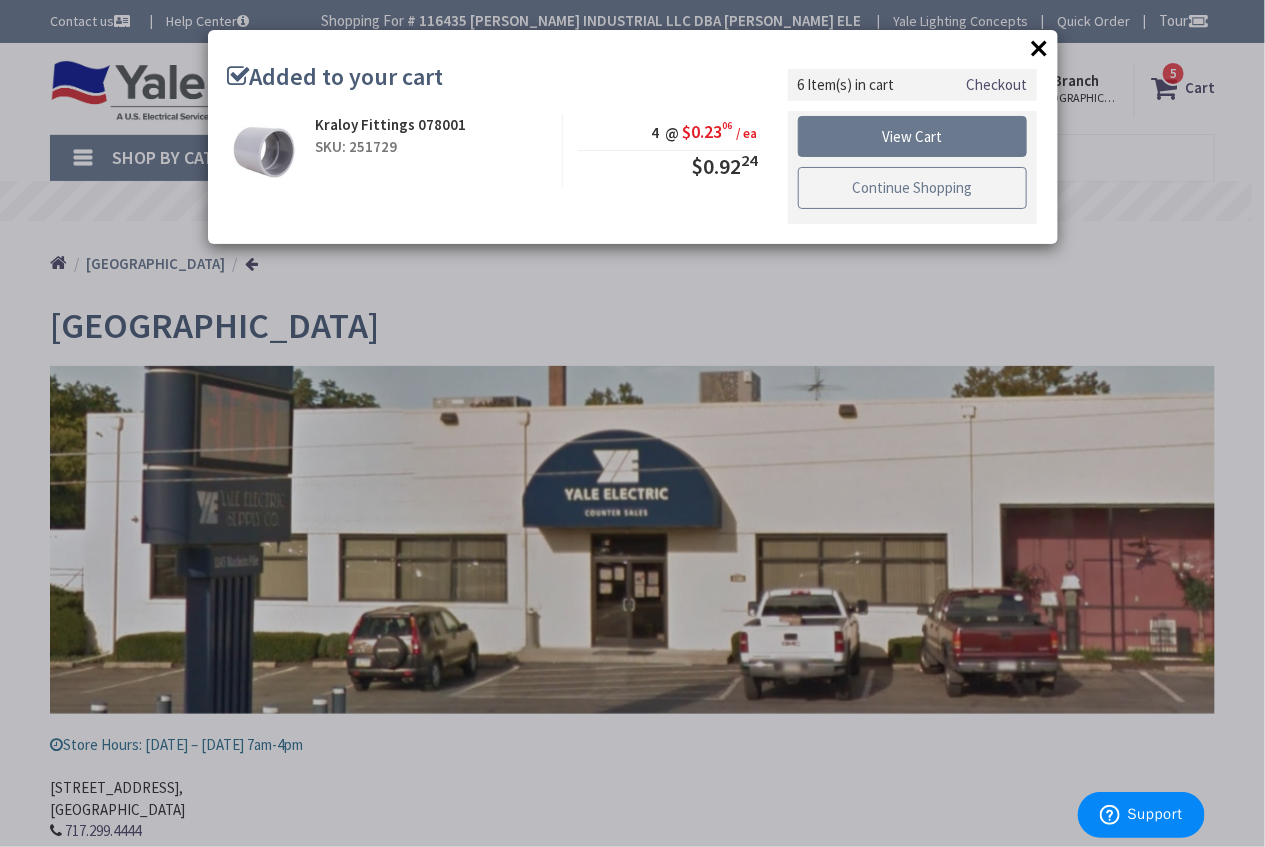 click on "Continue Shopping" at bounding box center [913, 188] 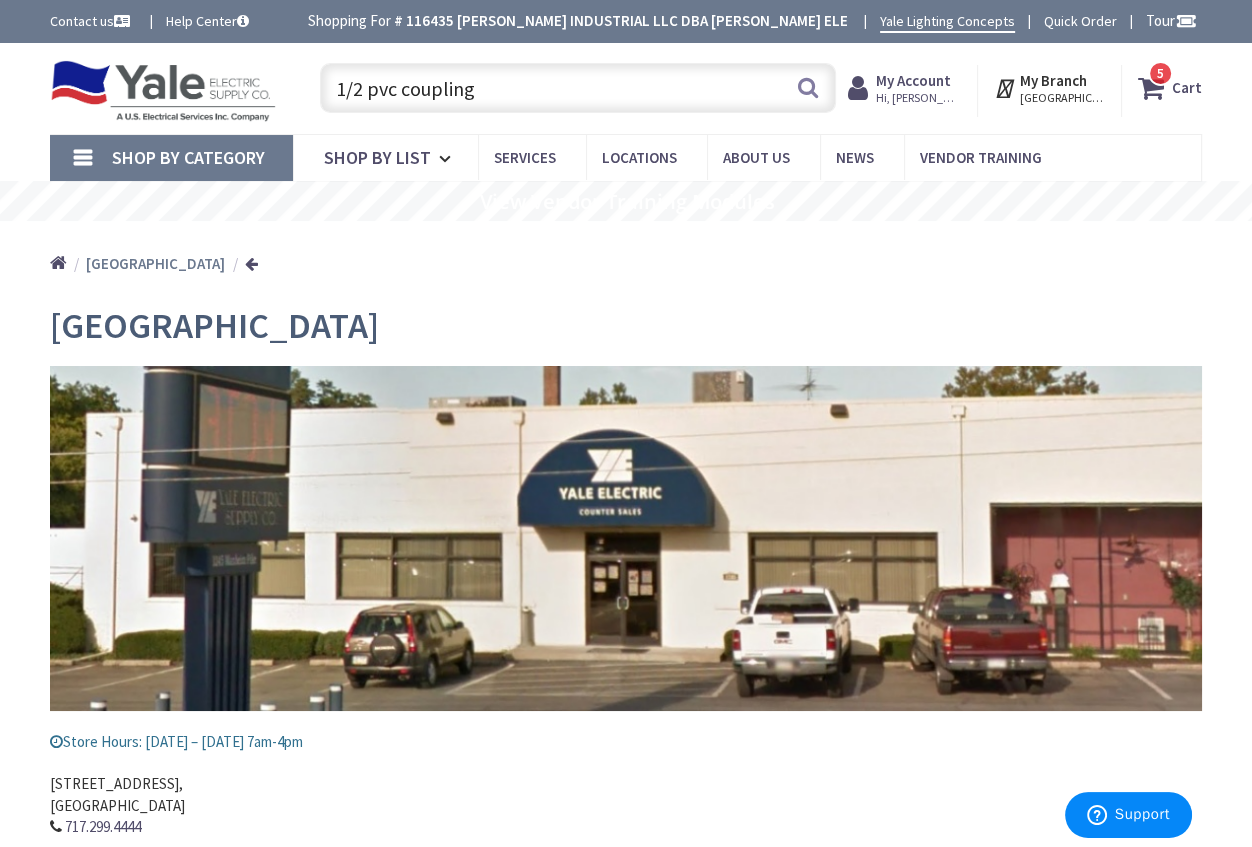 drag, startPoint x: 475, startPoint y: 86, endPoint x: 319, endPoint y: 80, distance: 156.11534 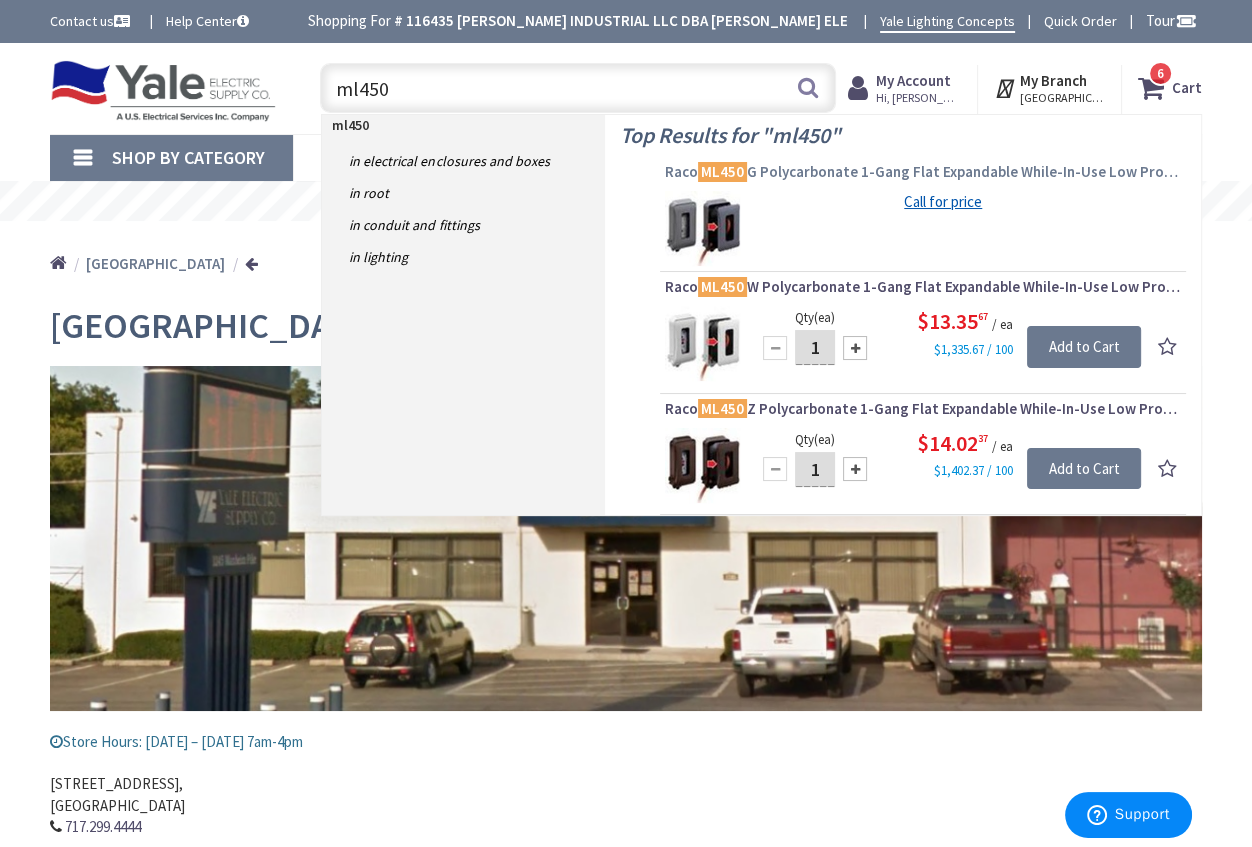 type on "ml450" 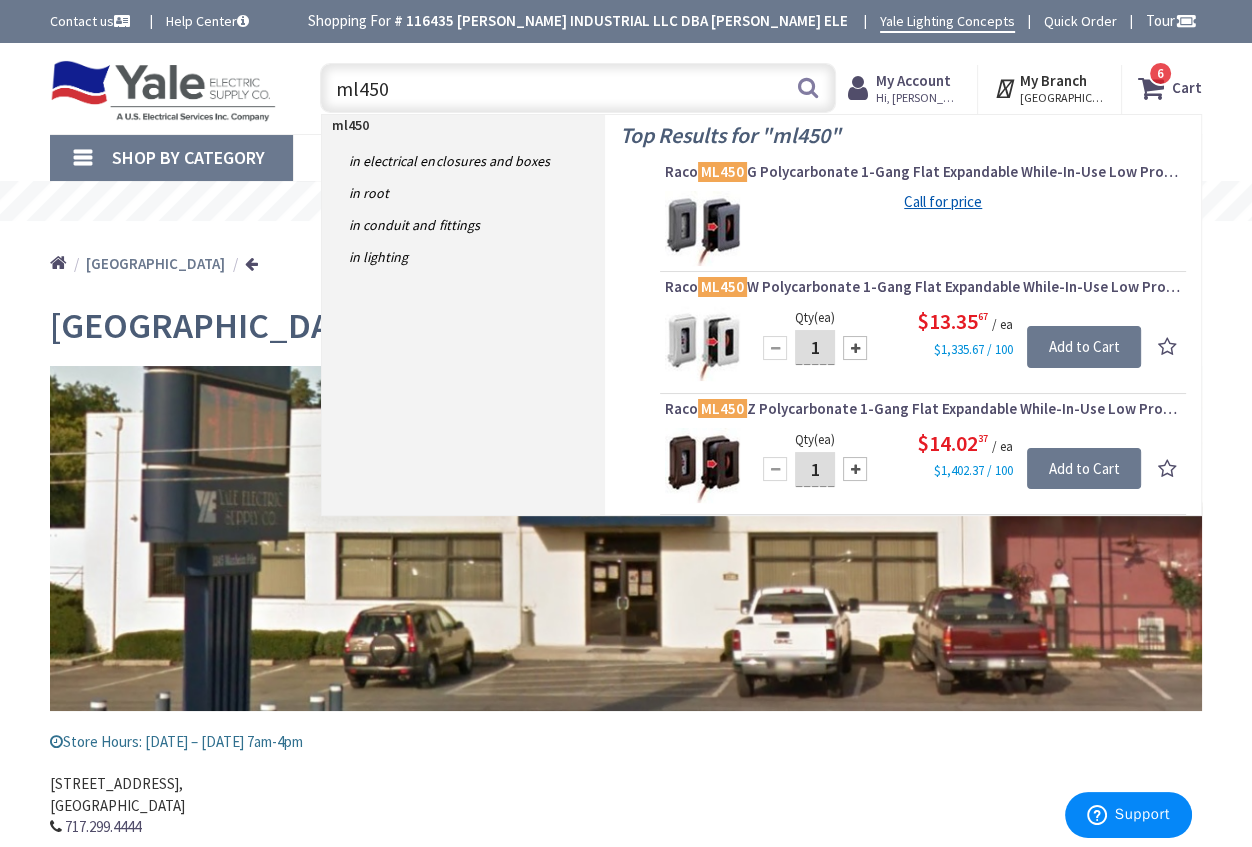 click on "Raco  ML450 G Polycarbonate 1-Gang Flat Expandable While-In-Use Low Profile Cover 3.61-Inch x 1 - 3-Inch x 5.70-Inch" at bounding box center (923, 172) 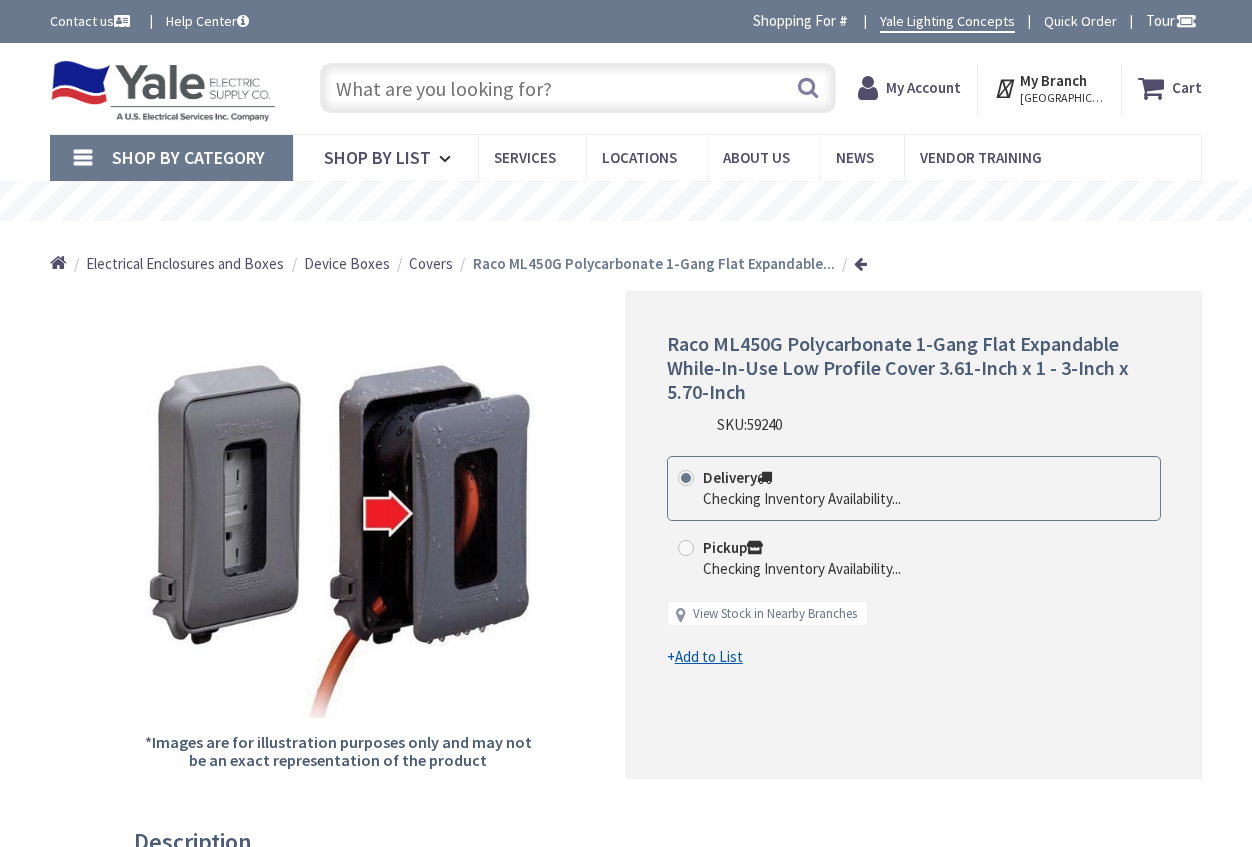 scroll, scrollTop: 0, scrollLeft: 0, axis: both 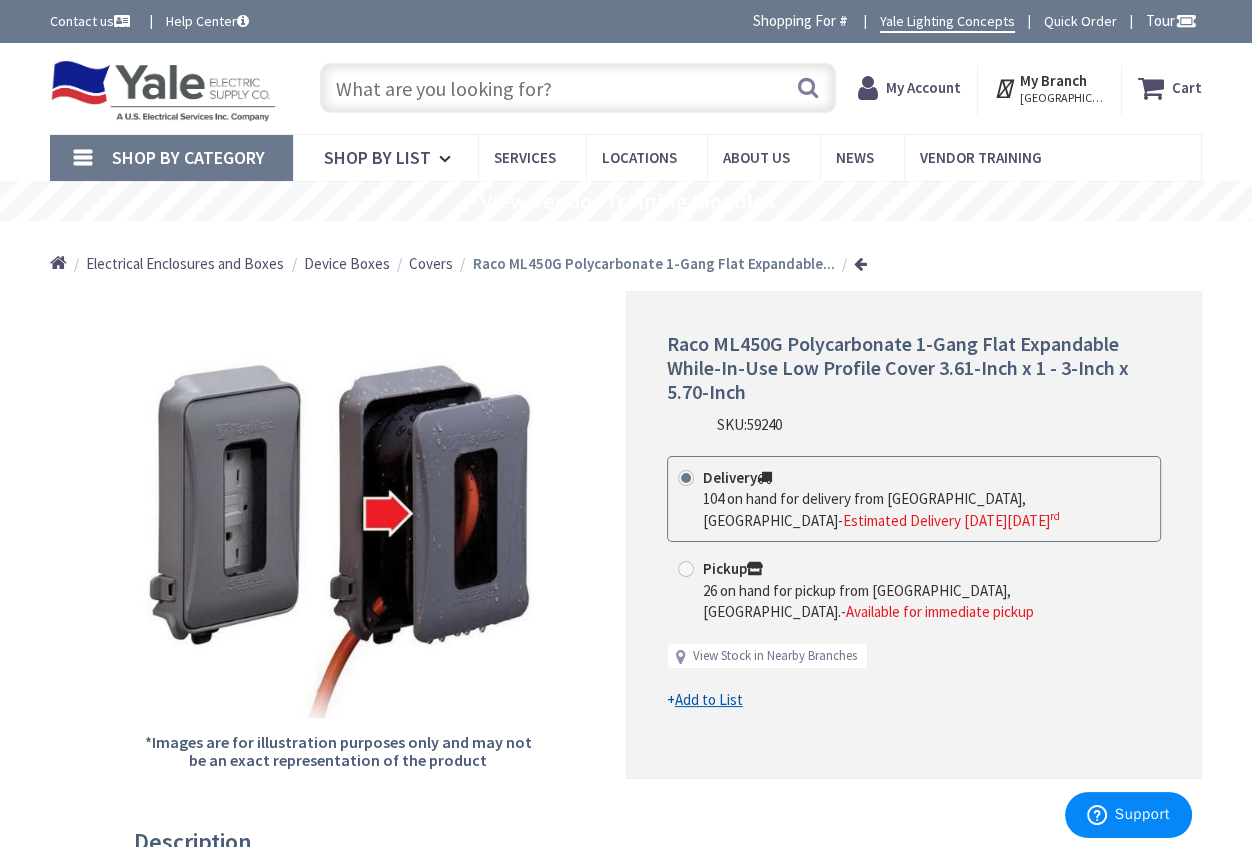 click at bounding box center (578, 88) 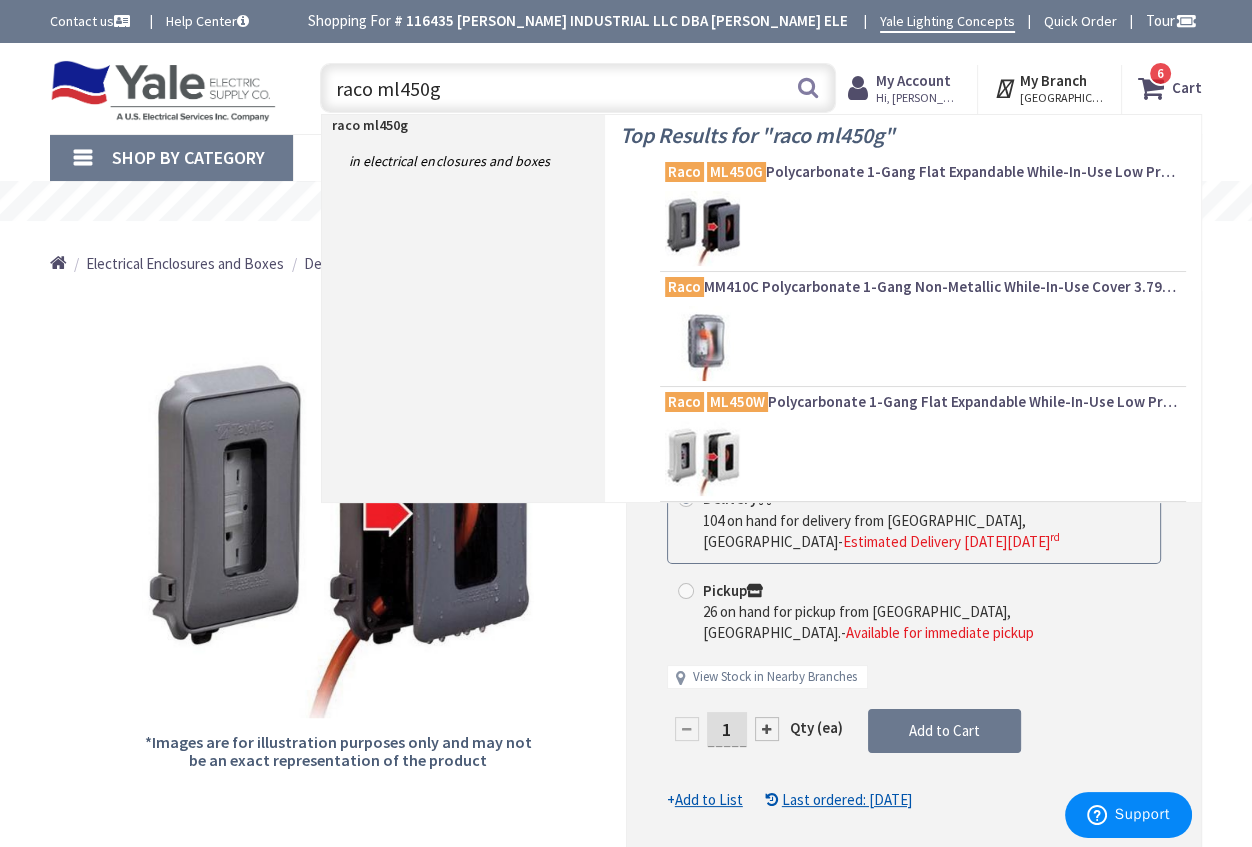 scroll, scrollTop: 0, scrollLeft: 0, axis: both 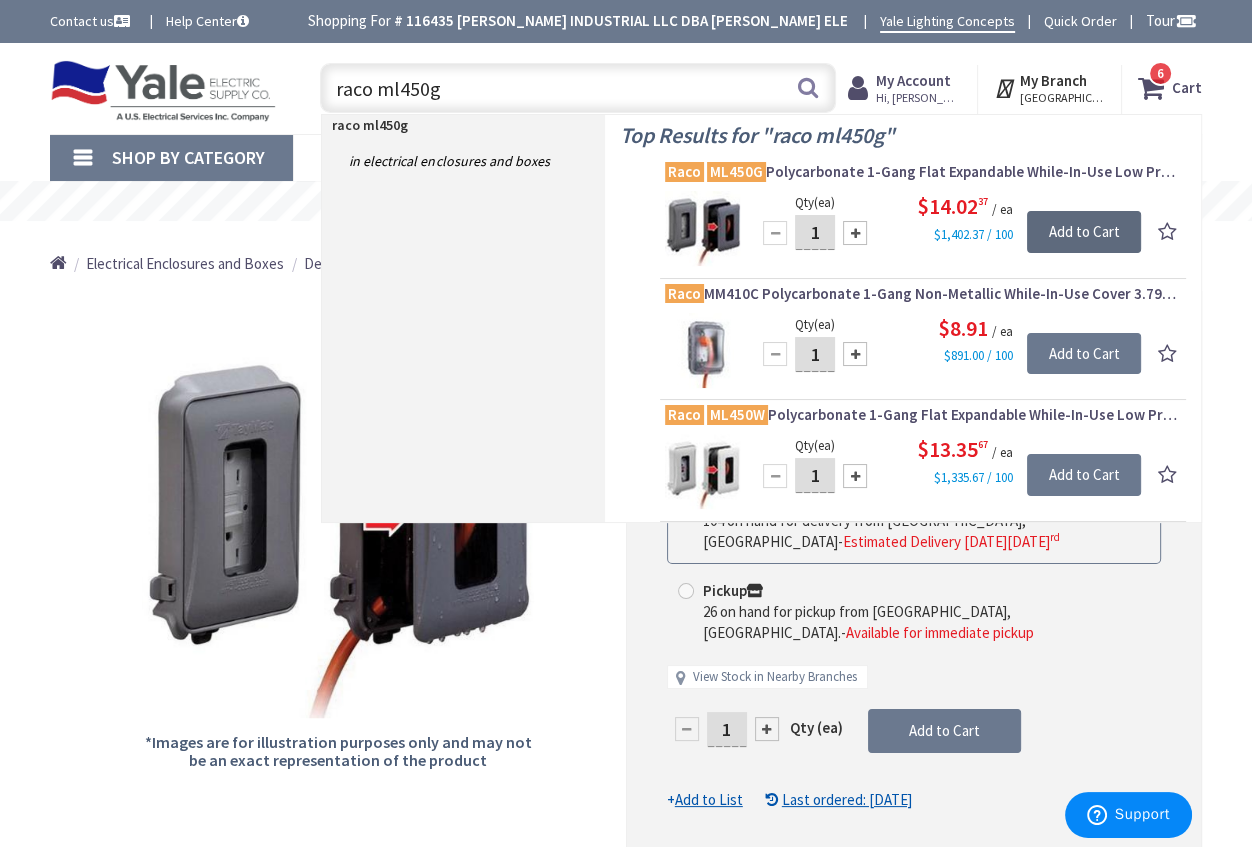 click on "Add to Cart" at bounding box center [1084, 232] 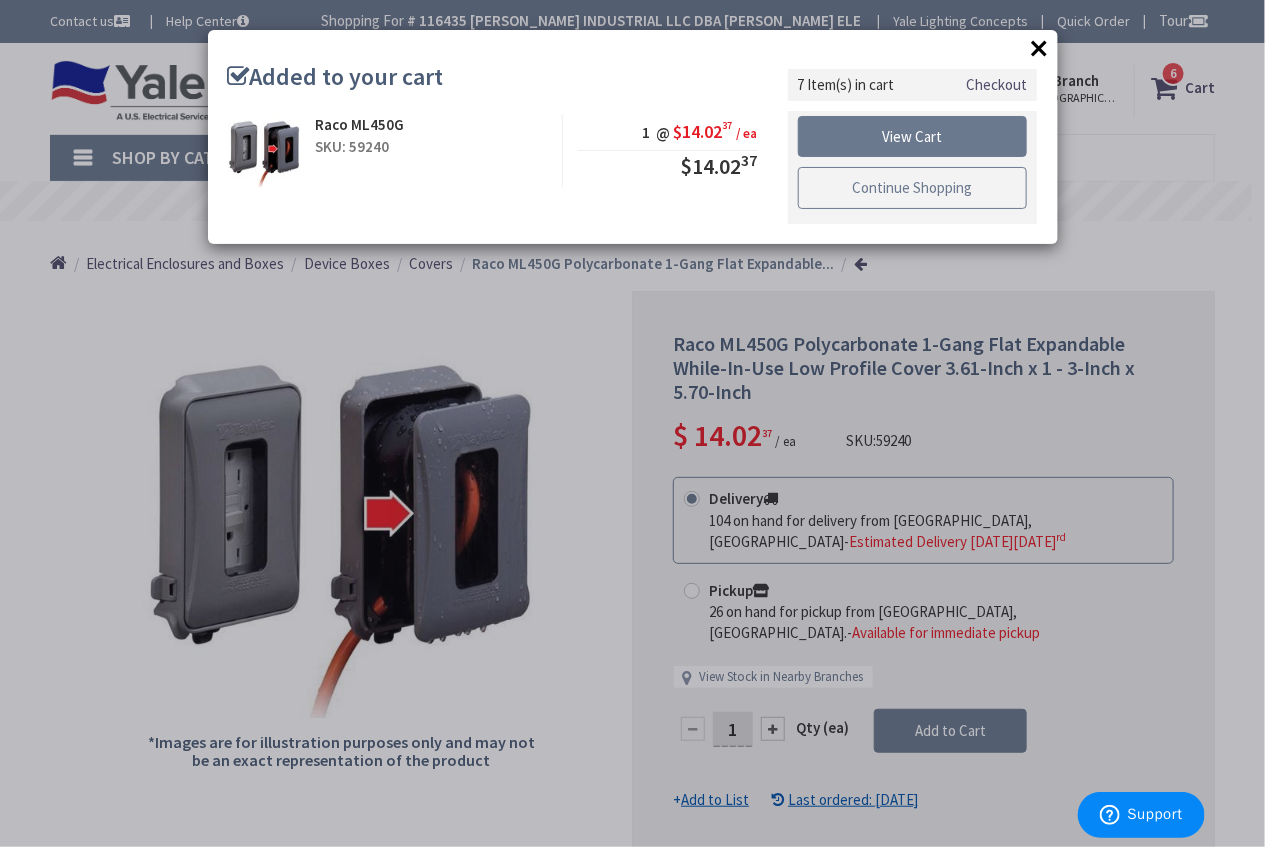 click on "Continue Shopping" at bounding box center (913, 188) 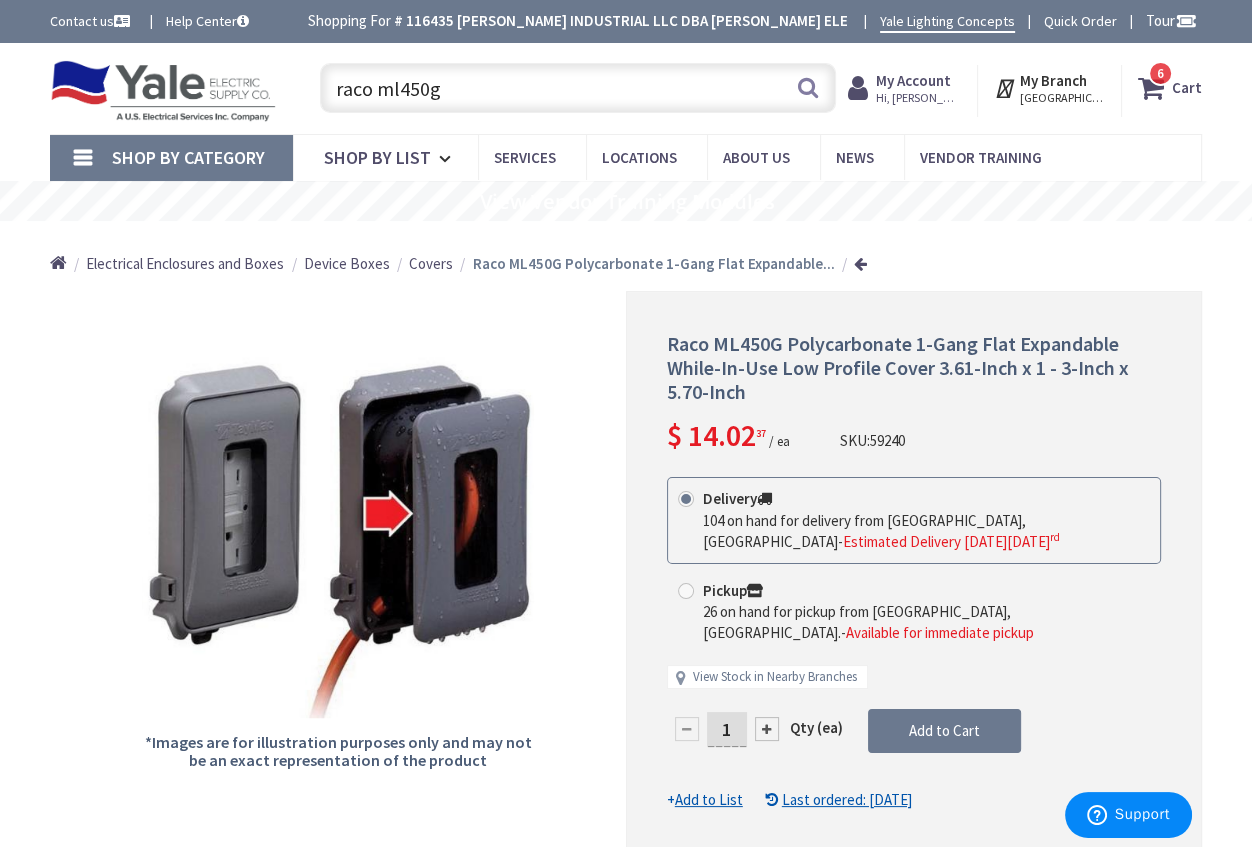 drag, startPoint x: 455, startPoint y: 88, endPoint x: 319, endPoint y: 91, distance: 136.03308 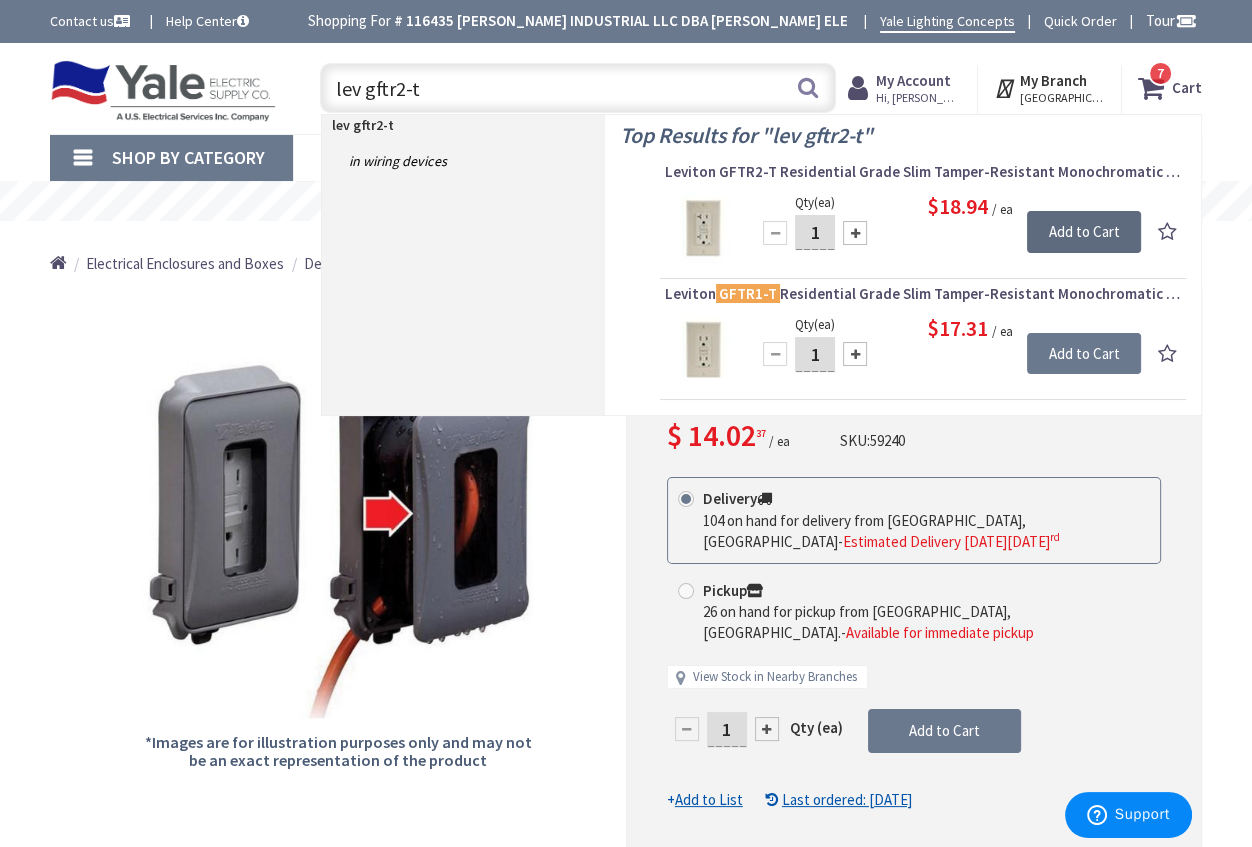 click on "Add to Cart" at bounding box center [1084, 232] 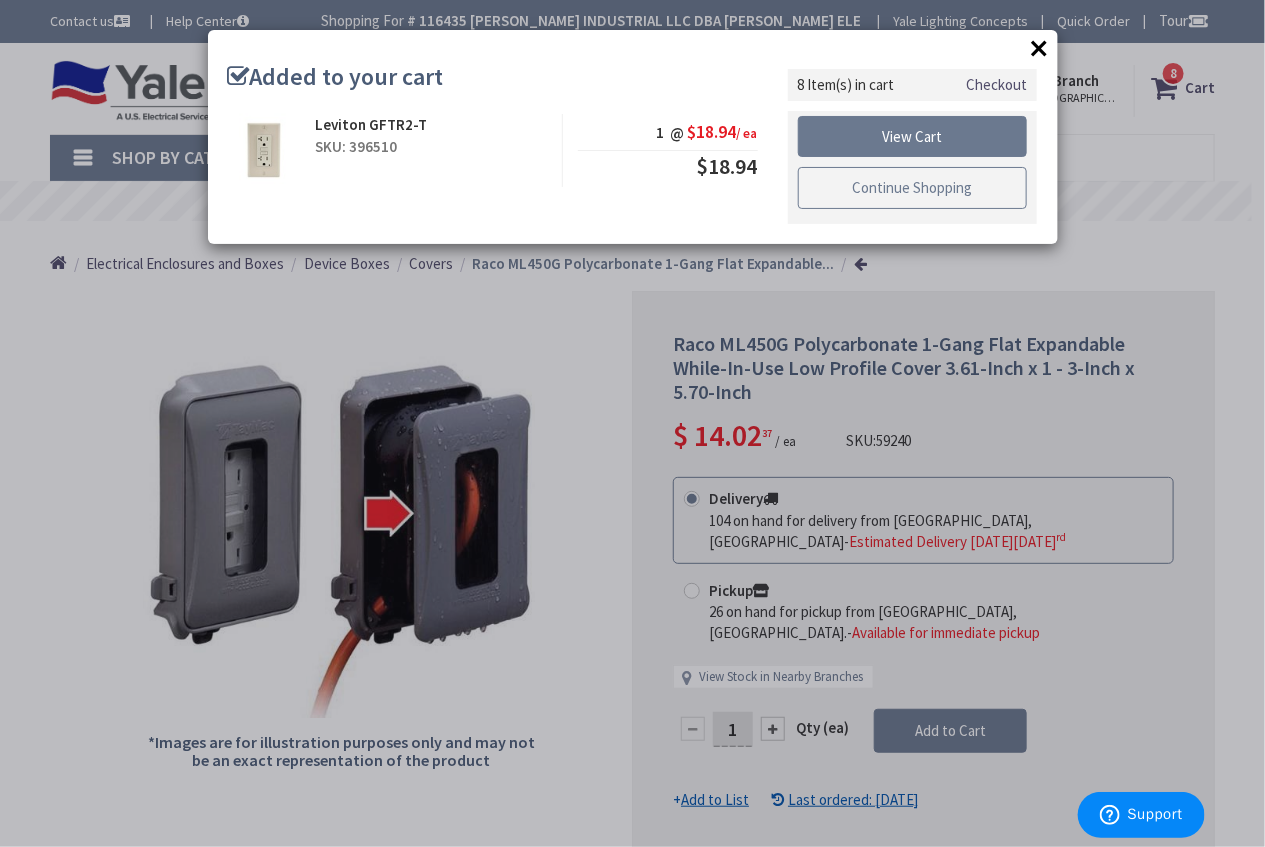 click on "Continue Shopping" at bounding box center (913, 188) 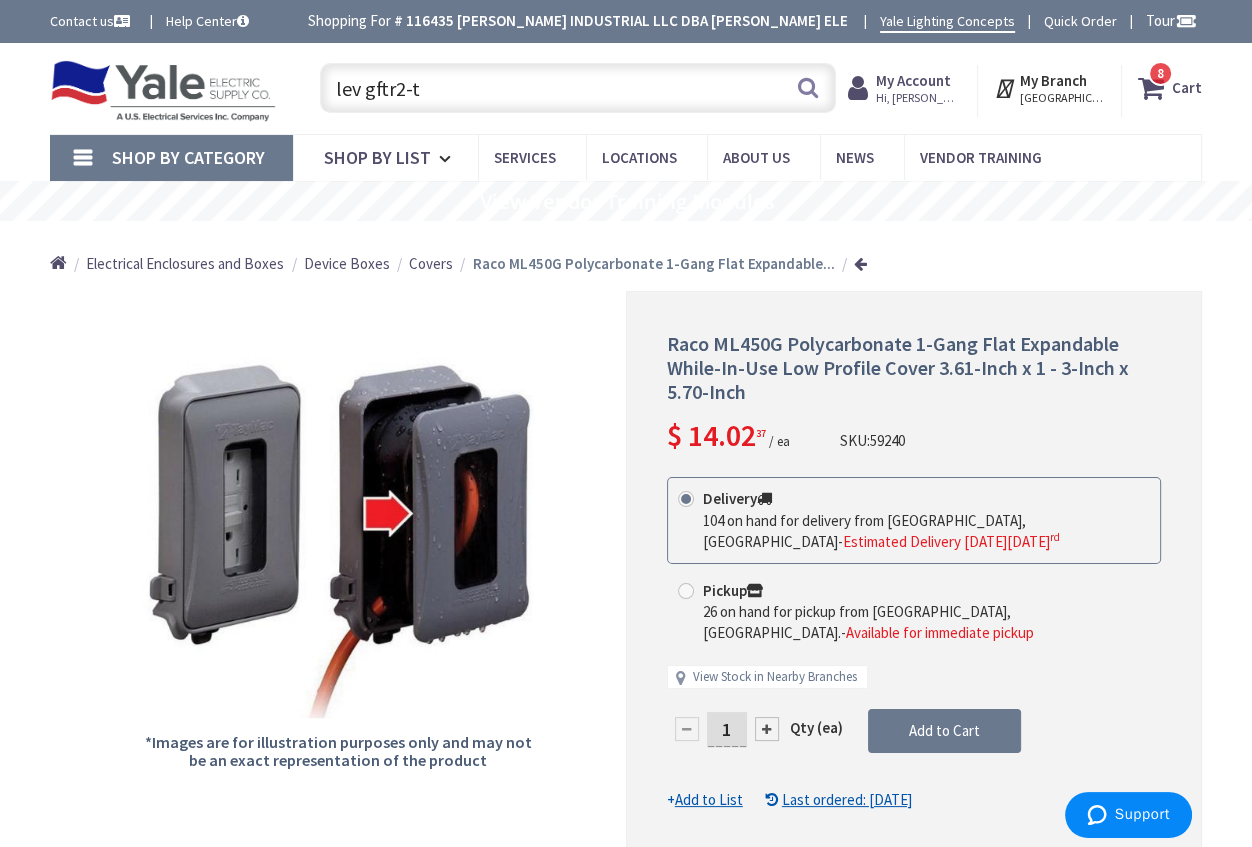 click on "8
8
items" at bounding box center [1160, 73] 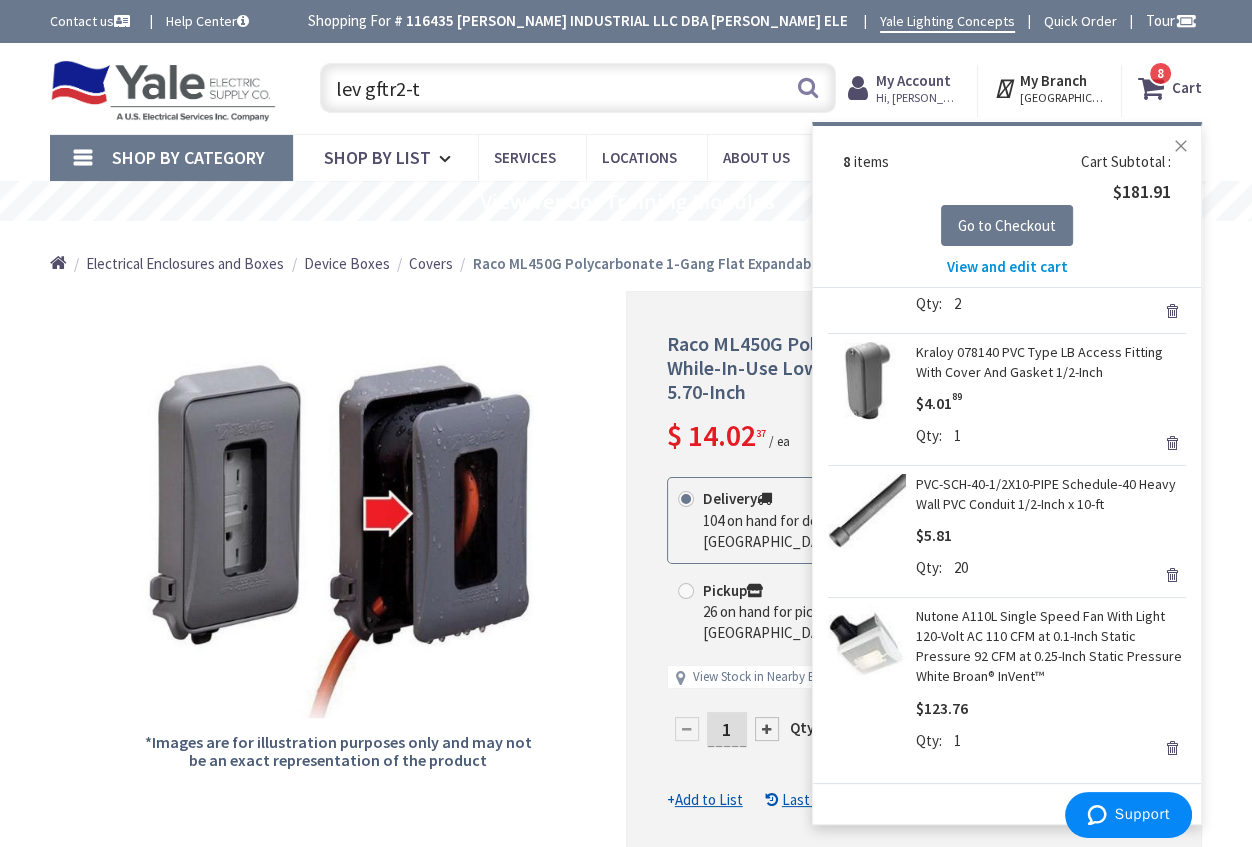 scroll, scrollTop: 709, scrollLeft: 0, axis: vertical 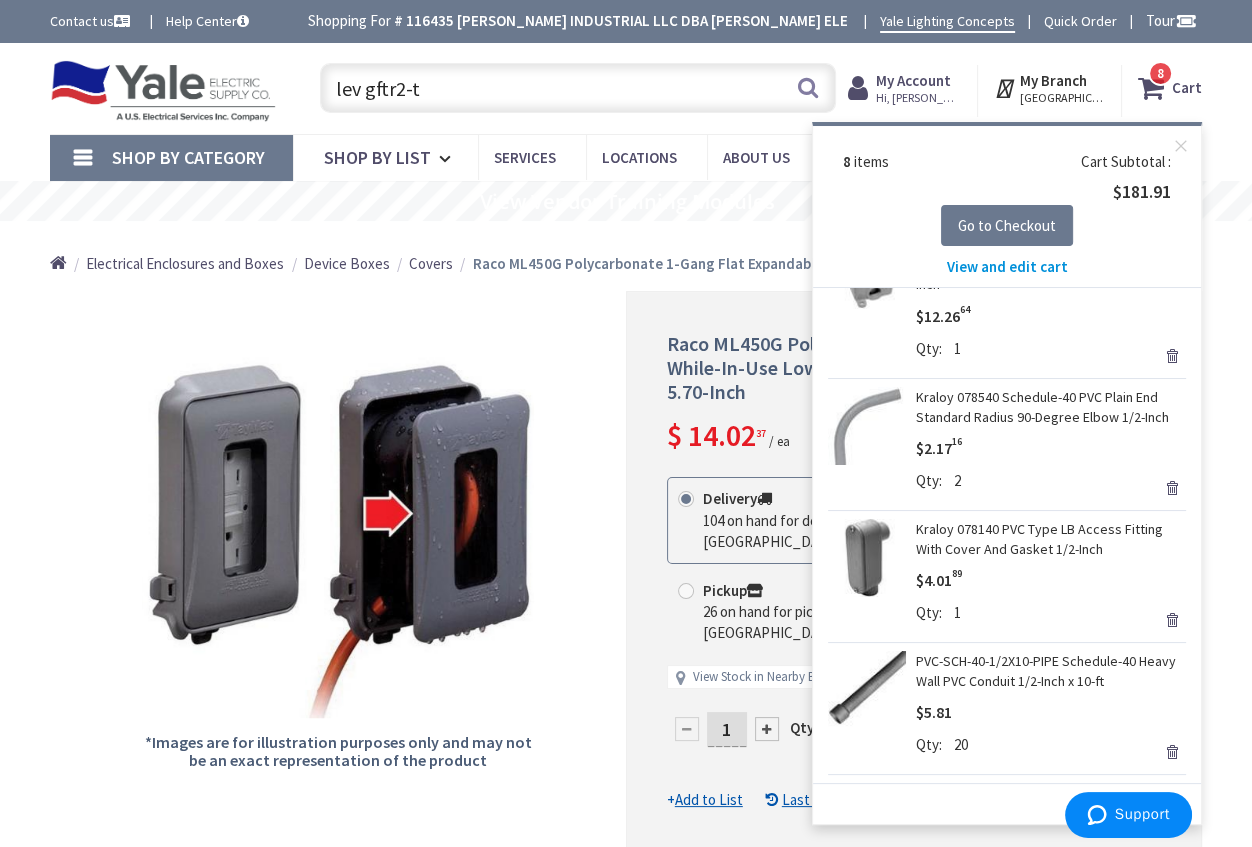 click on "lev gftr2-t" at bounding box center [578, 88] 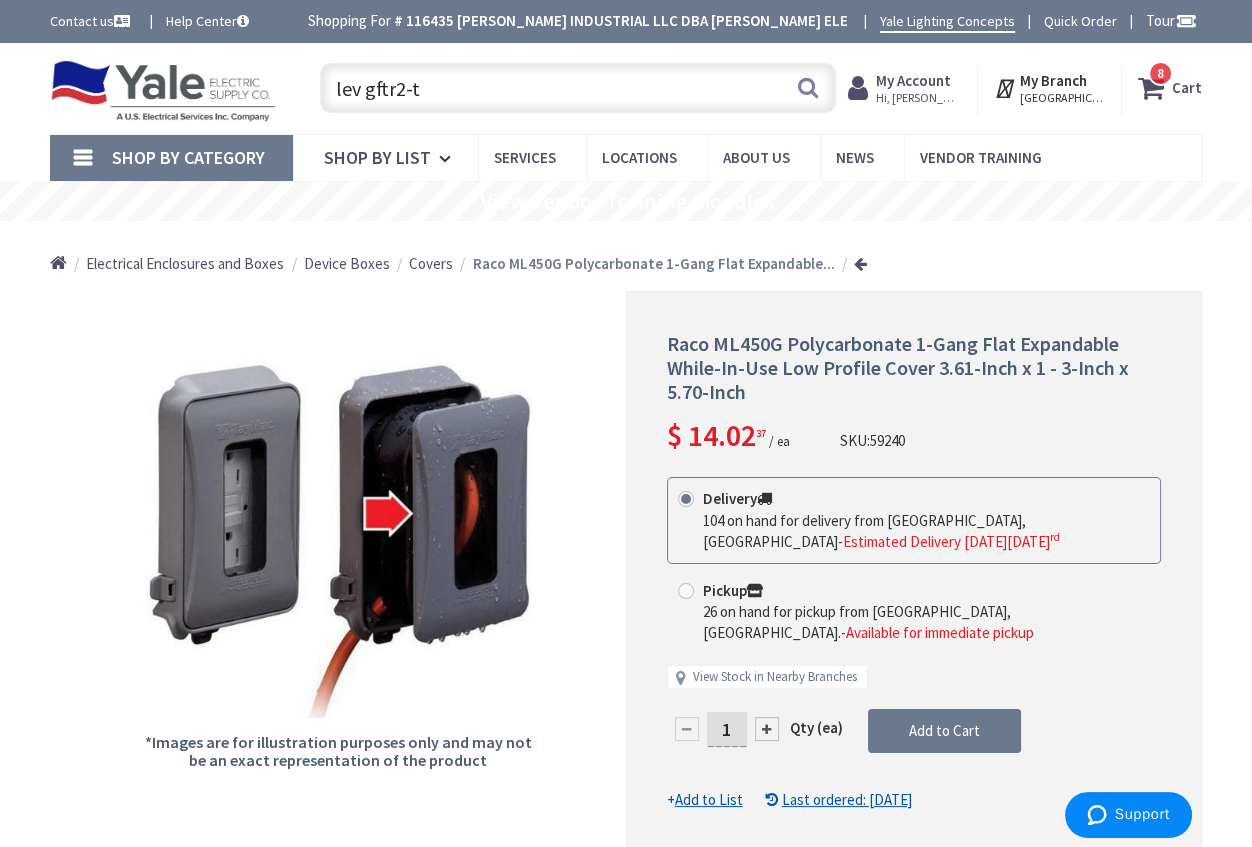 drag, startPoint x: 431, startPoint y: 90, endPoint x: 320, endPoint y: 73, distance: 112.29426 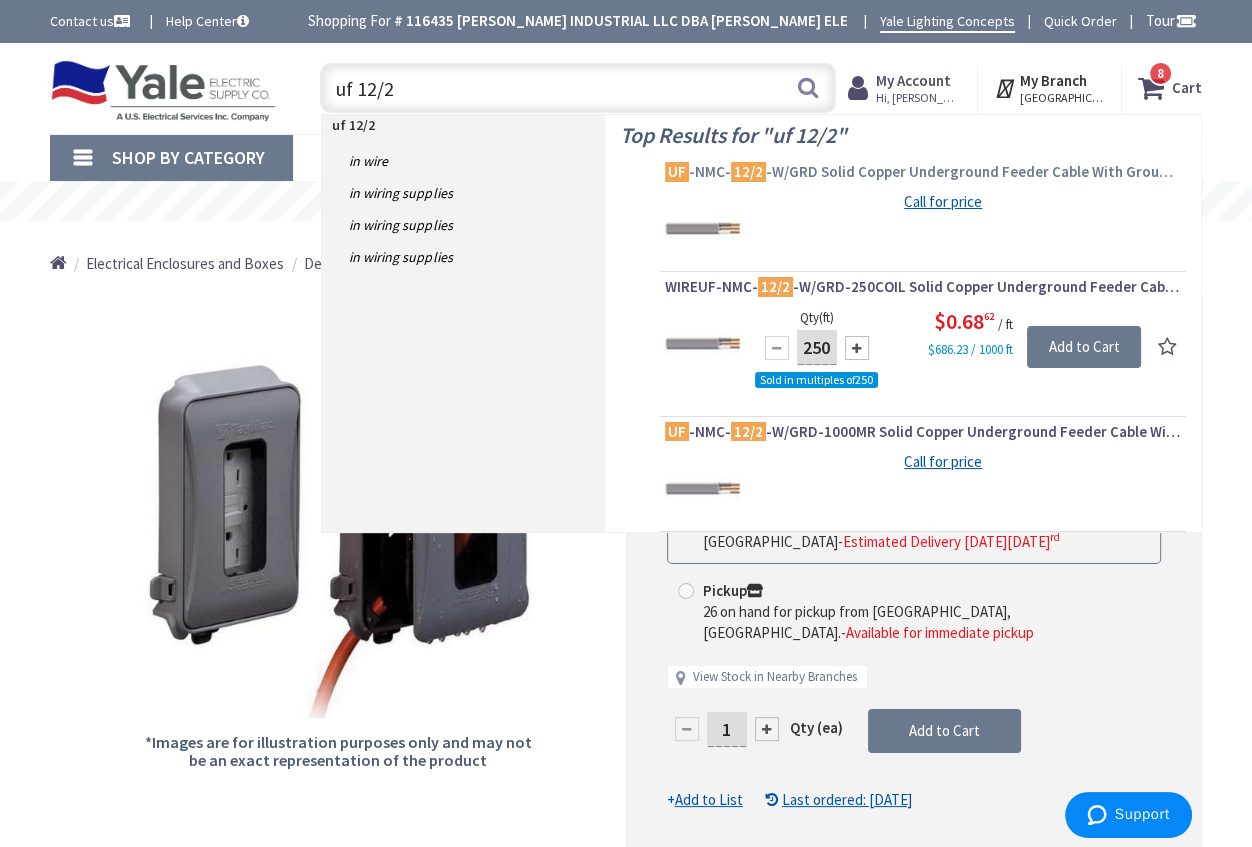 type on "uf 12/2" 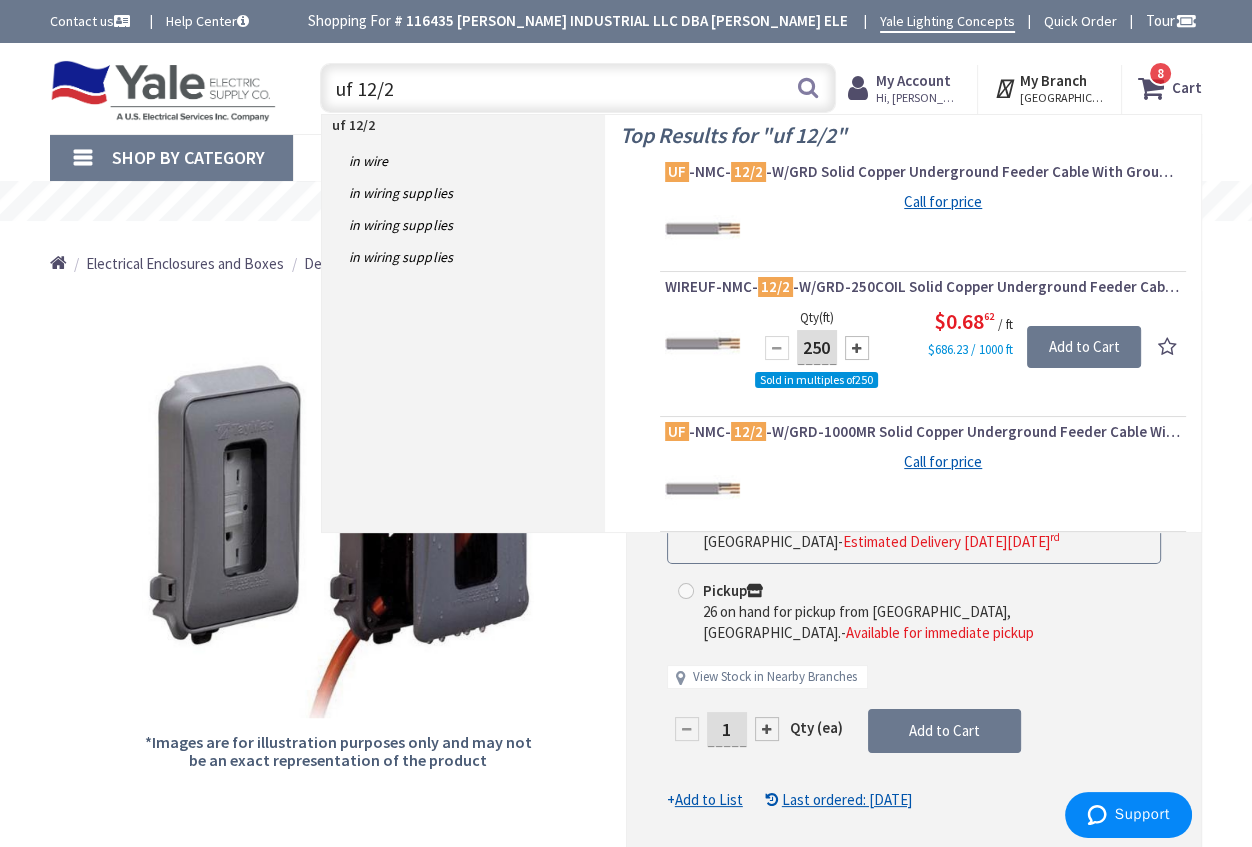 click on "UF -NMC- 12/2 -W/GRD Solid Copper Underground Feeder Cable With Grounding  12/2" at bounding box center [923, 172] 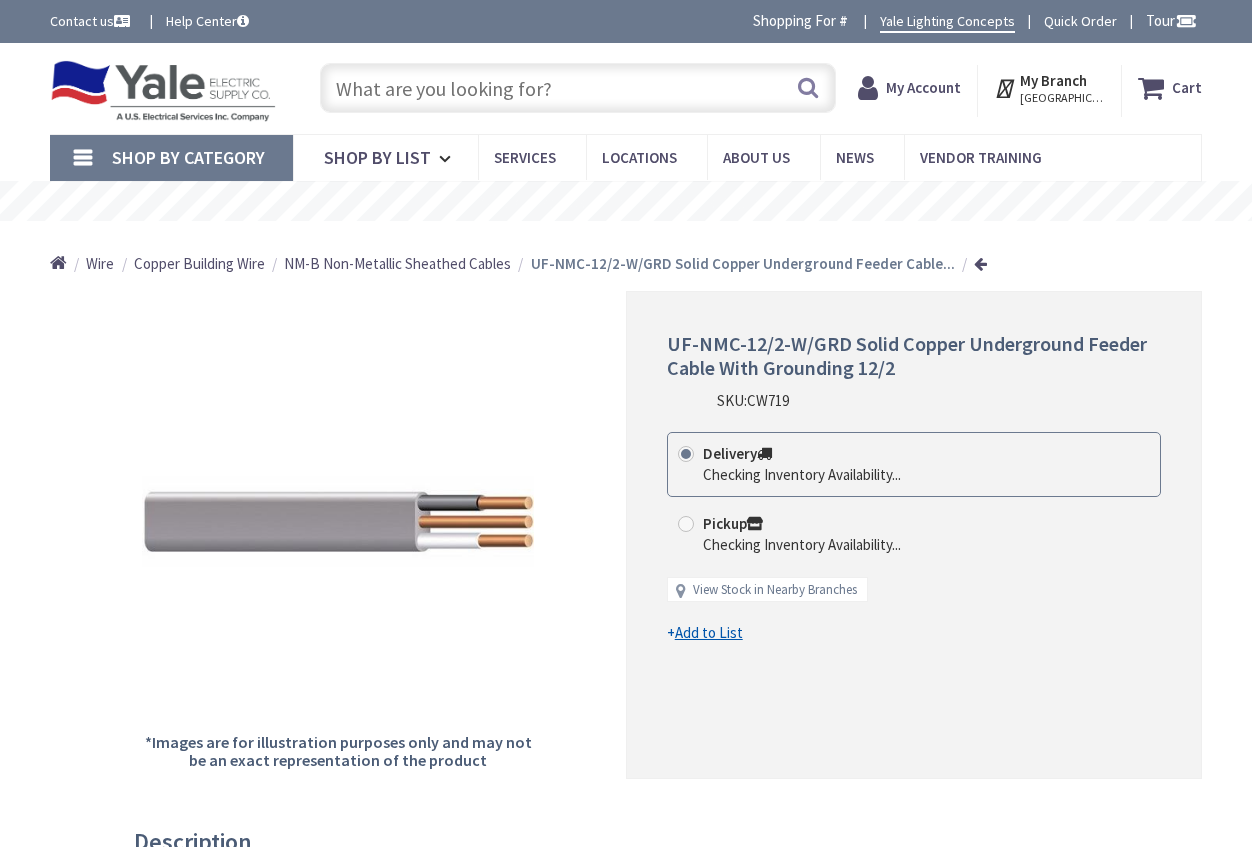 scroll, scrollTop: 0, scrollLeft: 0, axis: both 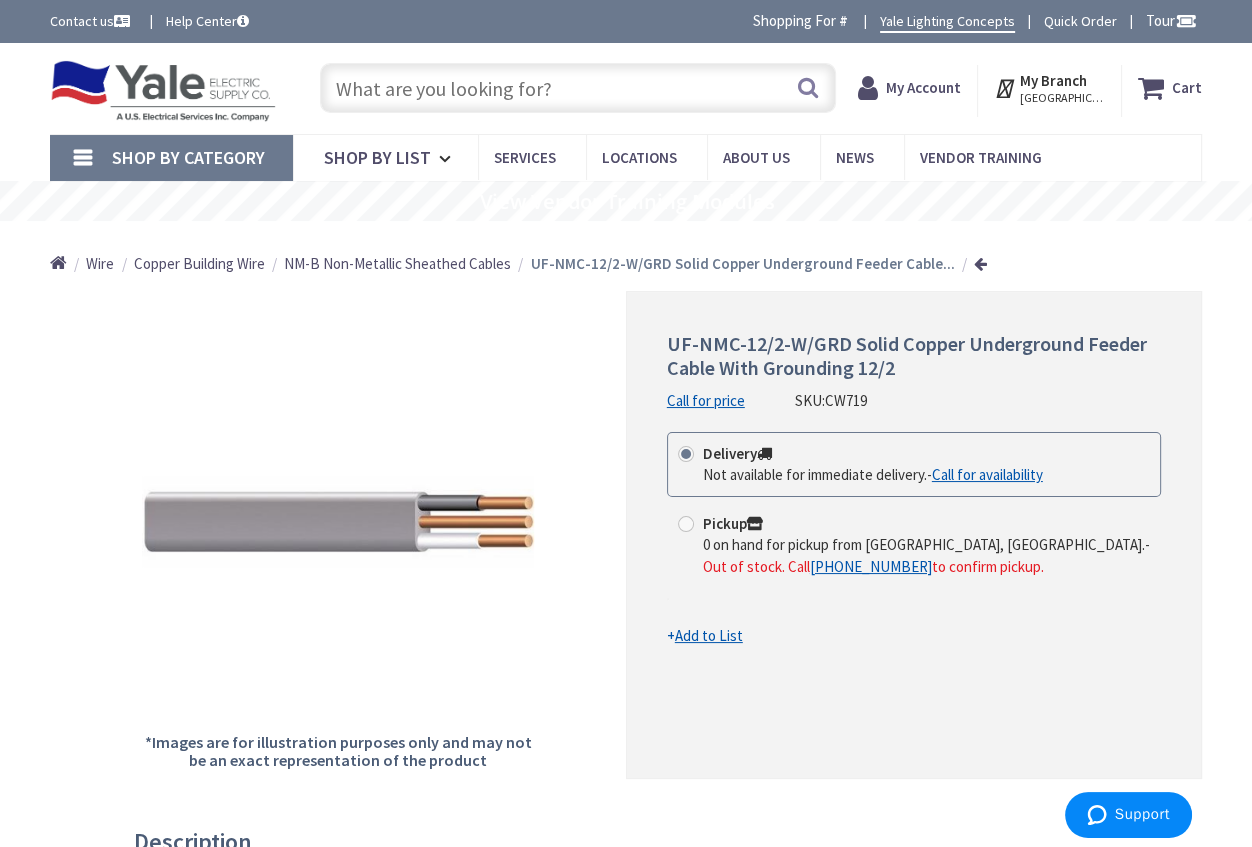 click at bounding box center [578, 88] 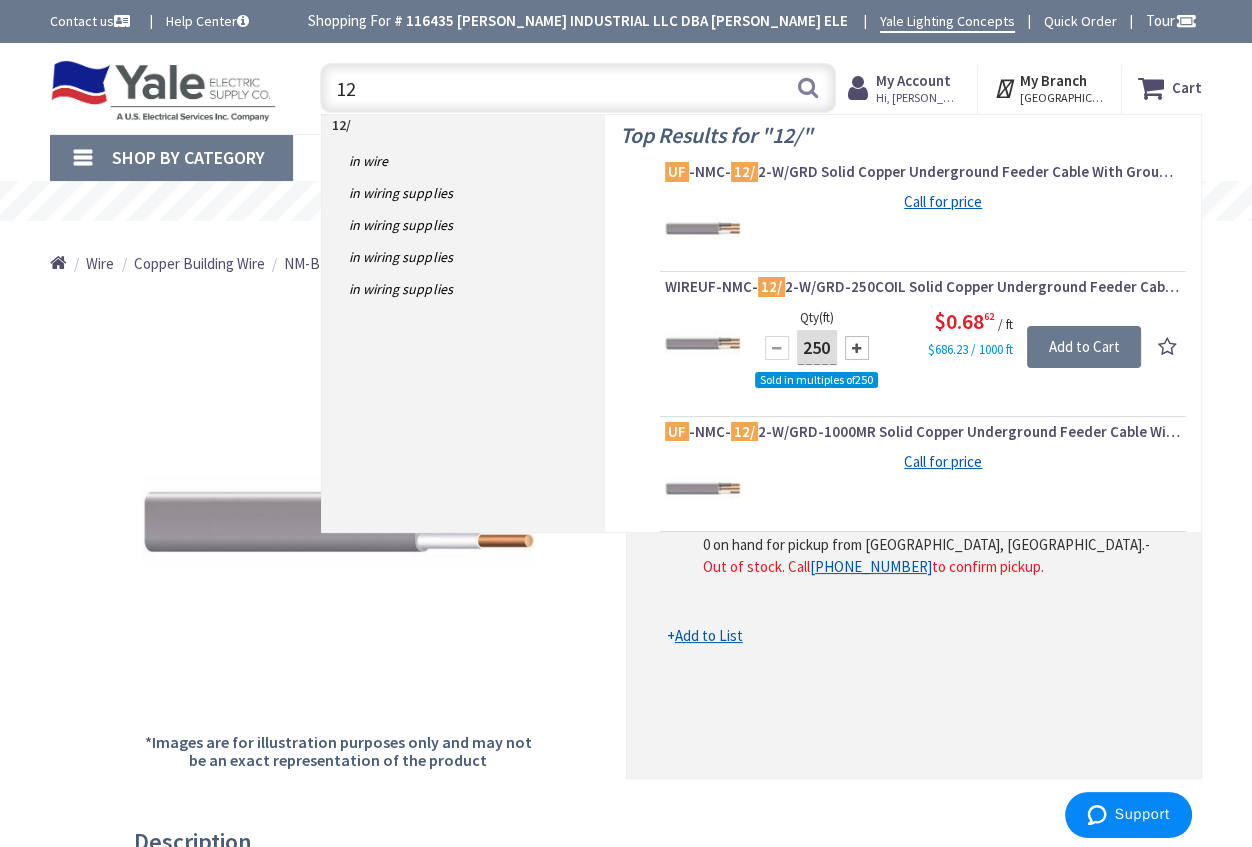 type on "1" 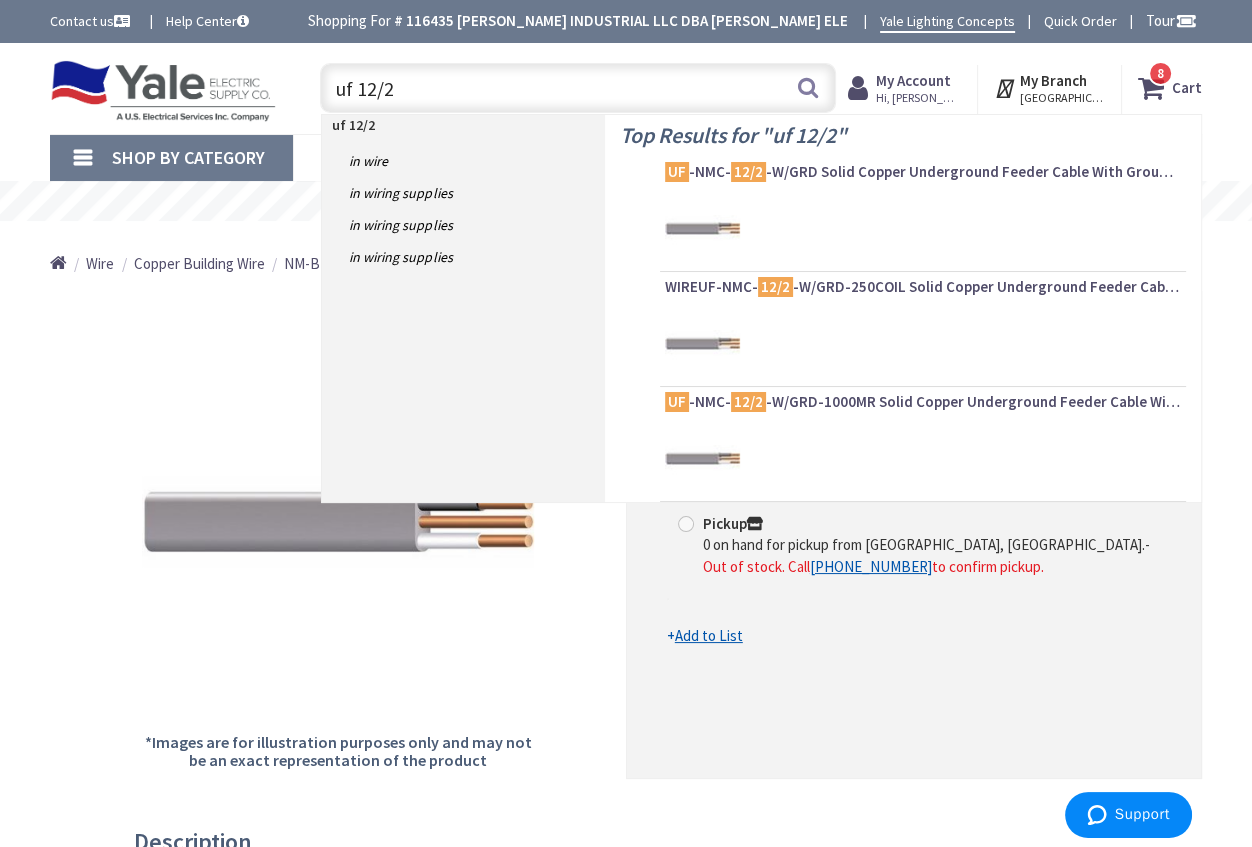 scroll, scrollTop: 0, scrollLeft: 0, axis: both 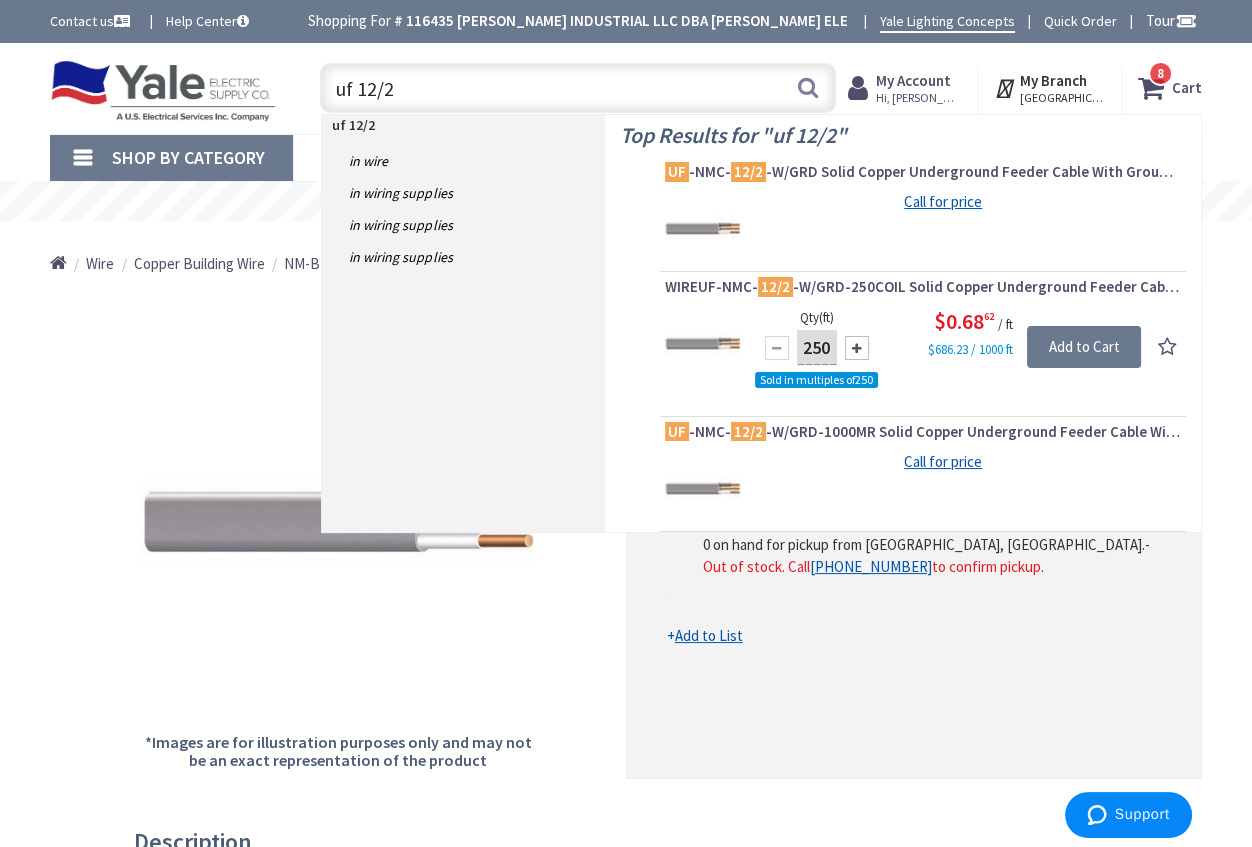 type on "uf 12/2" 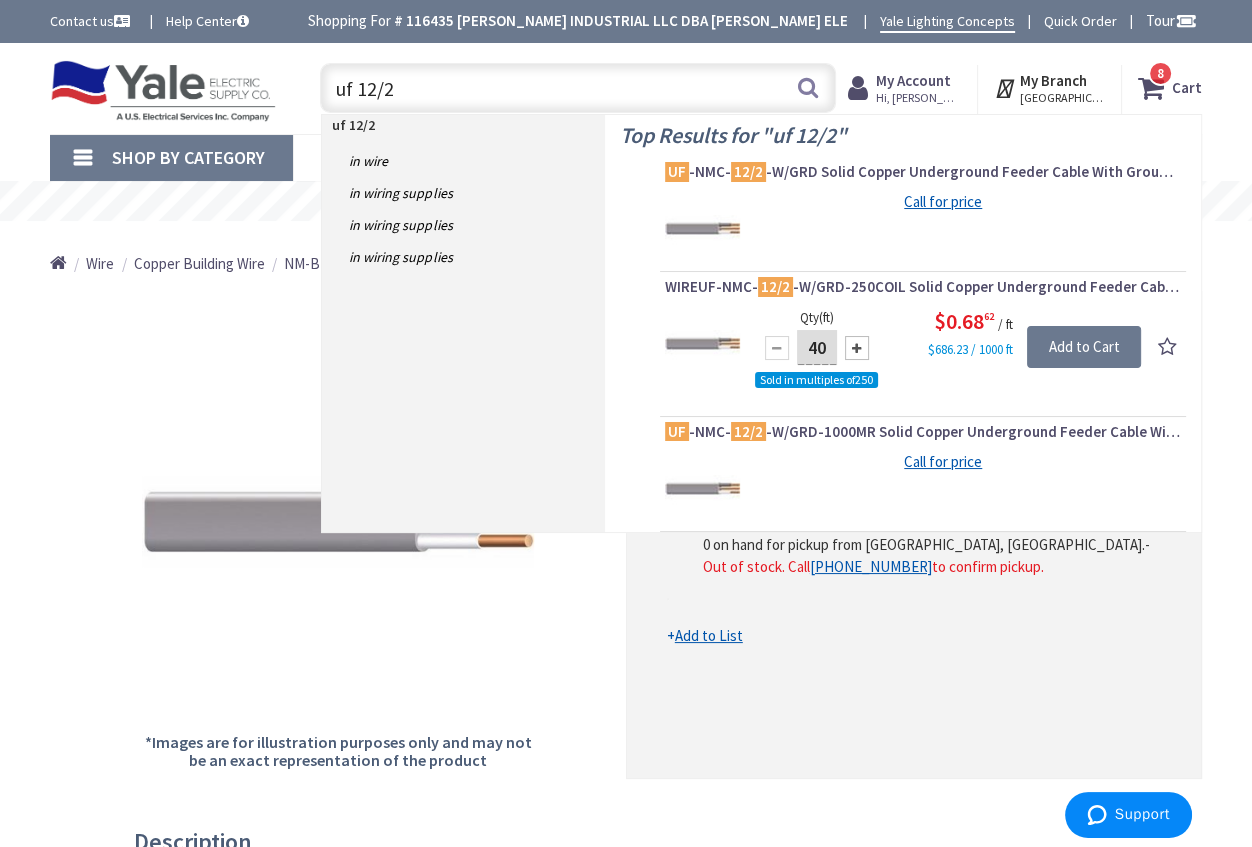type on "250" 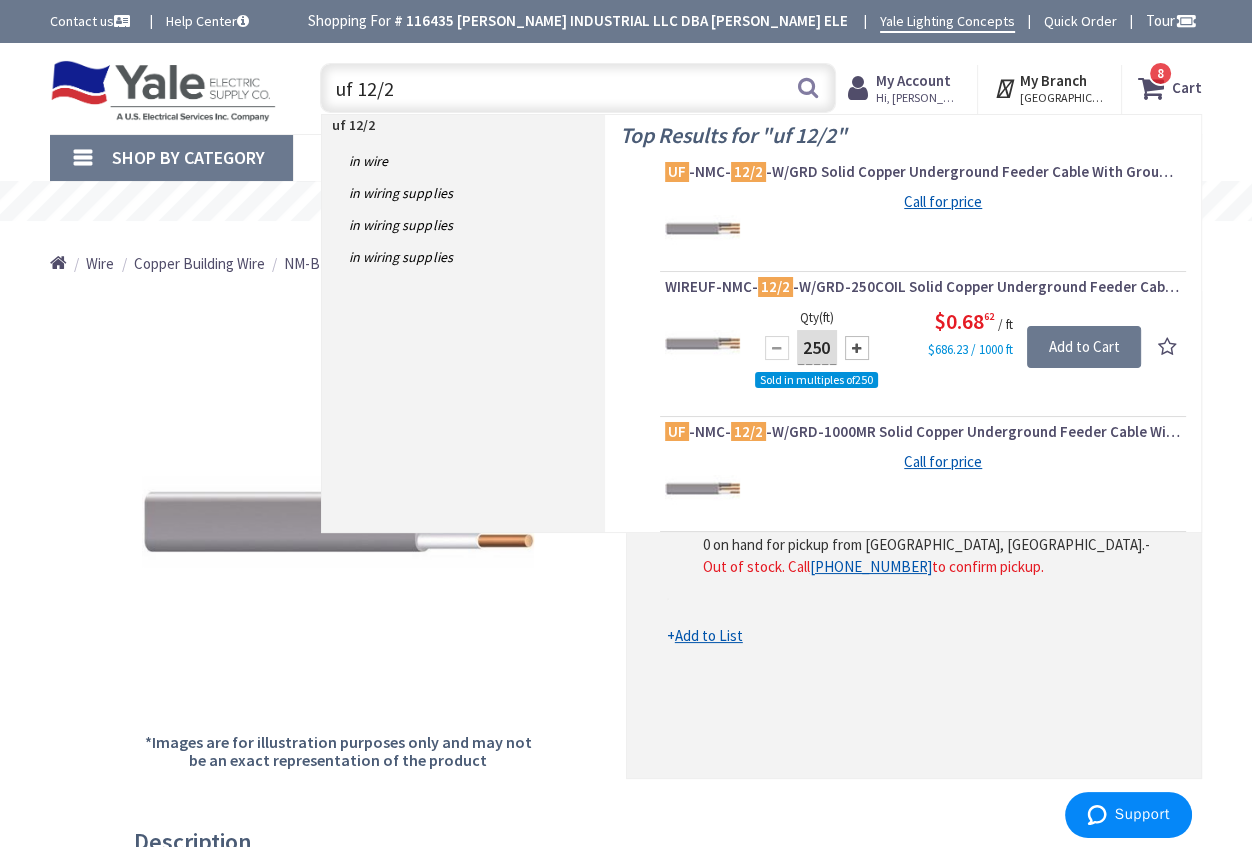 click on "WIREUF-NMC- 12/2 -W/GRD-250COIL Solid Copper Underground Feeder Cable With Grounding  12/2  250-ft Coil
Qty  (ft)
250
Sold in multiples of  250
Please select a quantity
Add to Cart
$0.68 62
/ ft
$686.23 / 1000 ft" at bounding box center (923, 346) 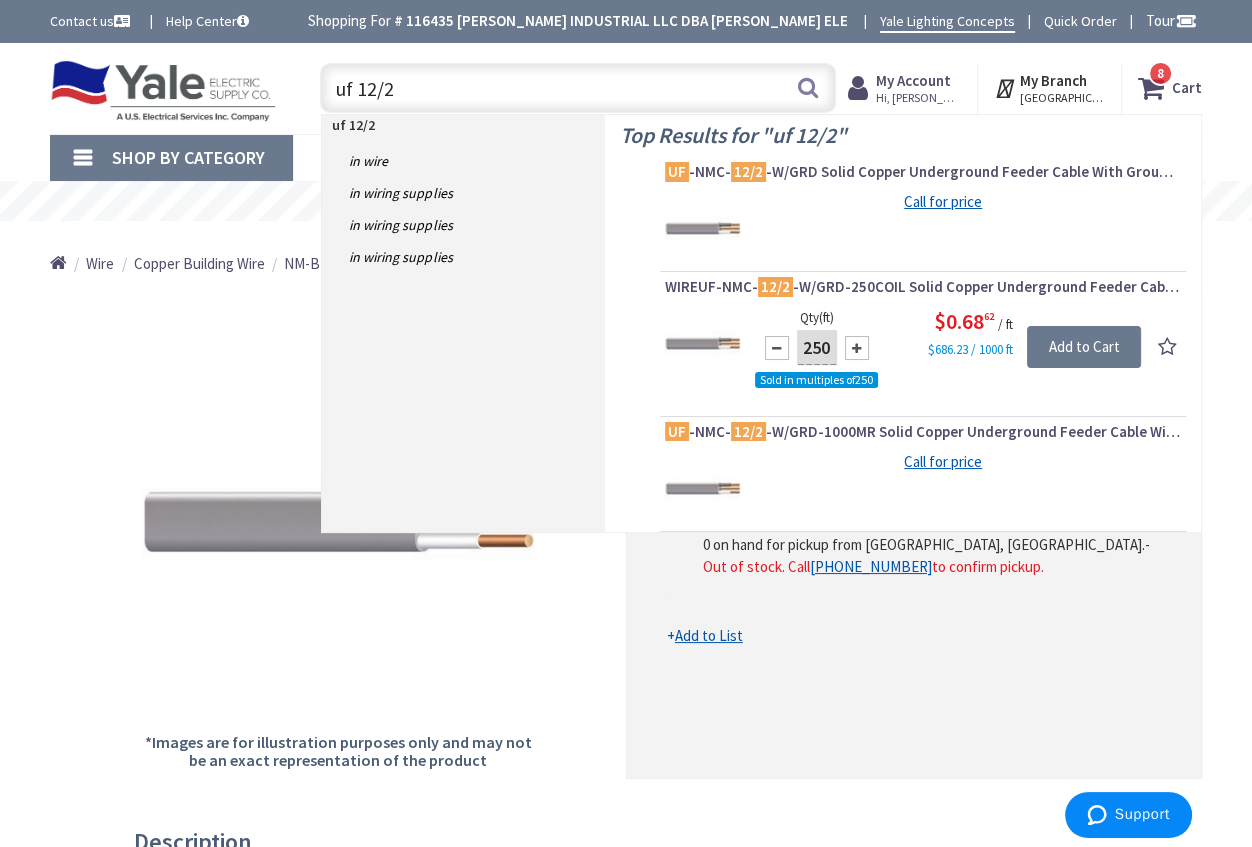 click on "uf 12/2" at bounding box center [578, 88] 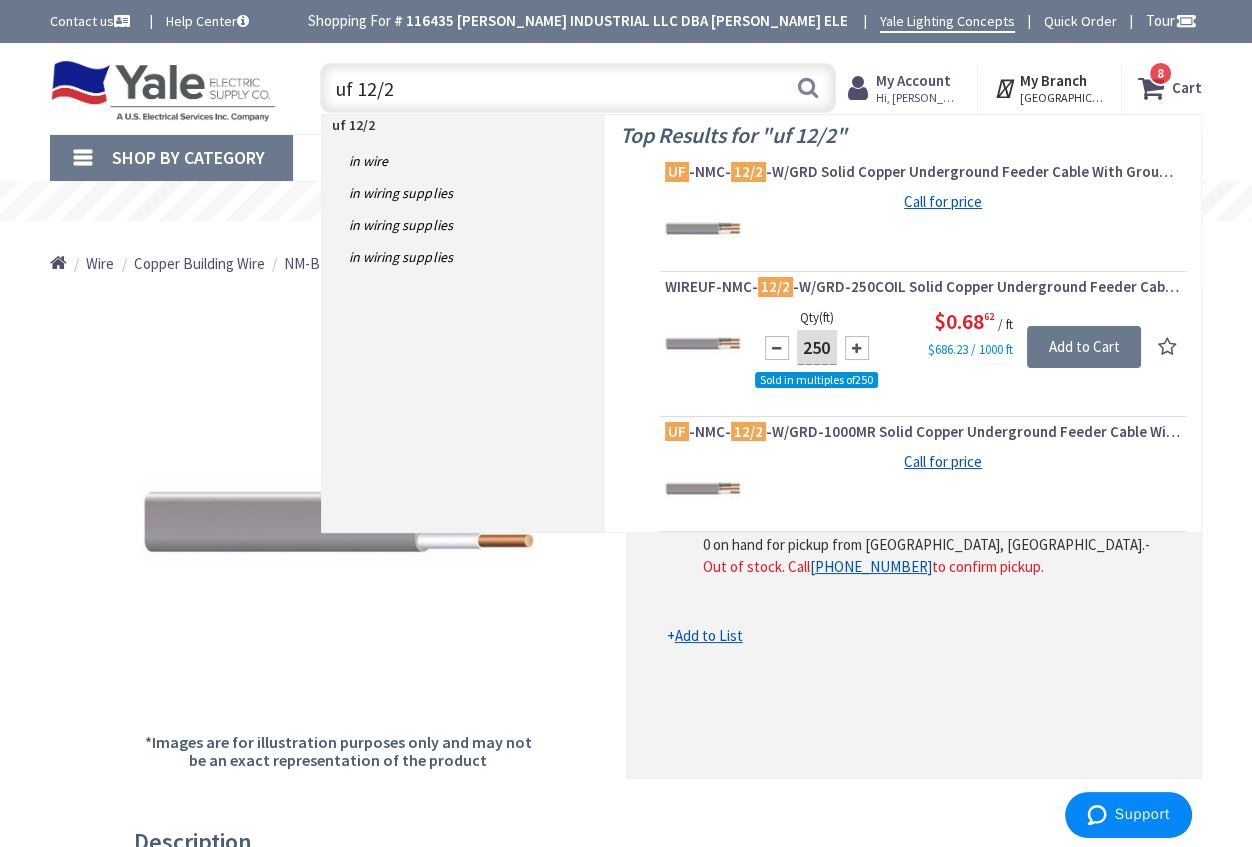 click on "UF -NMC- 12/2 -W/GRD Solid Copper Underground Feeder Cable With Grounding  12/2" at bounding box center (923, 172) 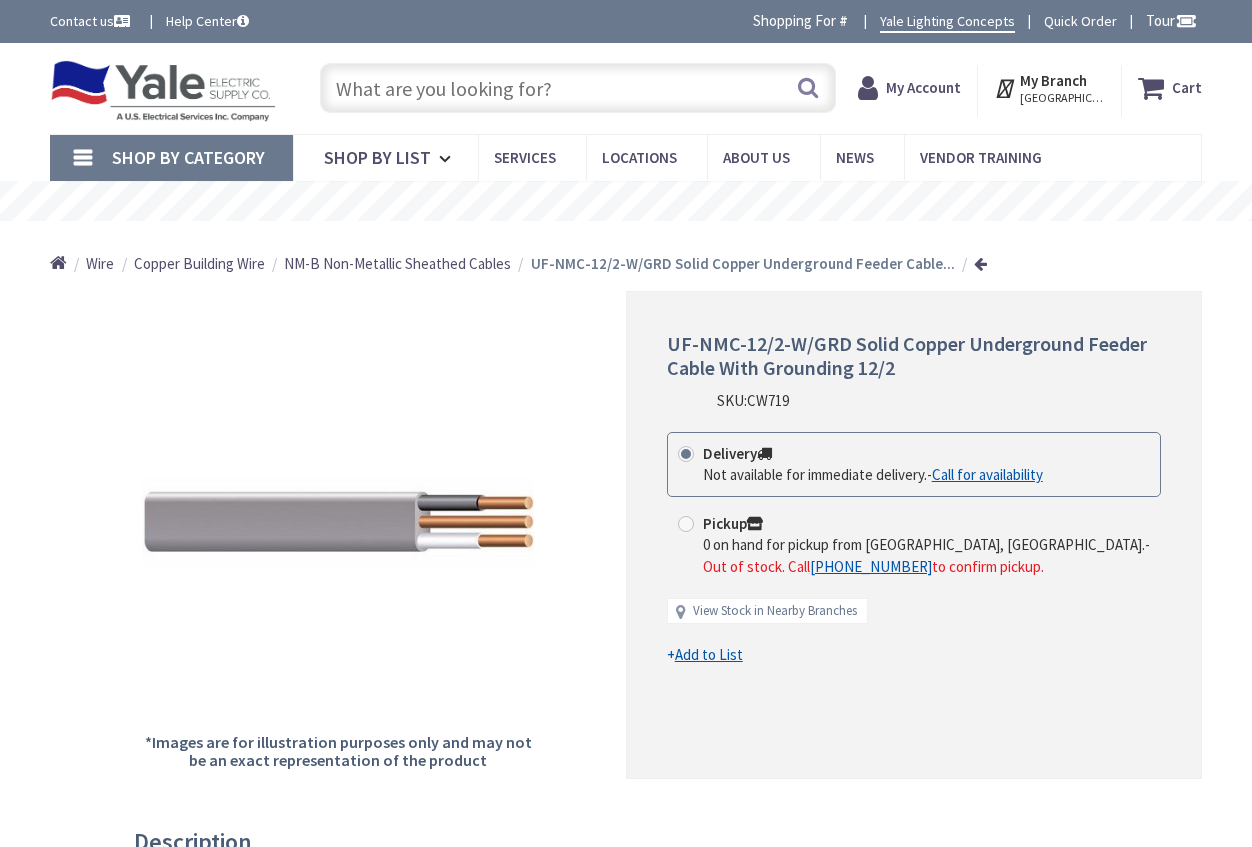 scroll, scrollTop: 0, scrollLeft: 0, axis: both 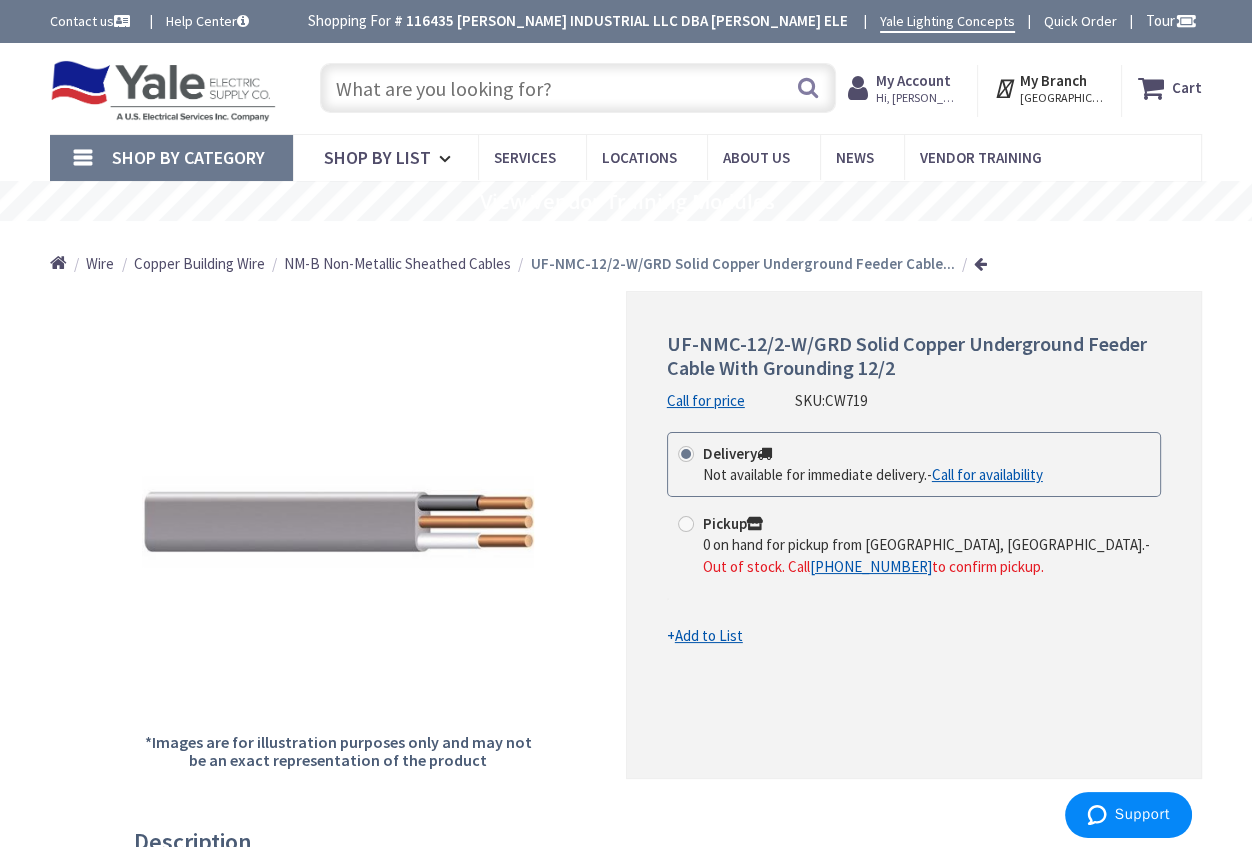 click at bounding box center [578, 88] 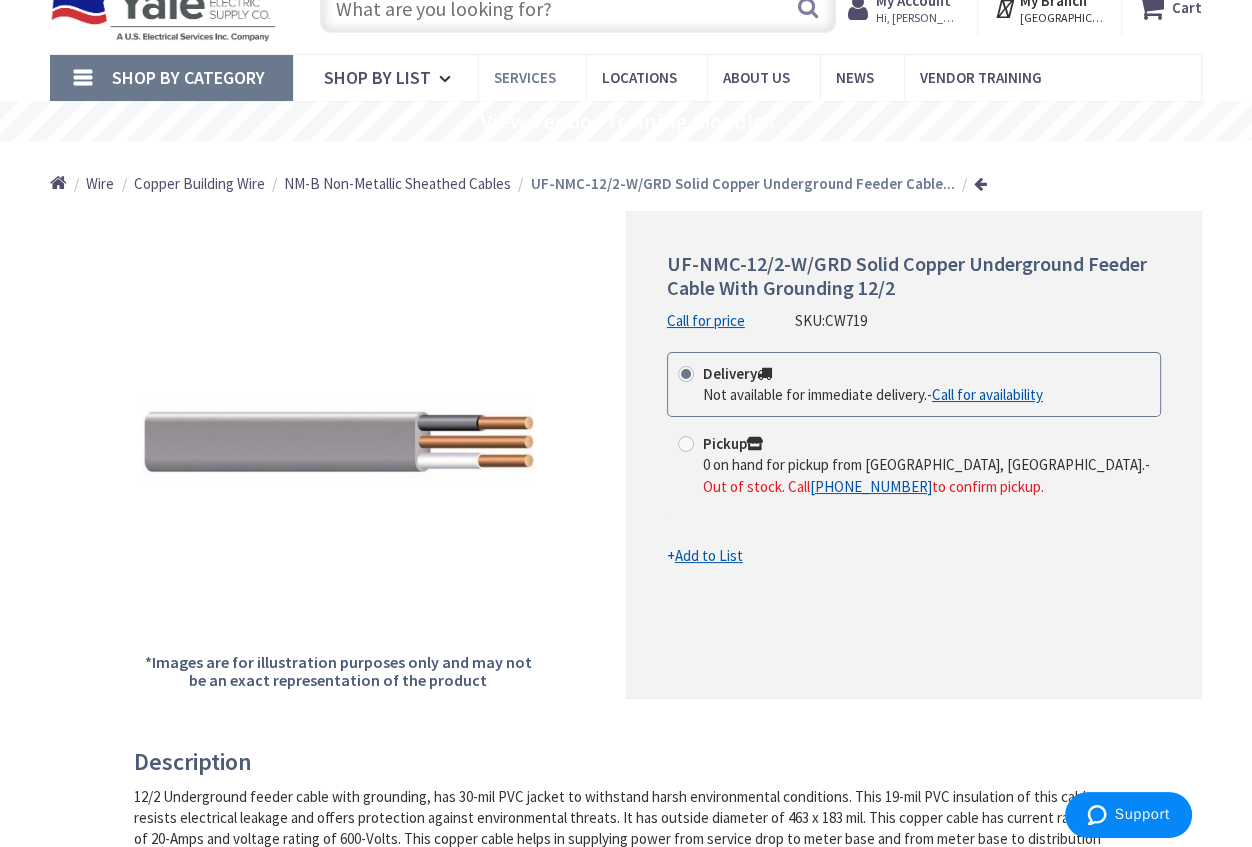scroll, scrollTop: 0, scrollLeft: 0, axis: both 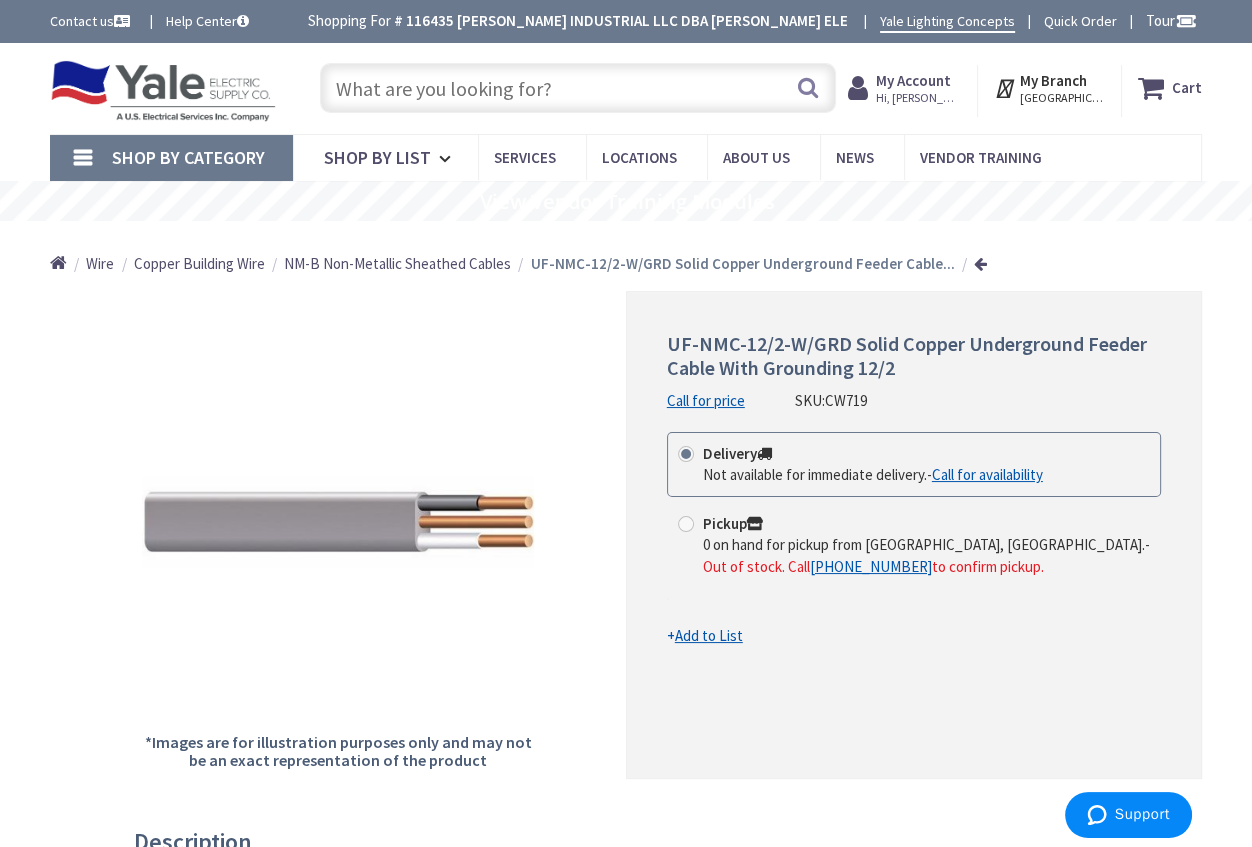 click at bounding box center (578, 88) 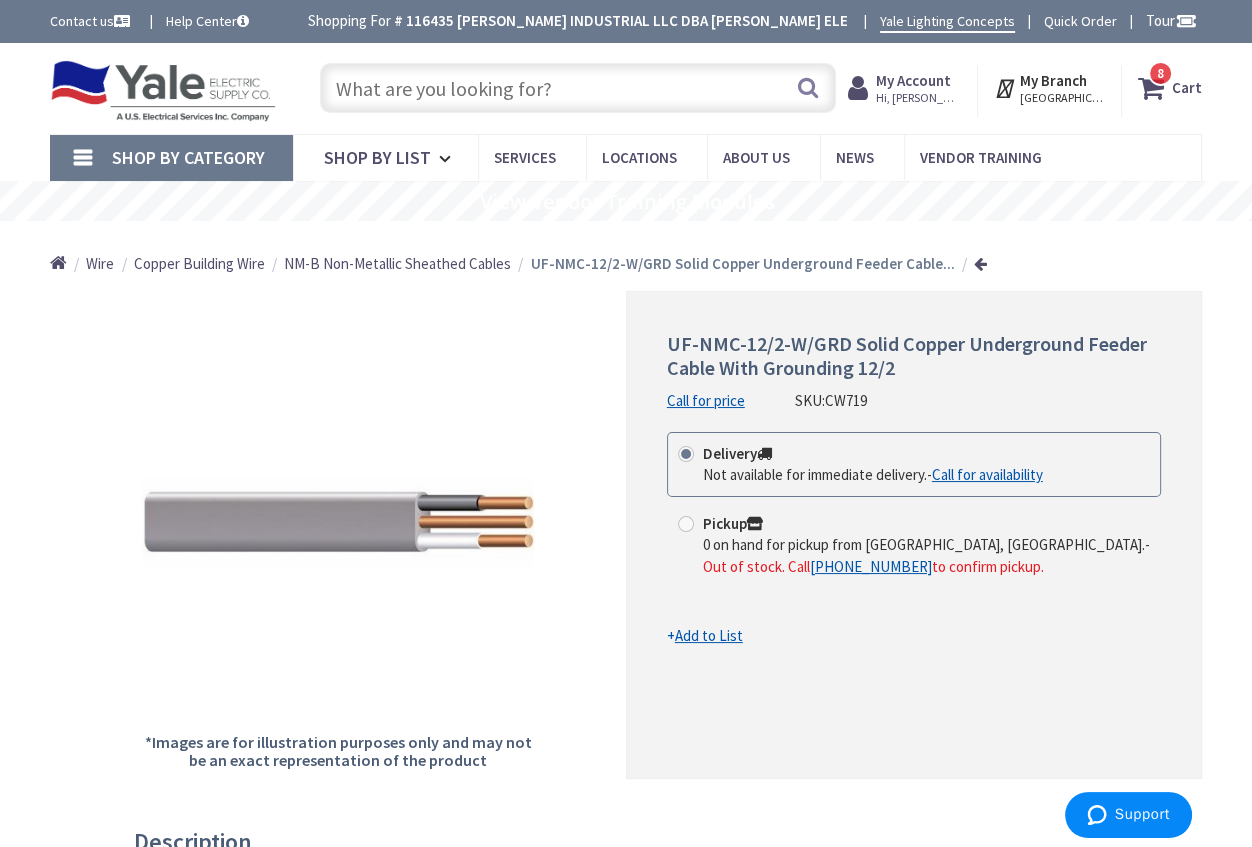 click at bounding box center [578, 88] 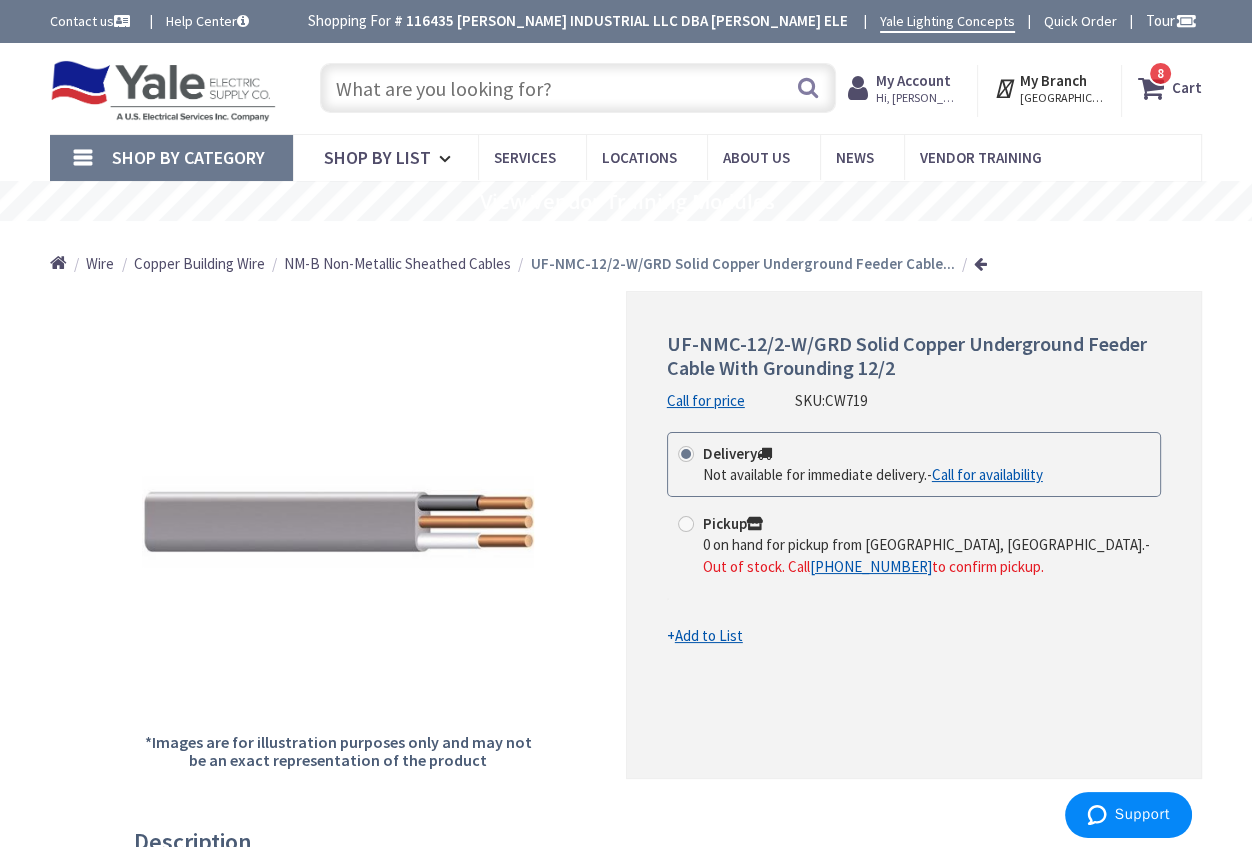 click on "8
8
items" at bounding box center (1160, 73) 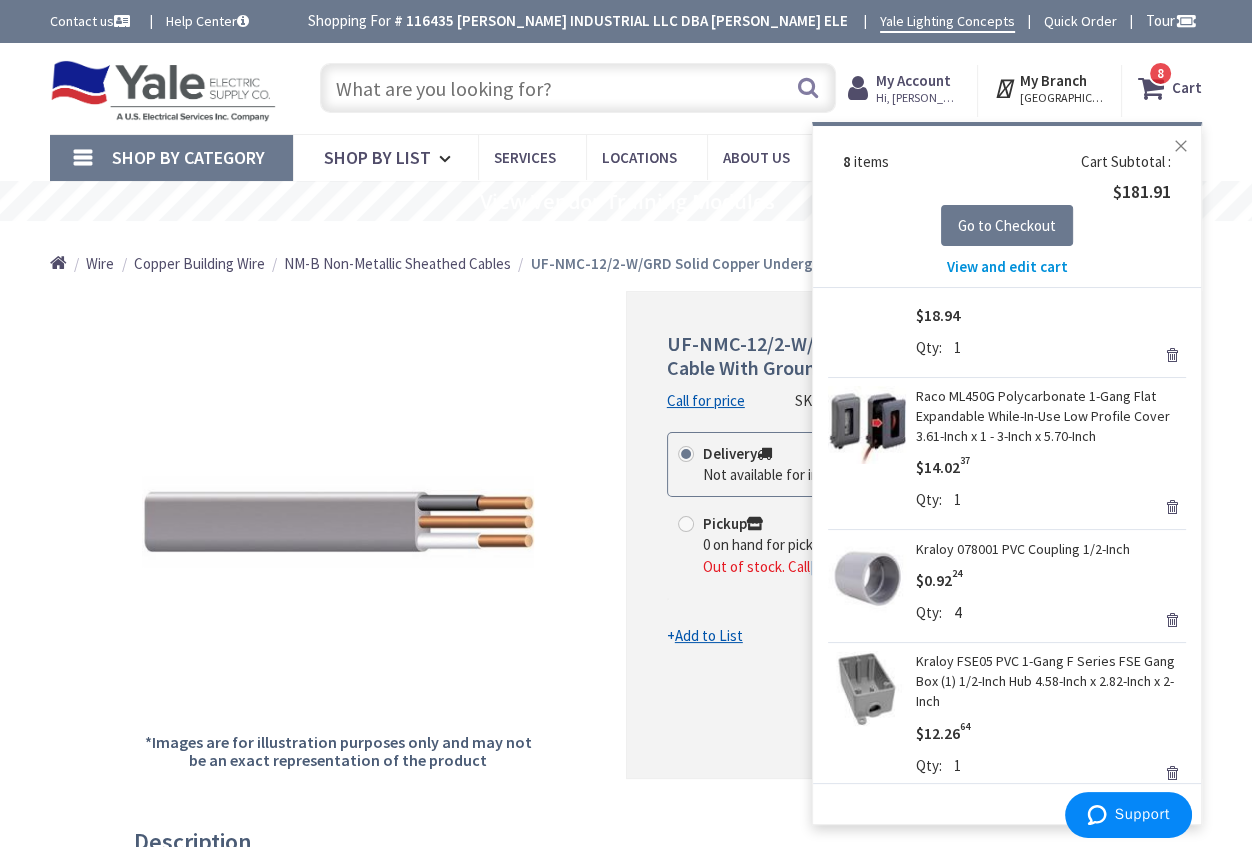 scroll, scrollTop: 90, scrollLeft: 0, axis: vertical 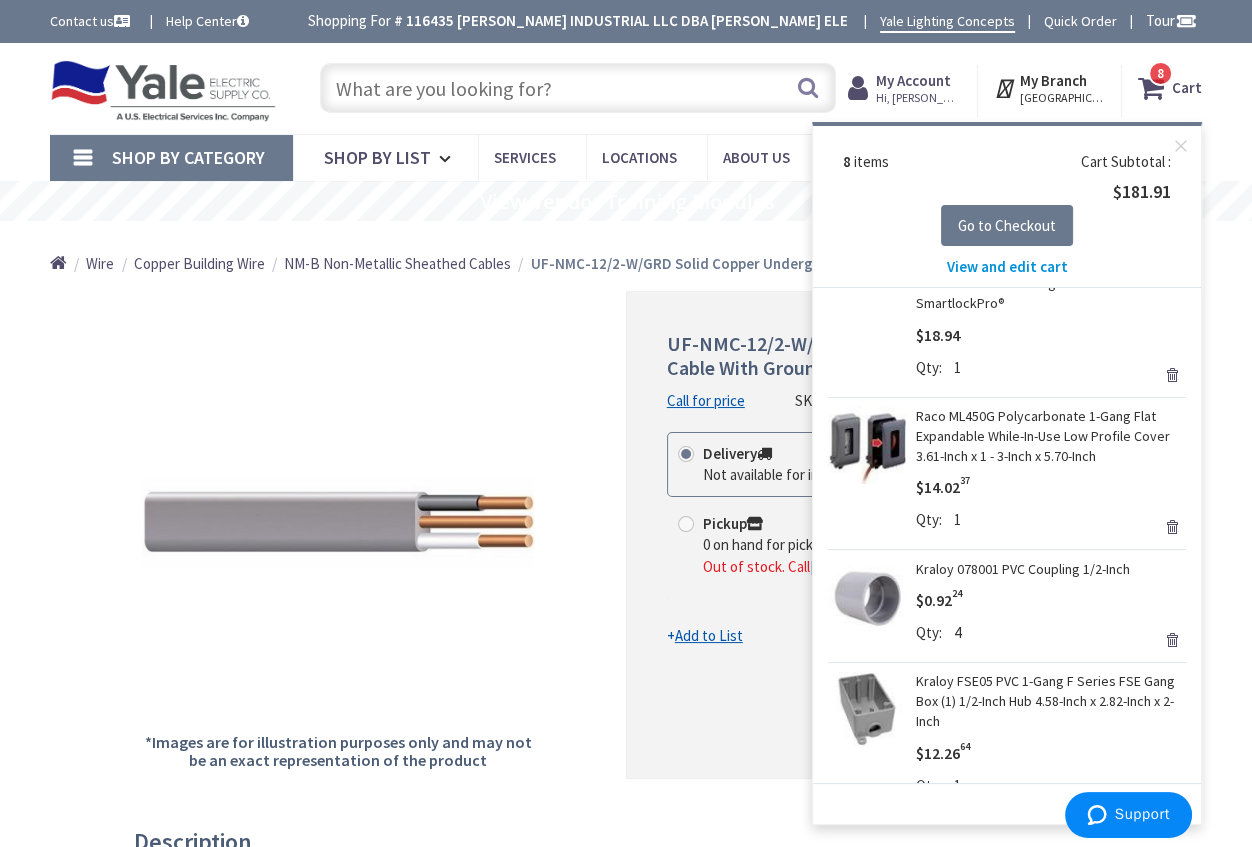 click at bounding box center [578, 88] 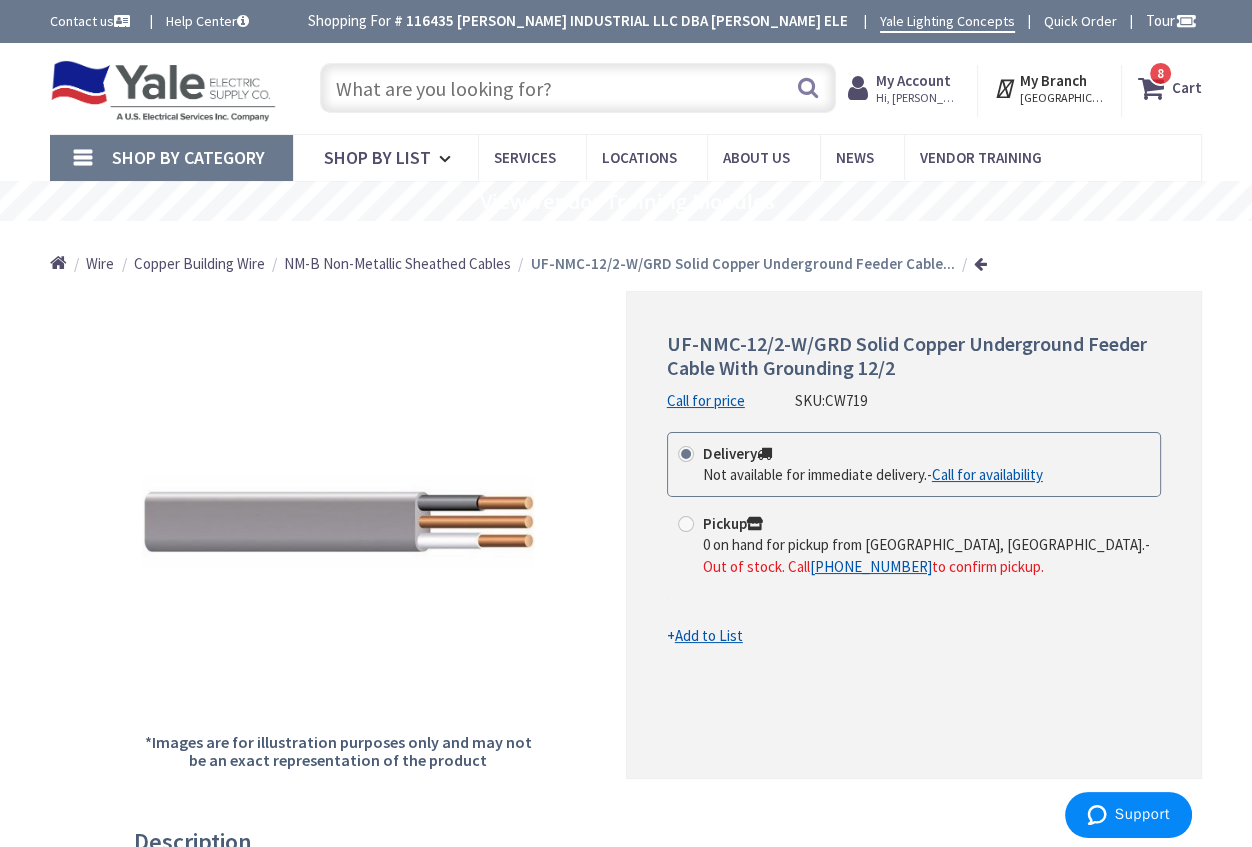 click at bounding box center (578, 88) 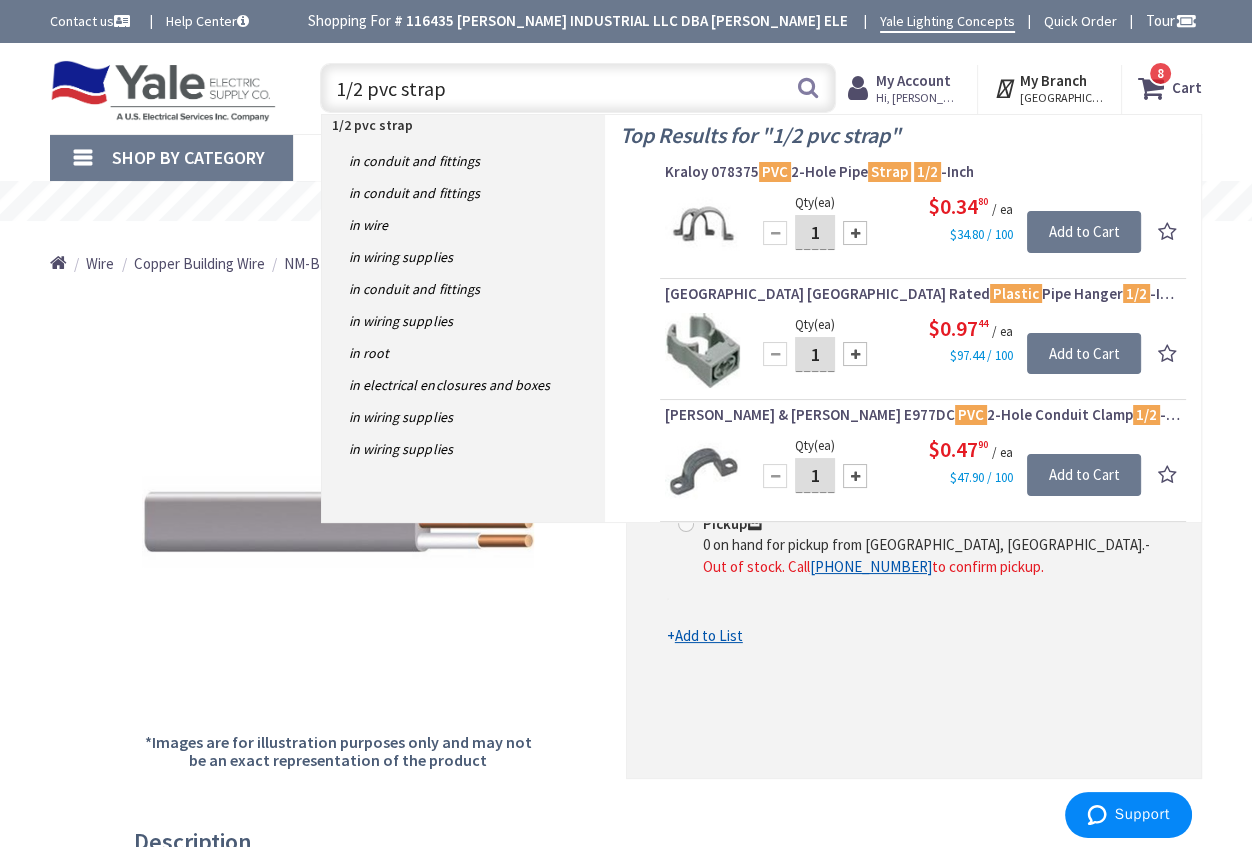 type on "1/2 pvc strap" 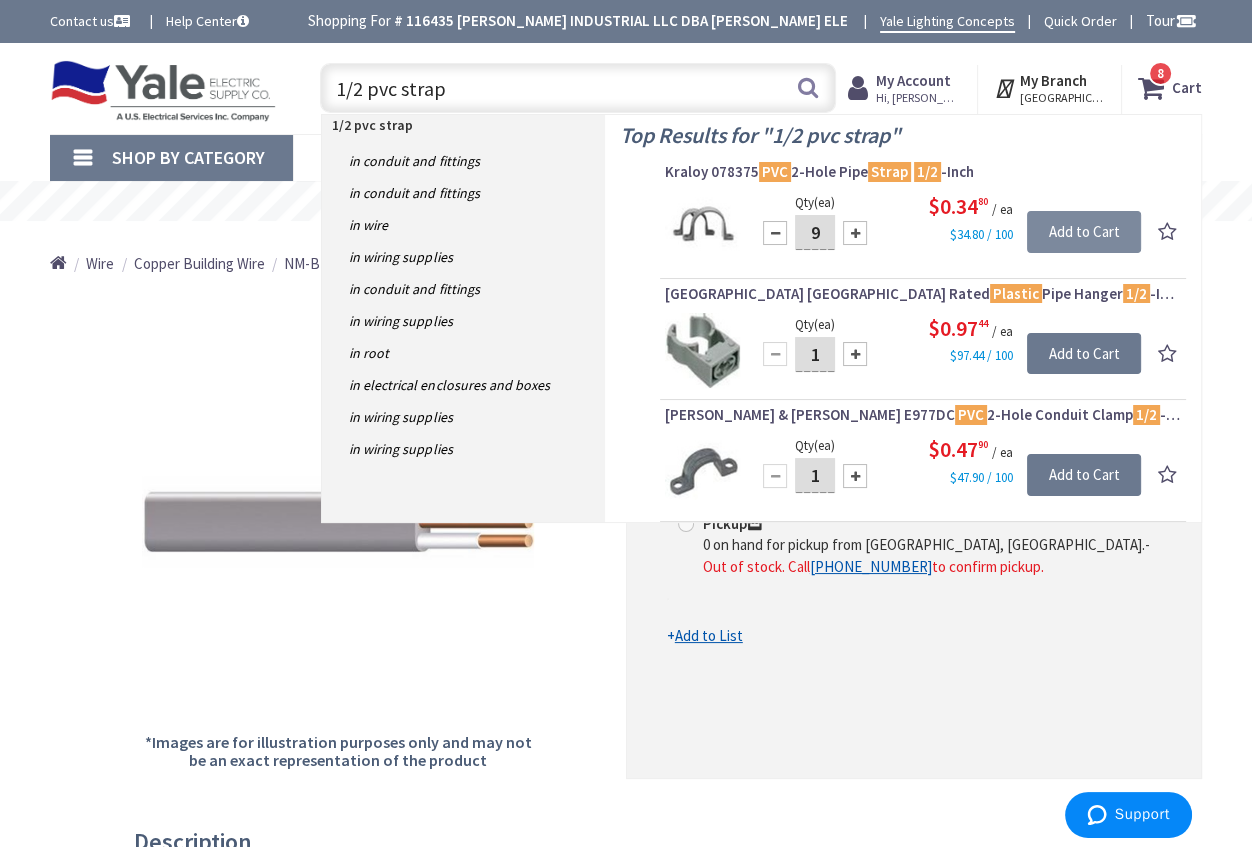 type on "9" 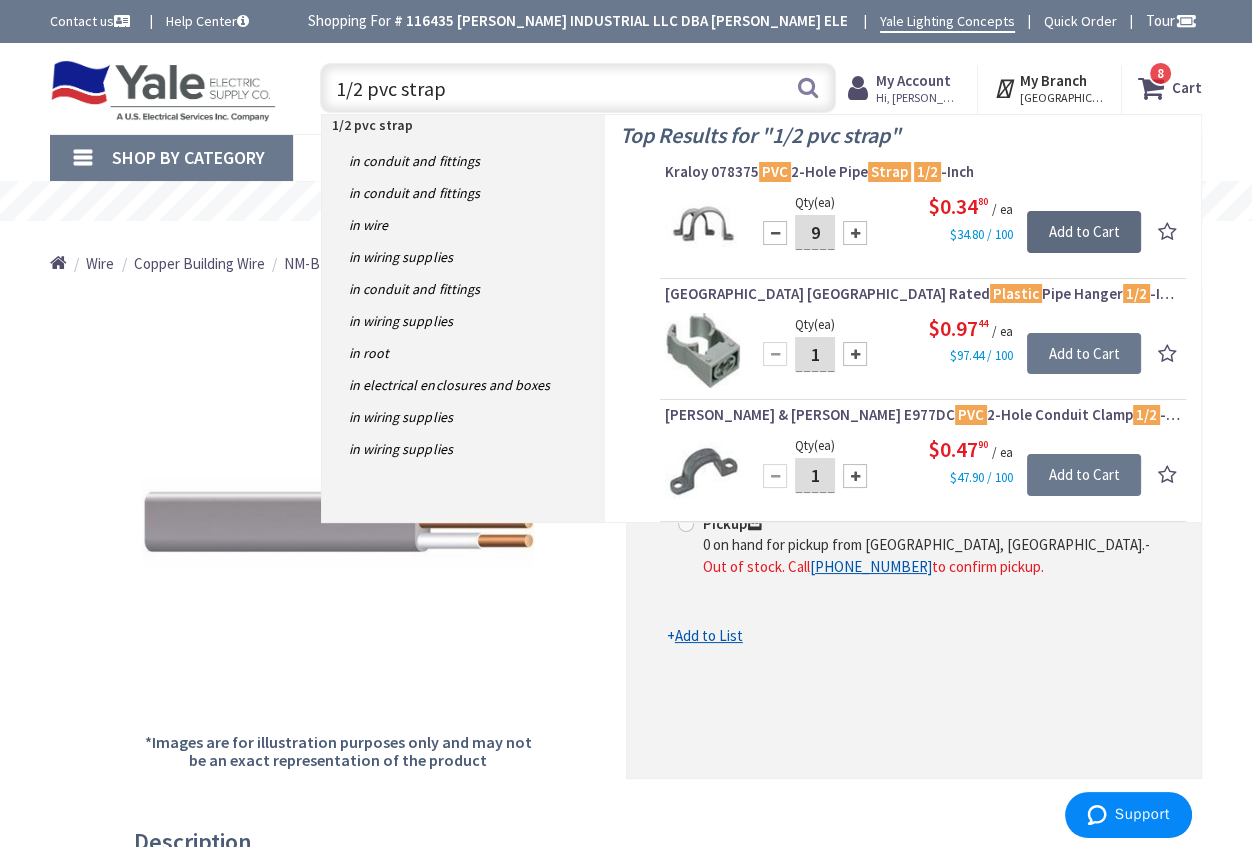 click on "Add to Cart" at bounding box center [1084, 232] 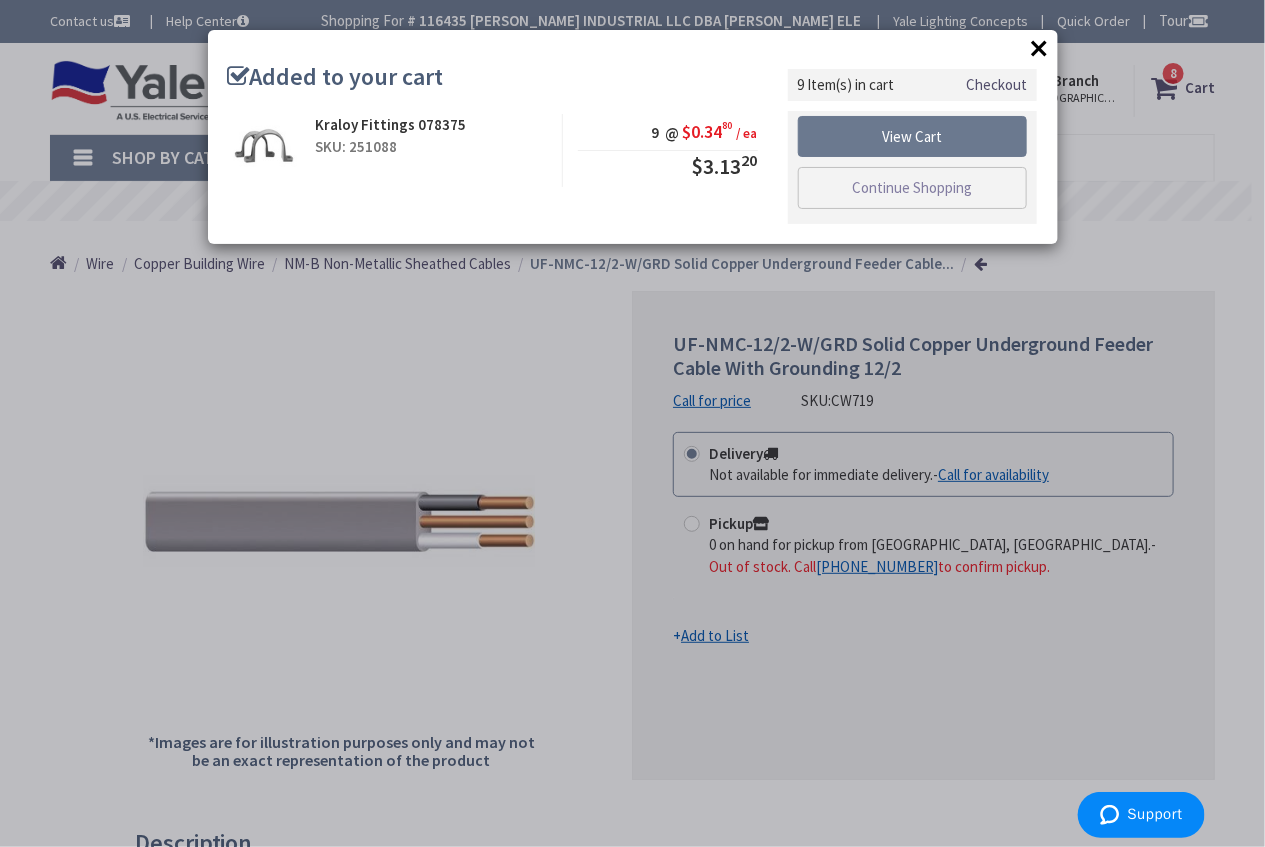click on "Checkout" at bounding box center [996, 84] 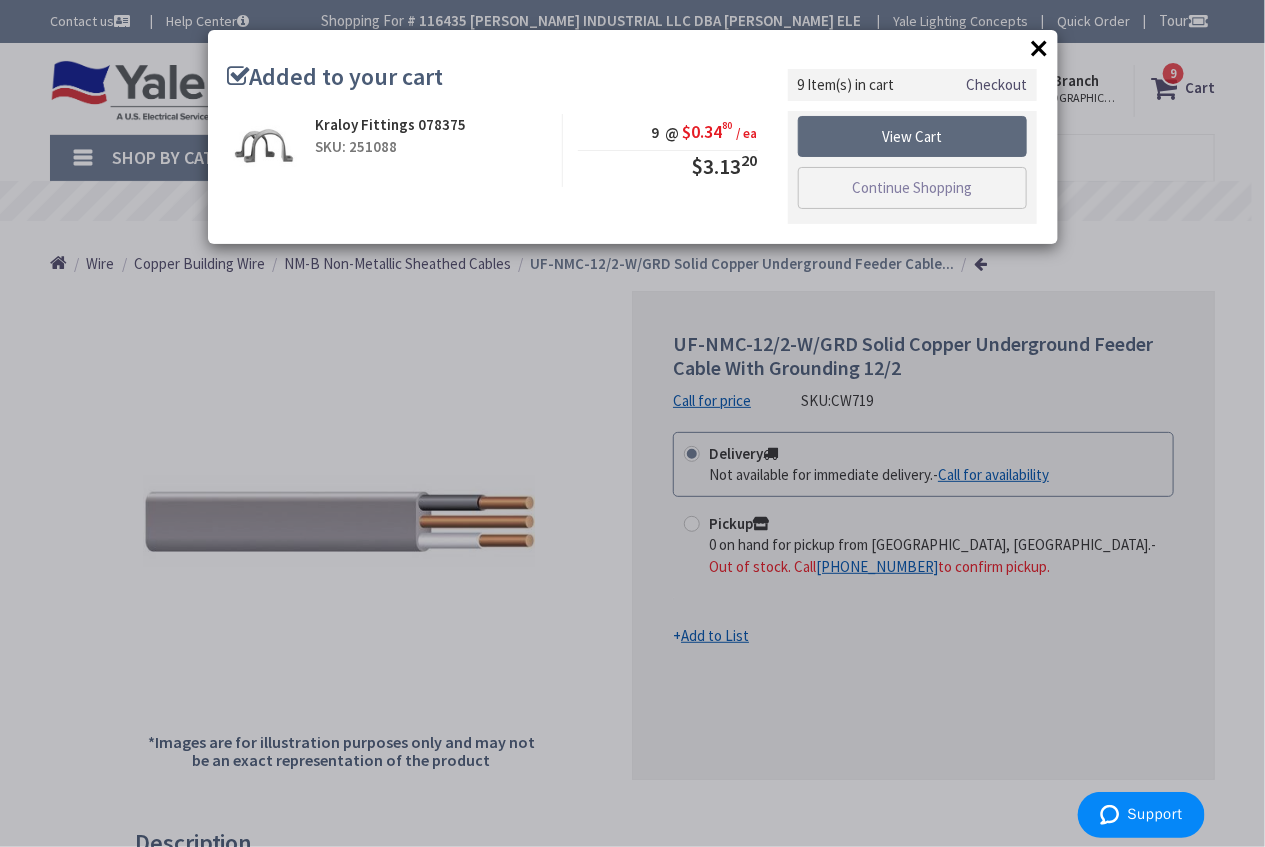 click on "View Cart" at bounding box center (913, 137) 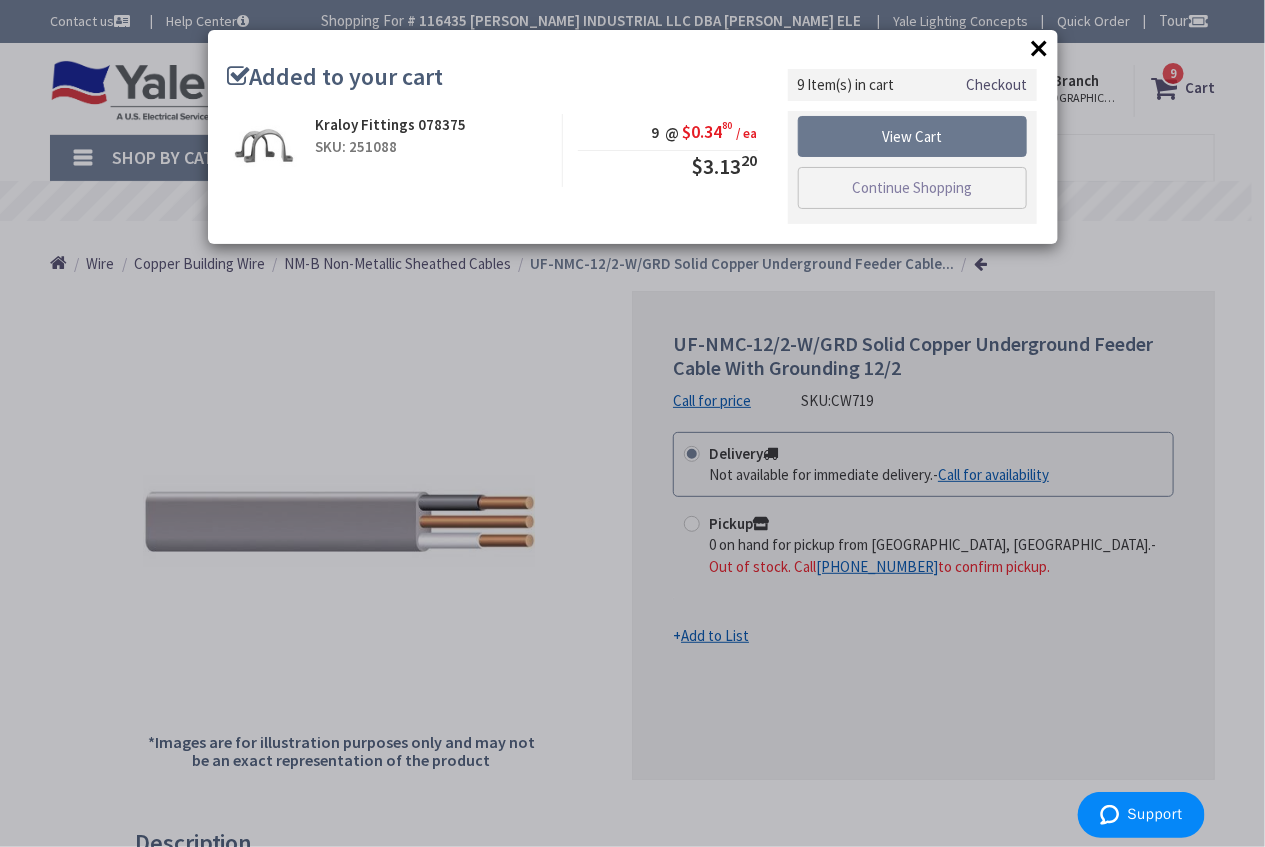 click on "×" at bounding box center (1040, 48) 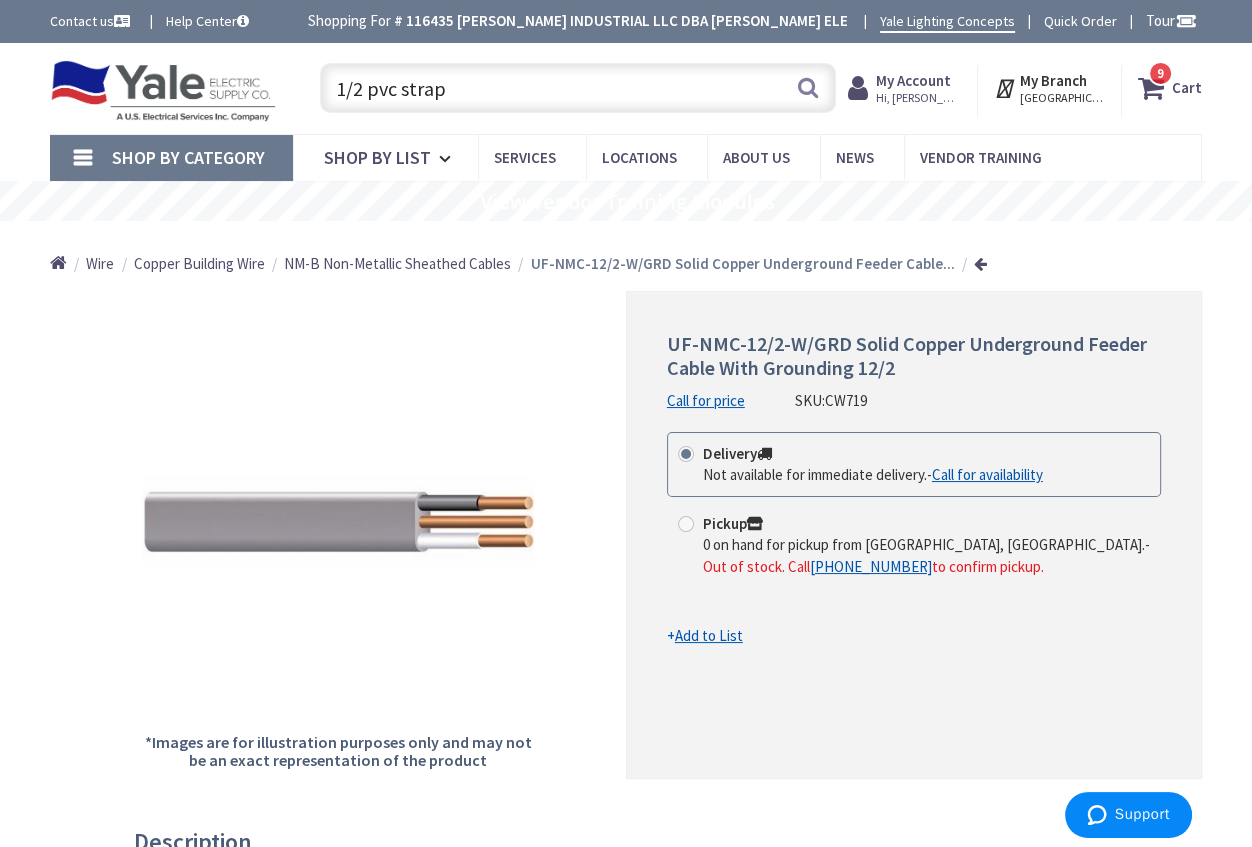 click on "9
9
items" at bounding box center [1160, 73] 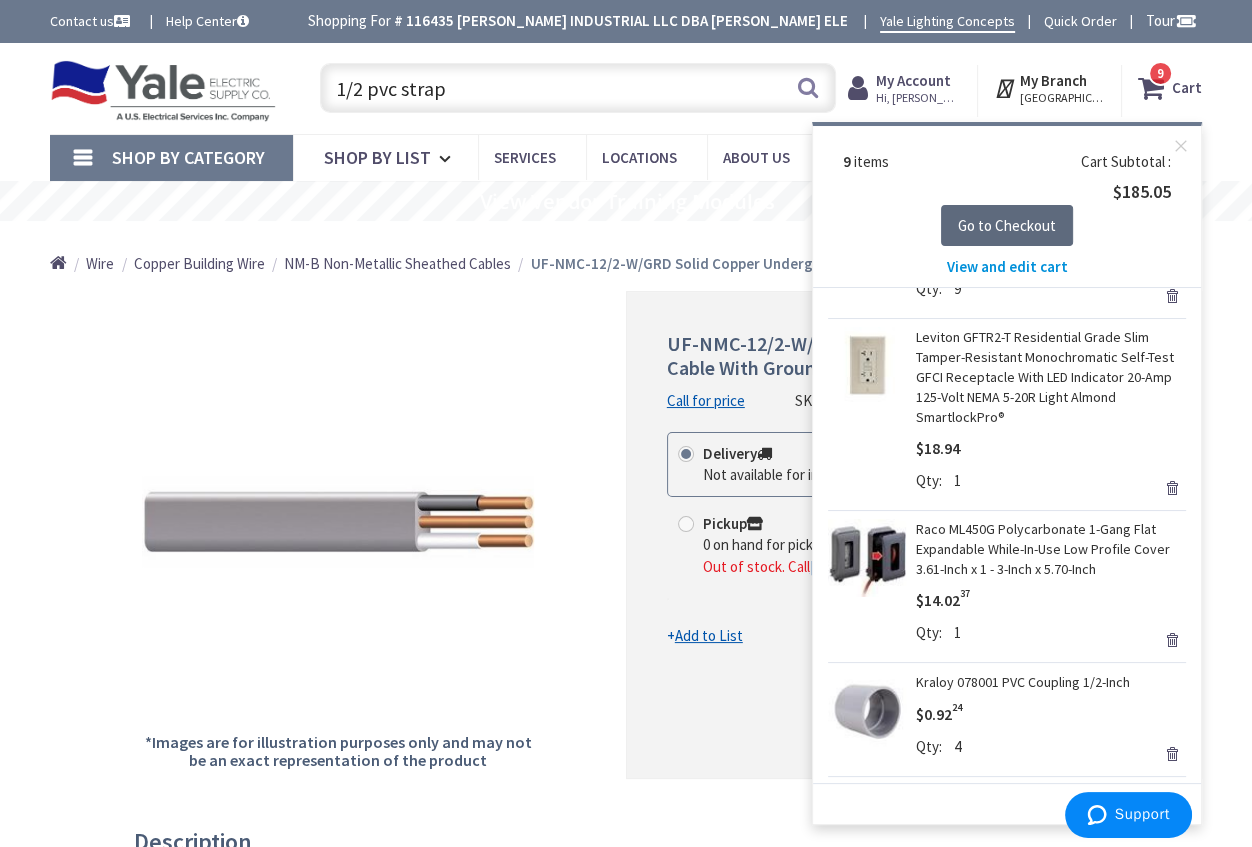 click on "Go to Checkout" at bounding box center (1007, 225) 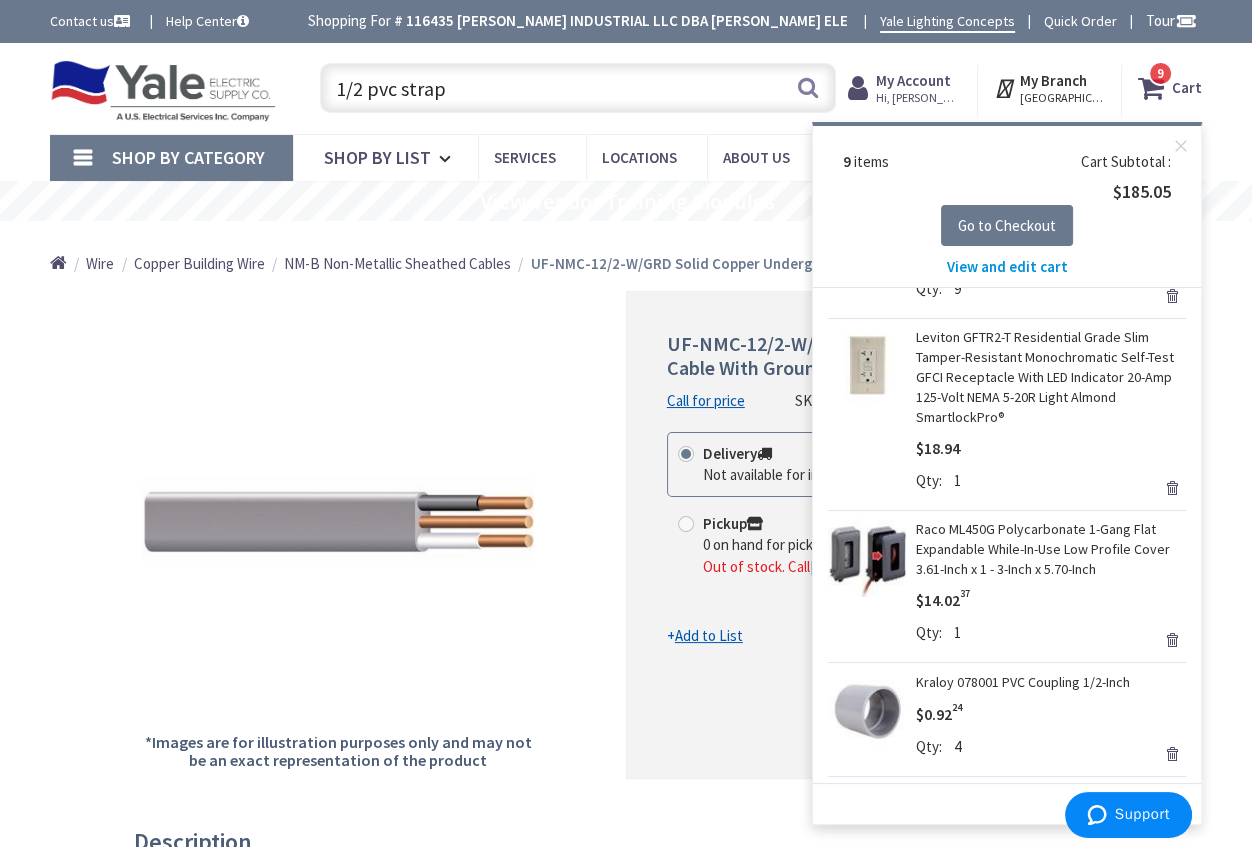 click on "View and edit cart" at bounding box center [1007, 266] 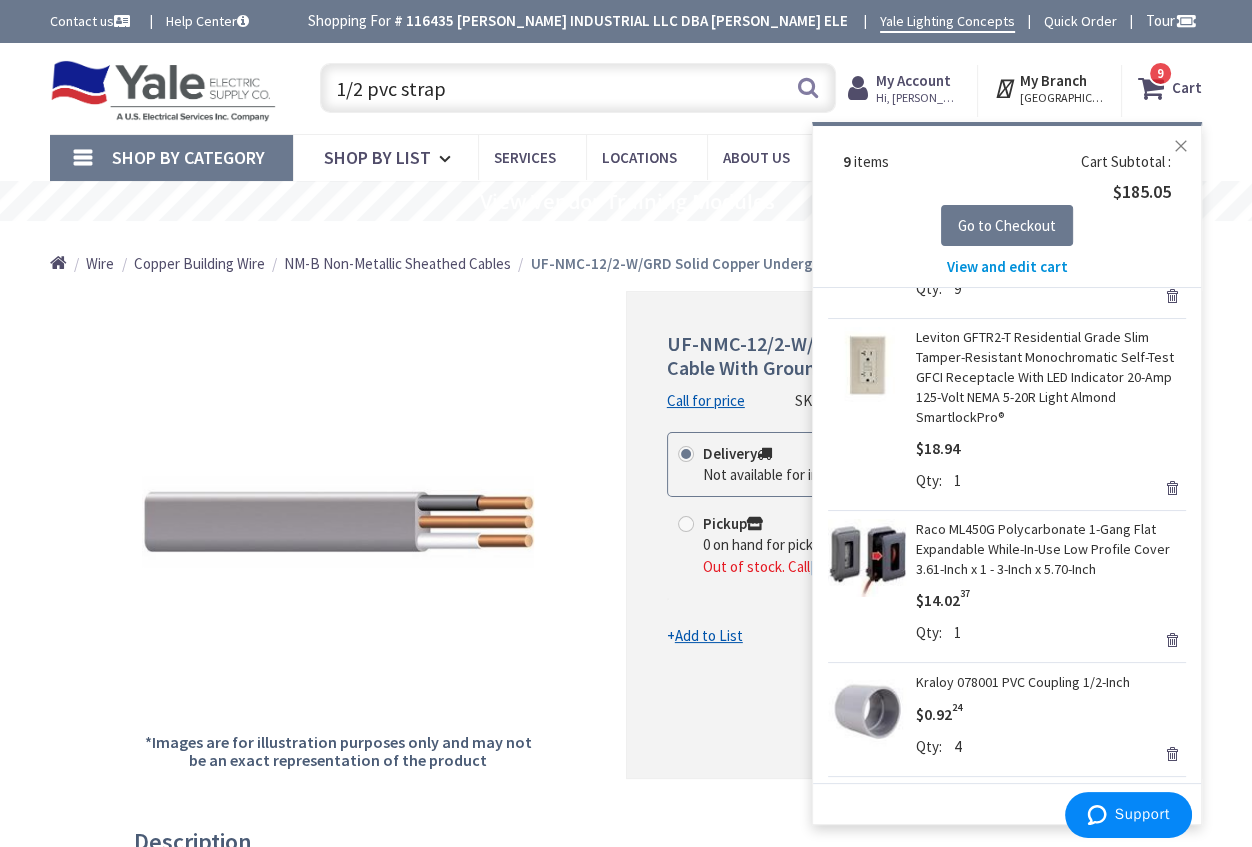 click on "Close" at bounding box center (1181, 146) 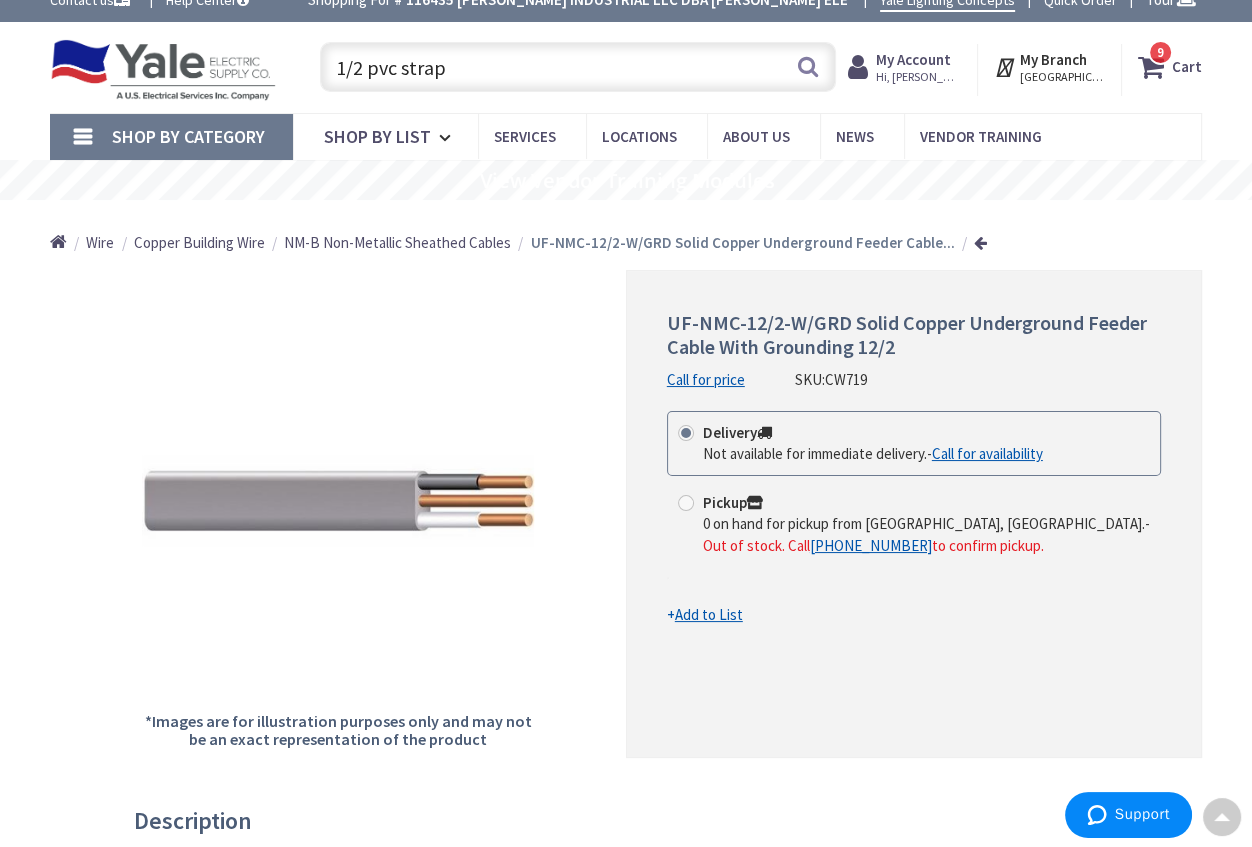 scroll, scrollTop: 0, scrollLeft: 0, axis: both 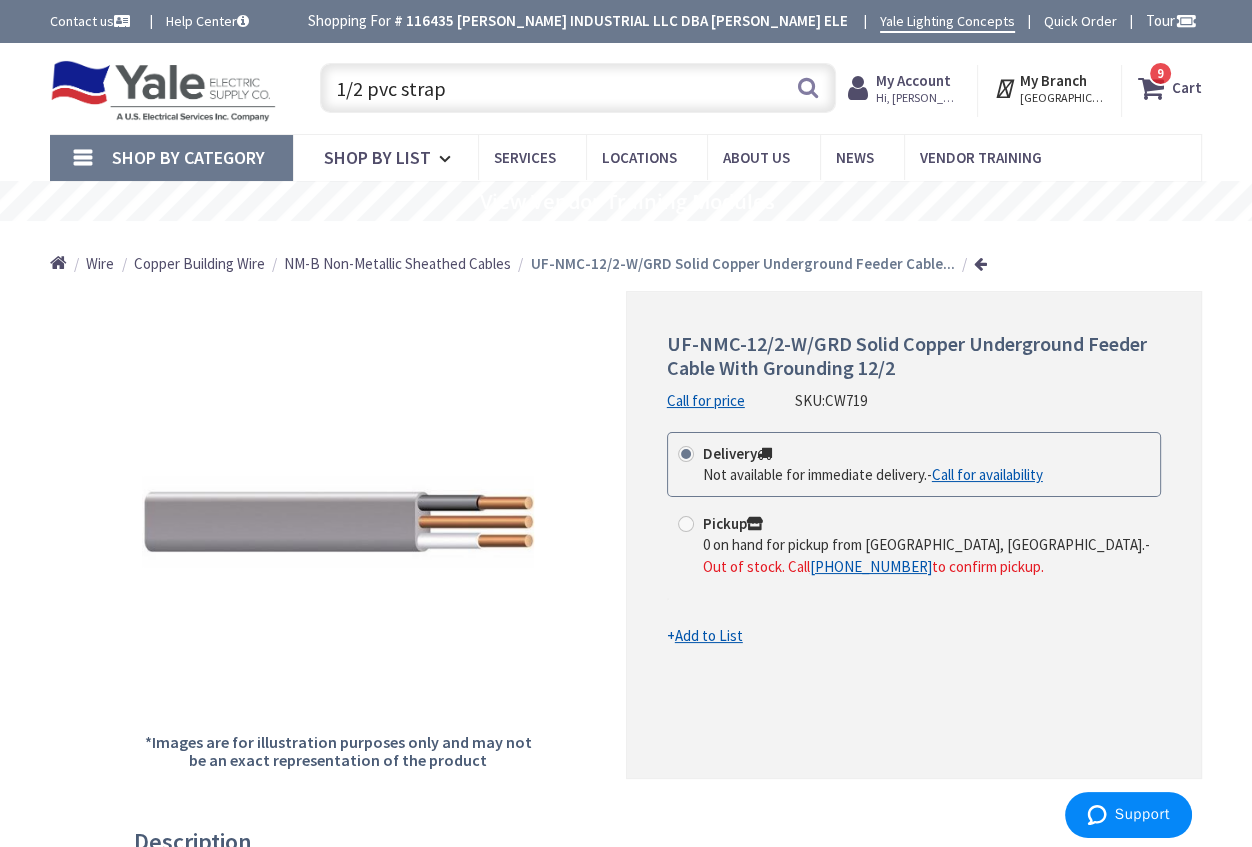 drag, startPoint x: 486, startPoint y: 79, endPoint x: 324, endPoint y: 72, distance: 162.15117 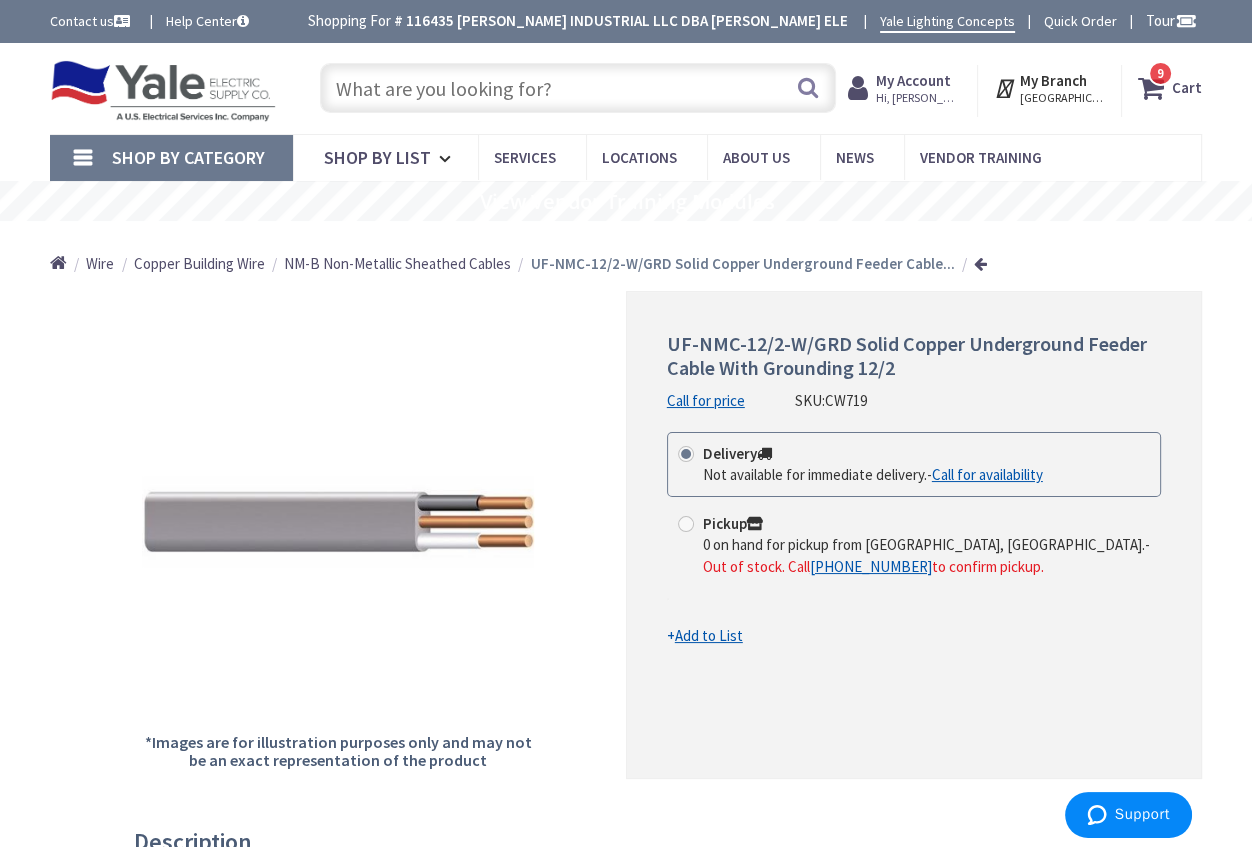 click at bounding box center [578, 88] 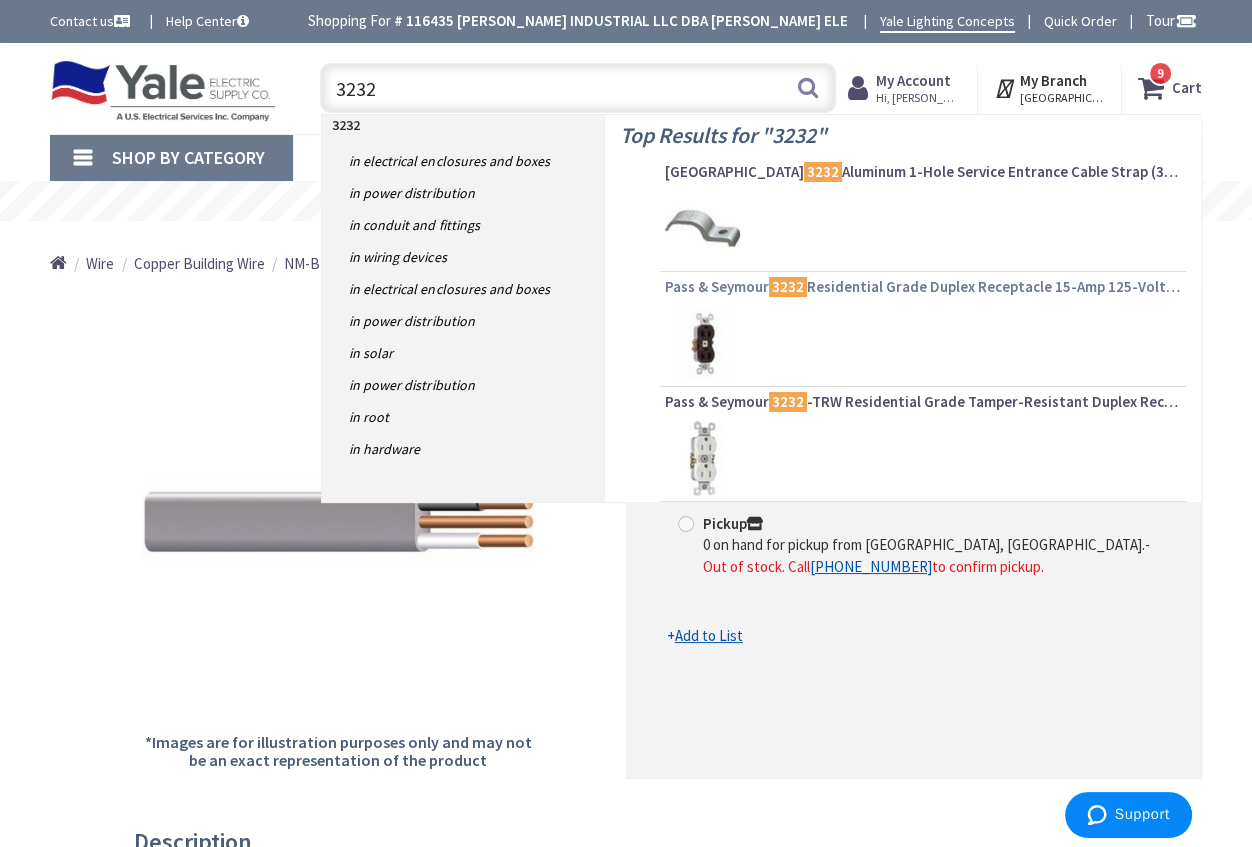 type on "3232" 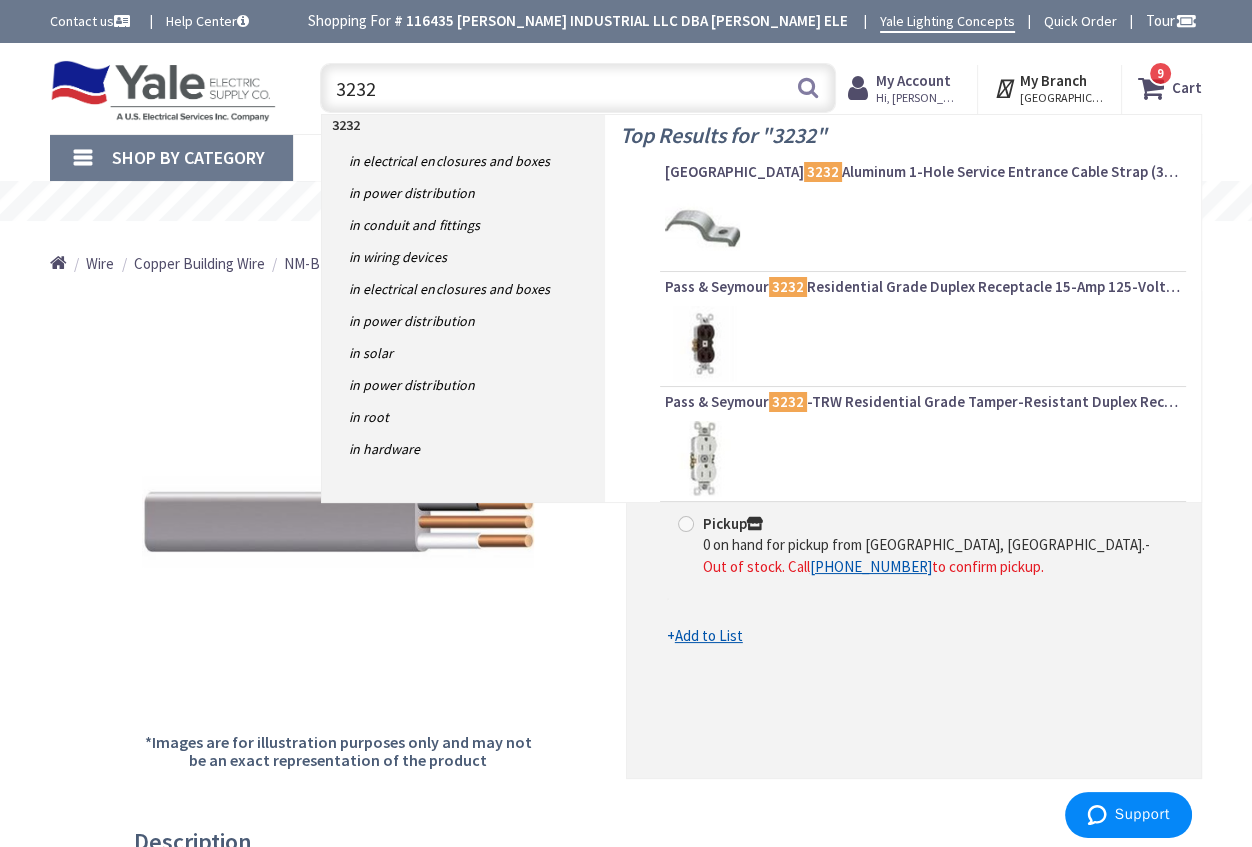 click on "Pass & Seymour  3232  Residential Grade Duplex Receptacle 15-Amp 125-Volt AC NEMA 5-15R Self Grounding Brown TradeMaster®" at bounding box center (923, 287) 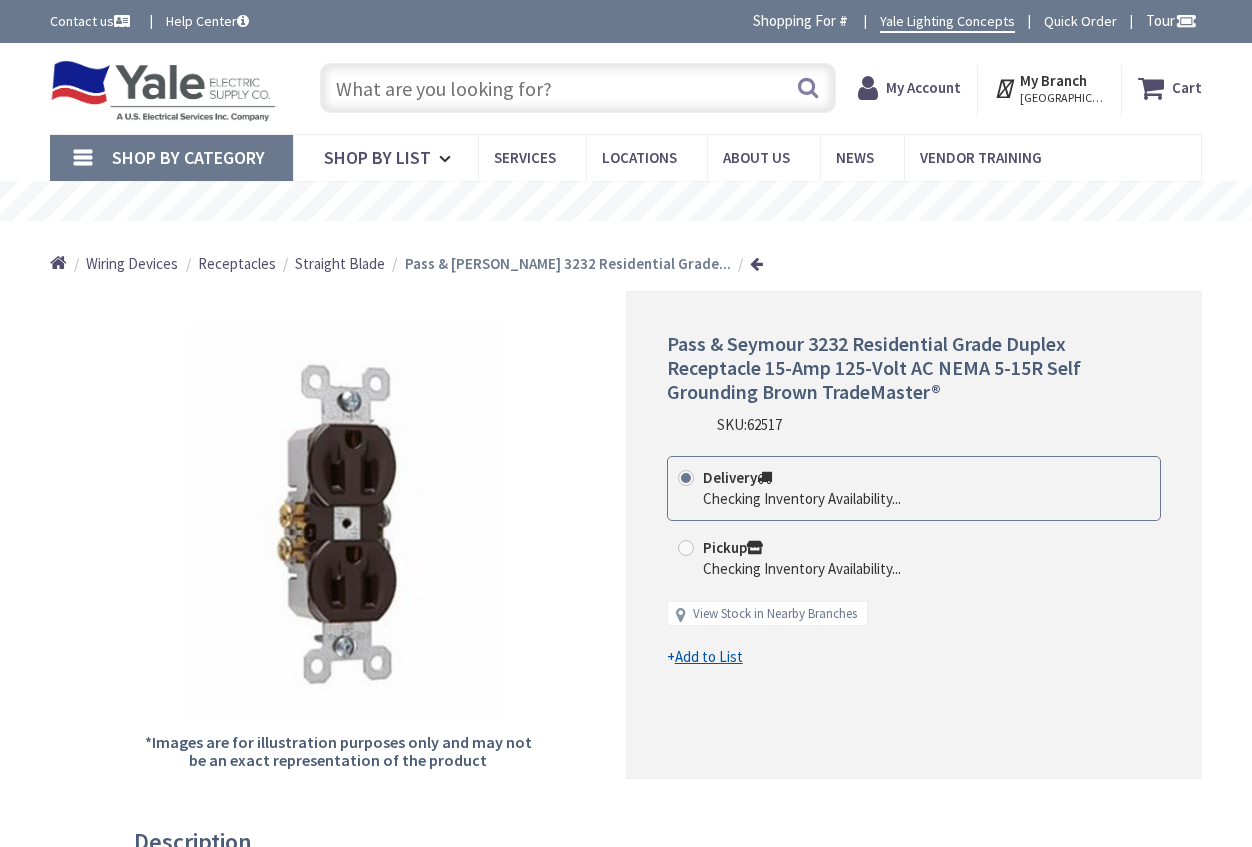 scroll, scrollTop: 0, scrollLeft: 0, axis: both 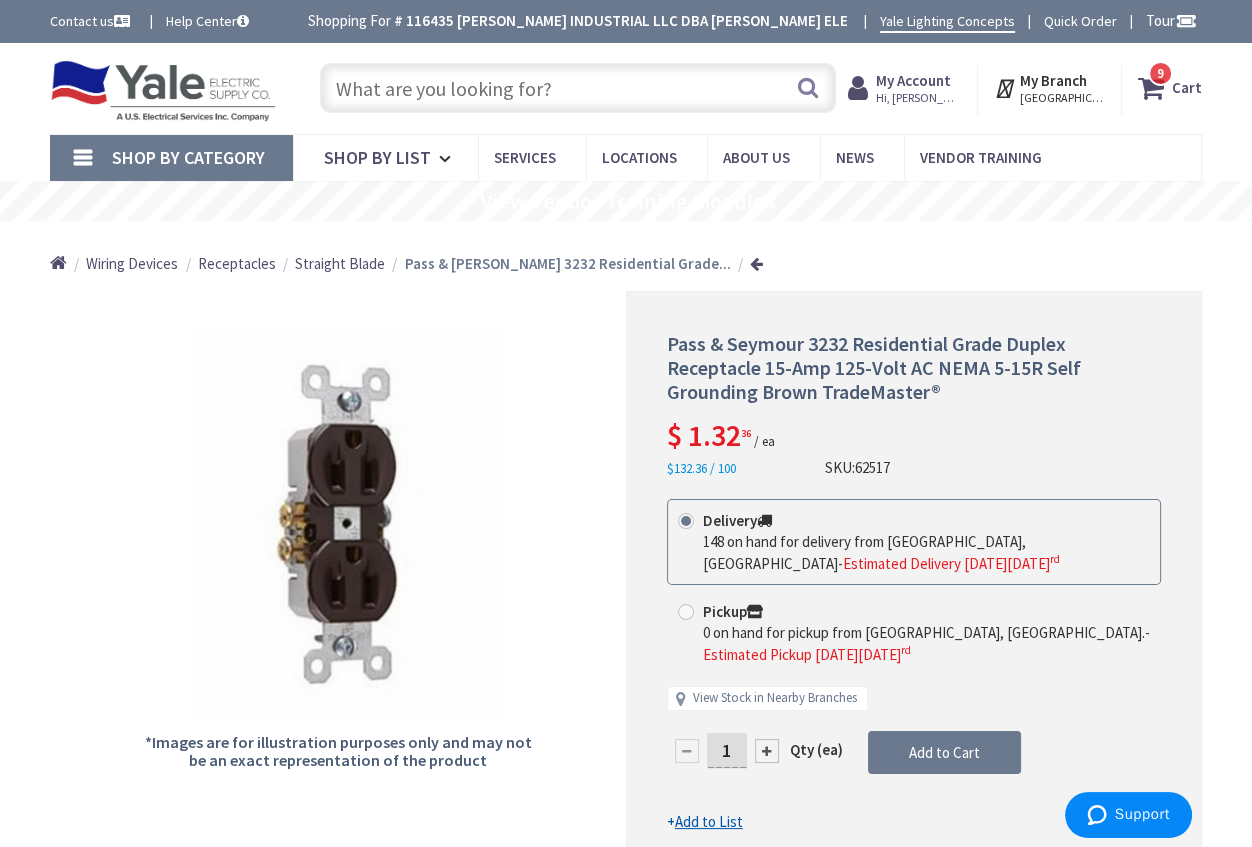 click on "9" at bounding box center (1160, 73) 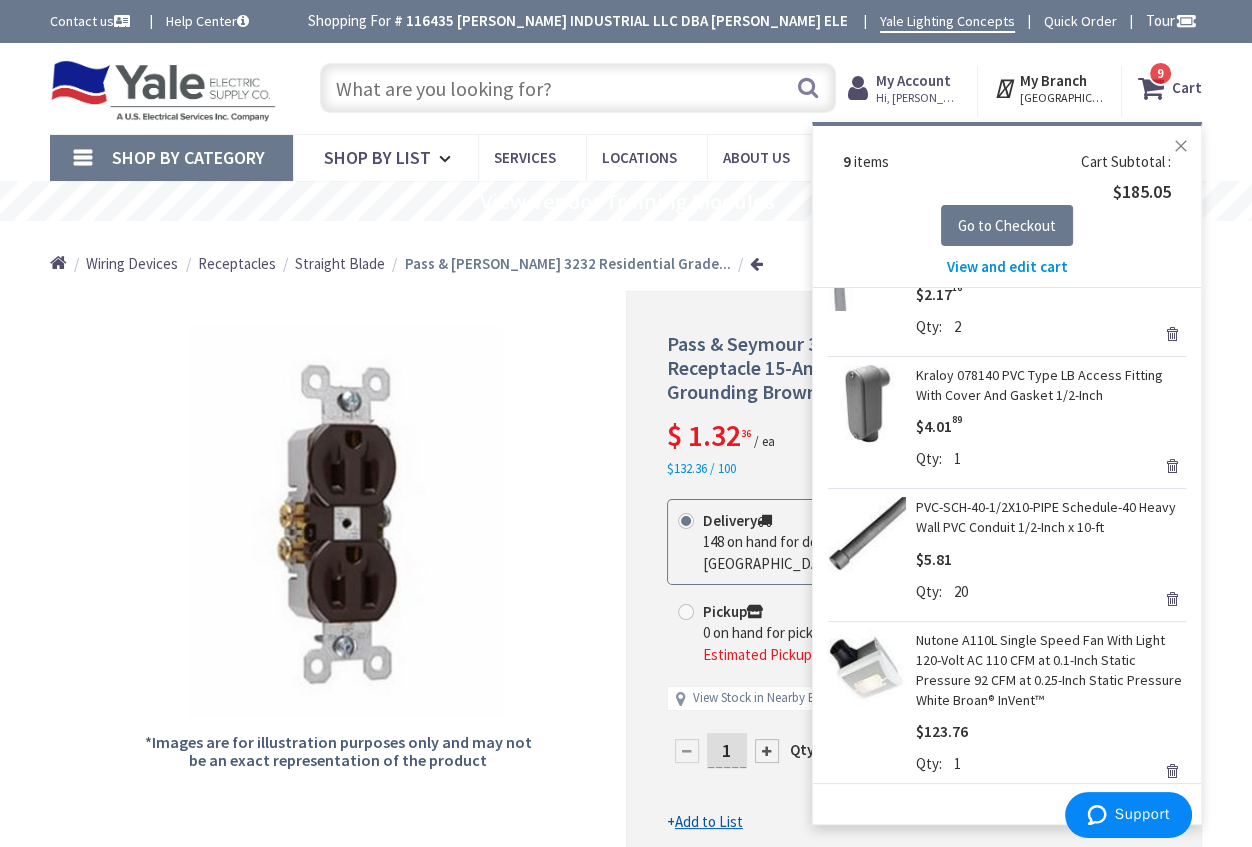 scroll, scrollTop: 841, scrollLeft: 0, axis: vertical 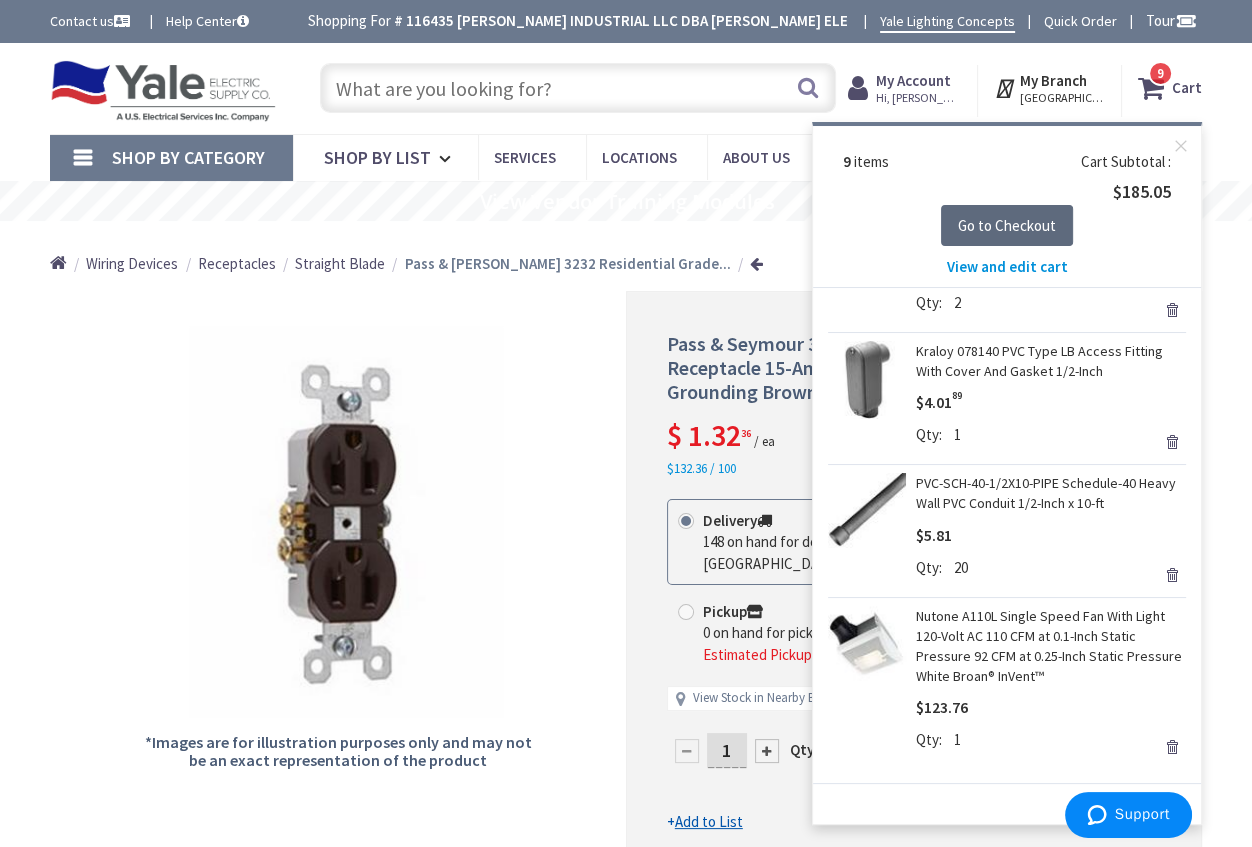 click on "Go to Checkout" at bounding box center (1007, 225) 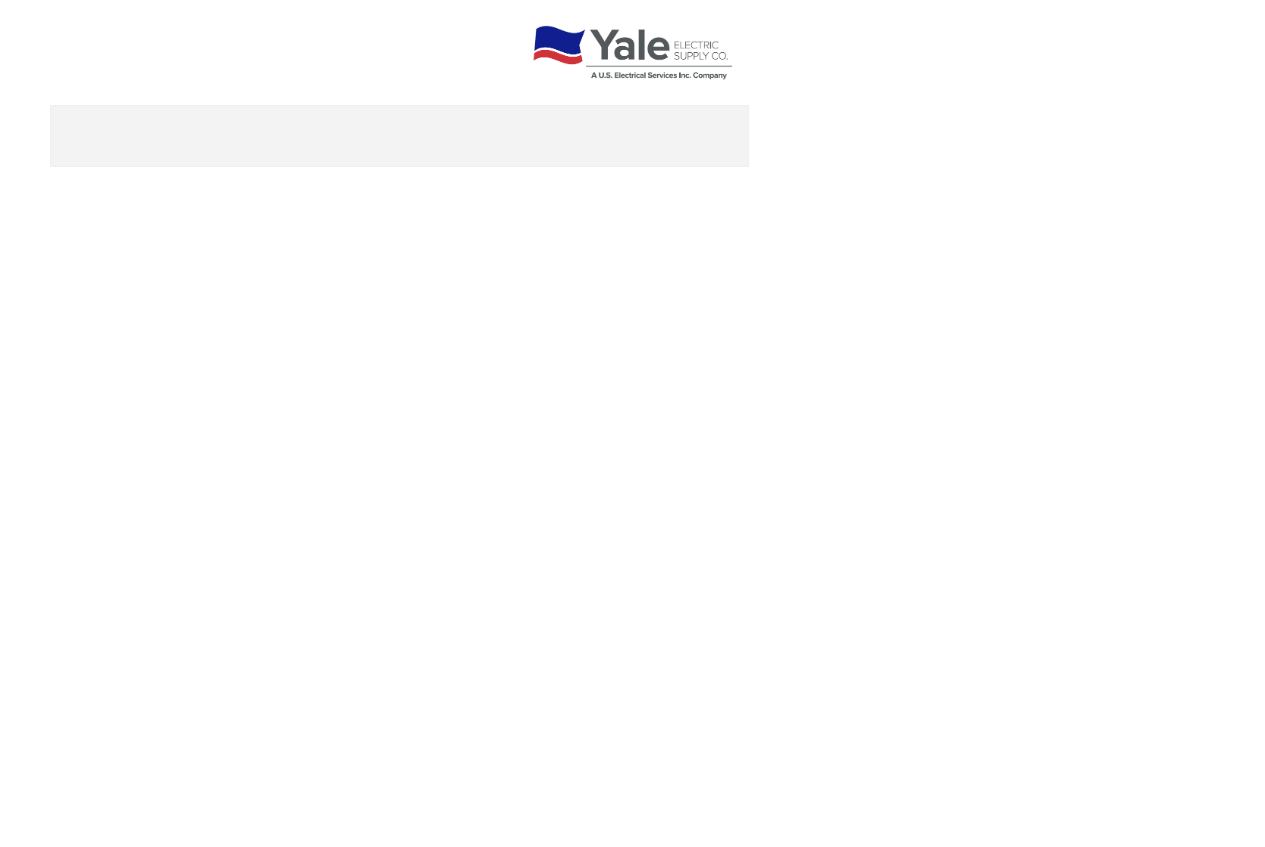 scroll, scrollTop: 0, scrollLeft: 0, axis: both 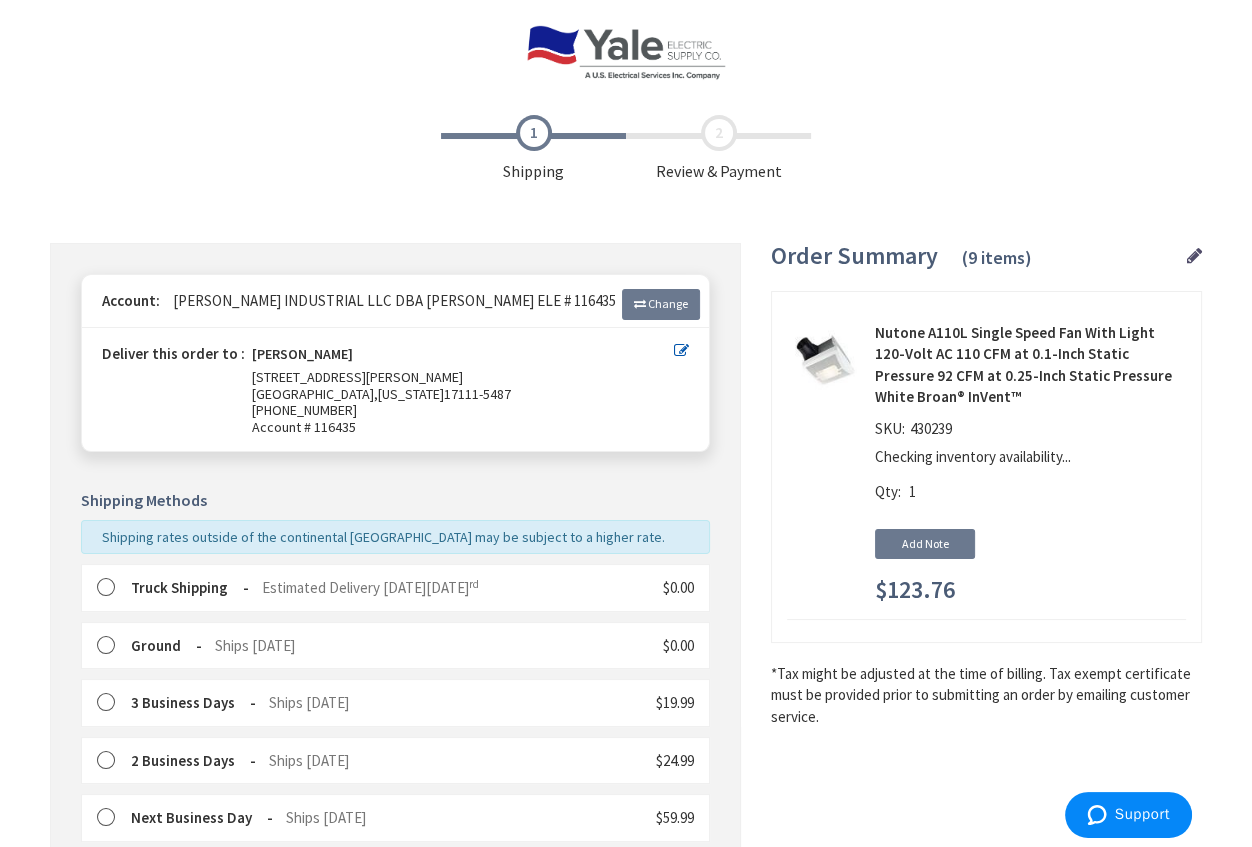 click at bounding box center [112, 588] 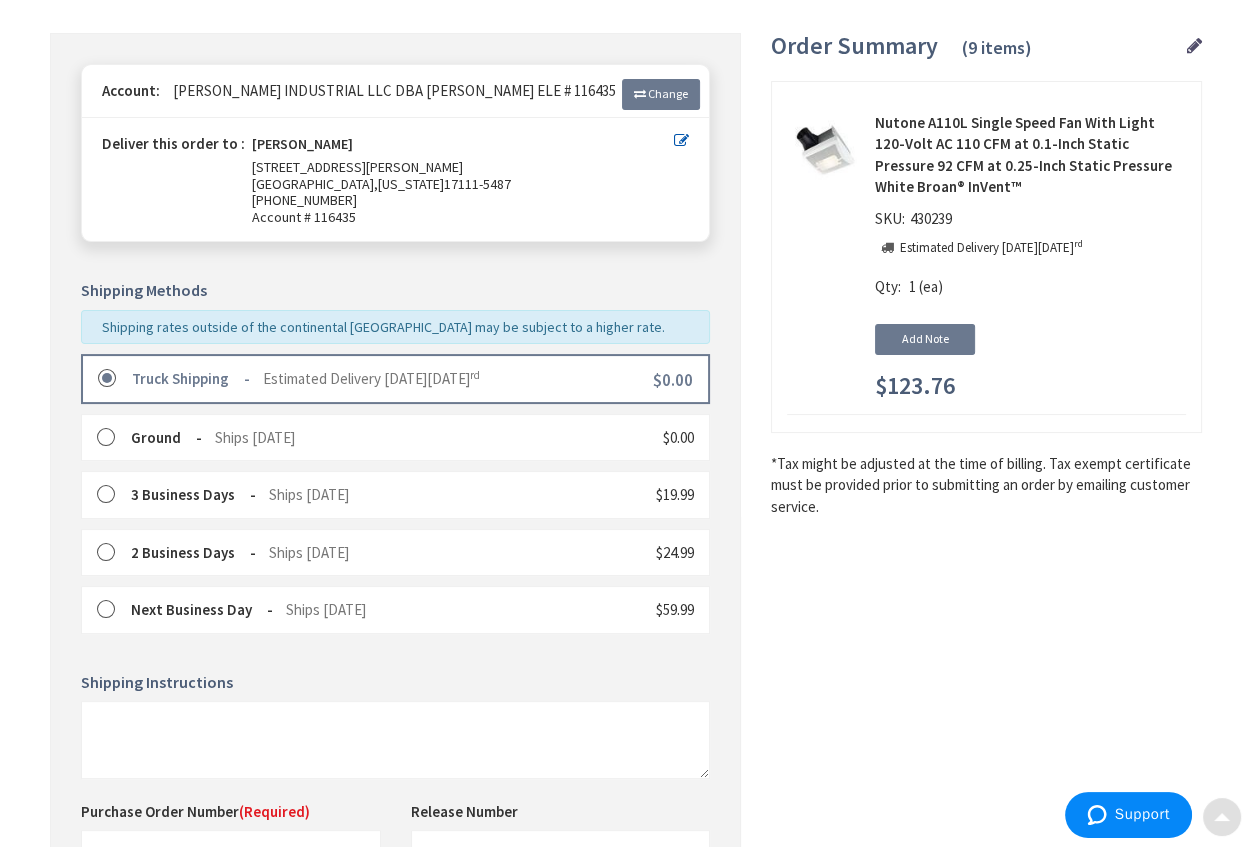 scroll, scrollTop: 454, scrollLeft: 0, axis: vertical 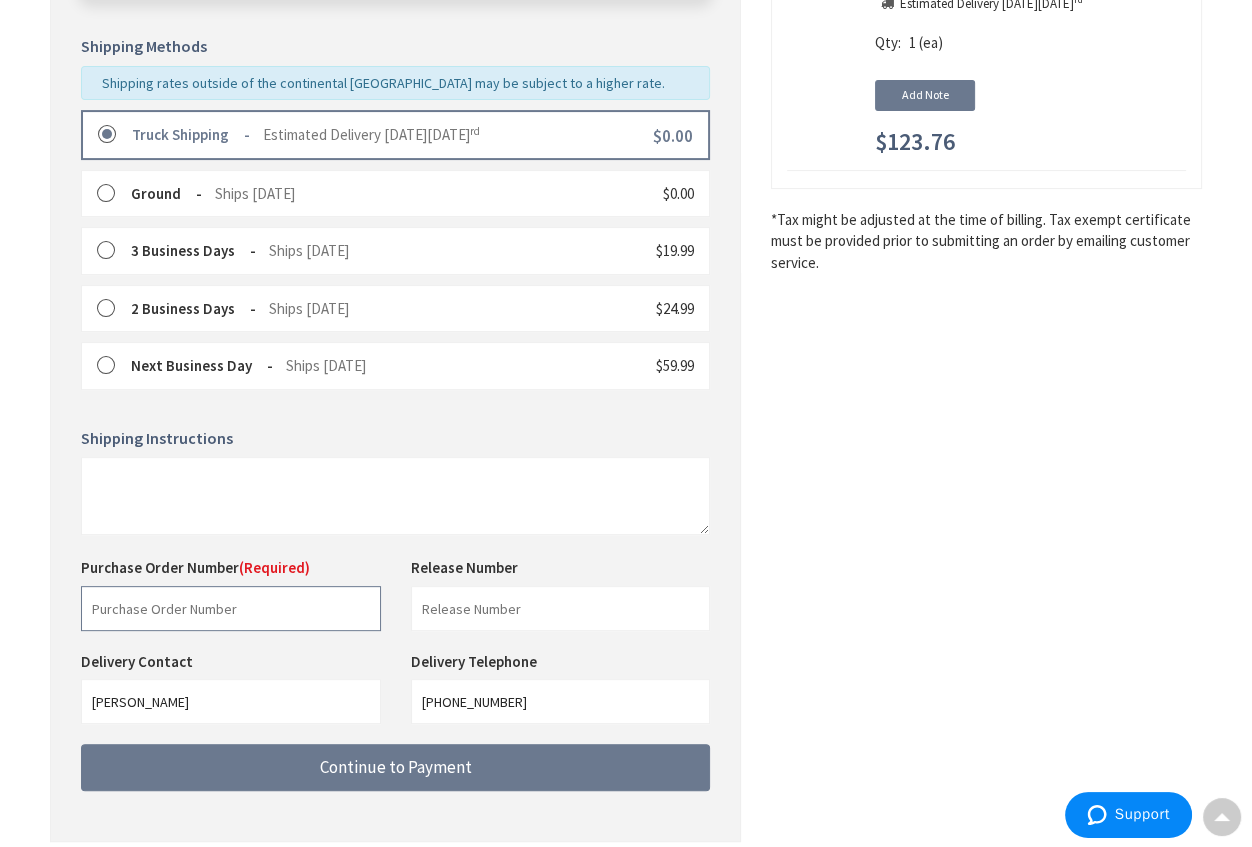 click at bounding box center [231, 608] 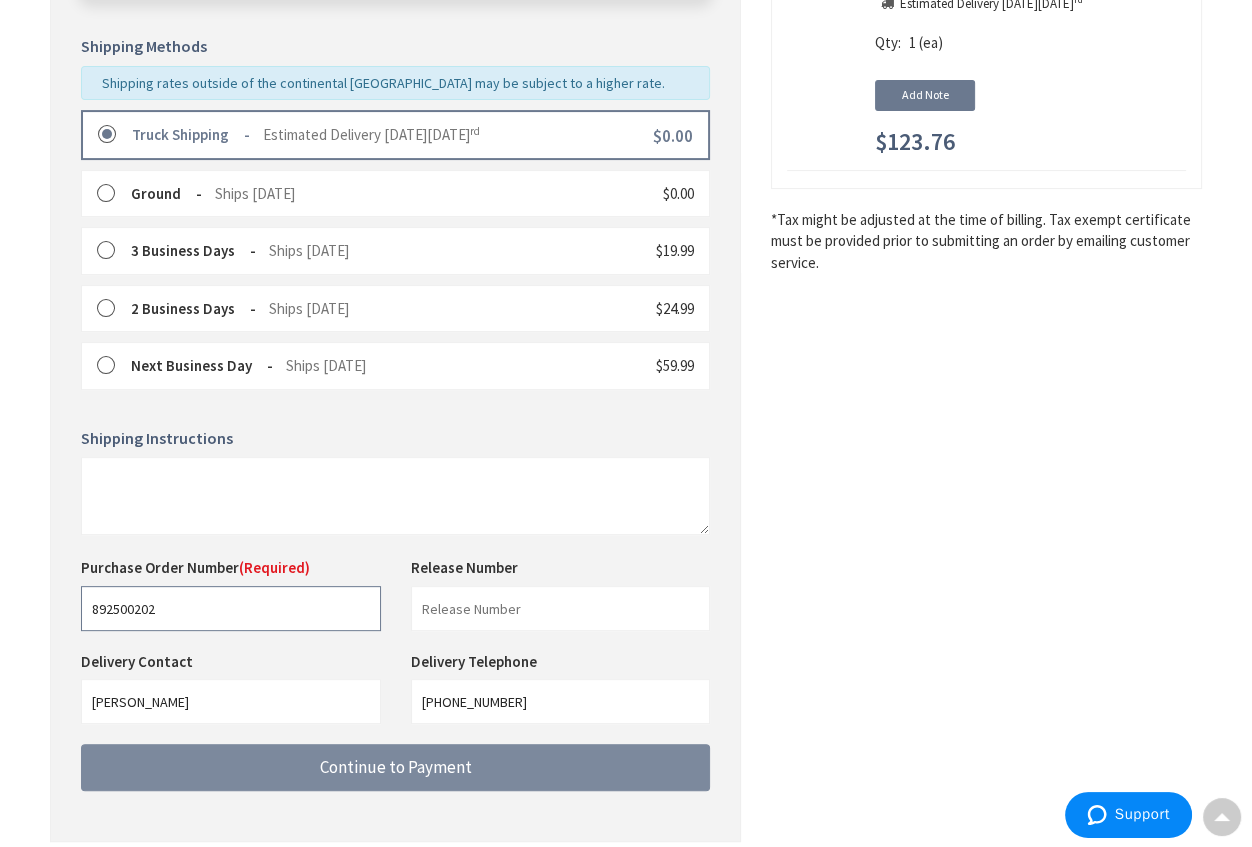 type on "892500202" 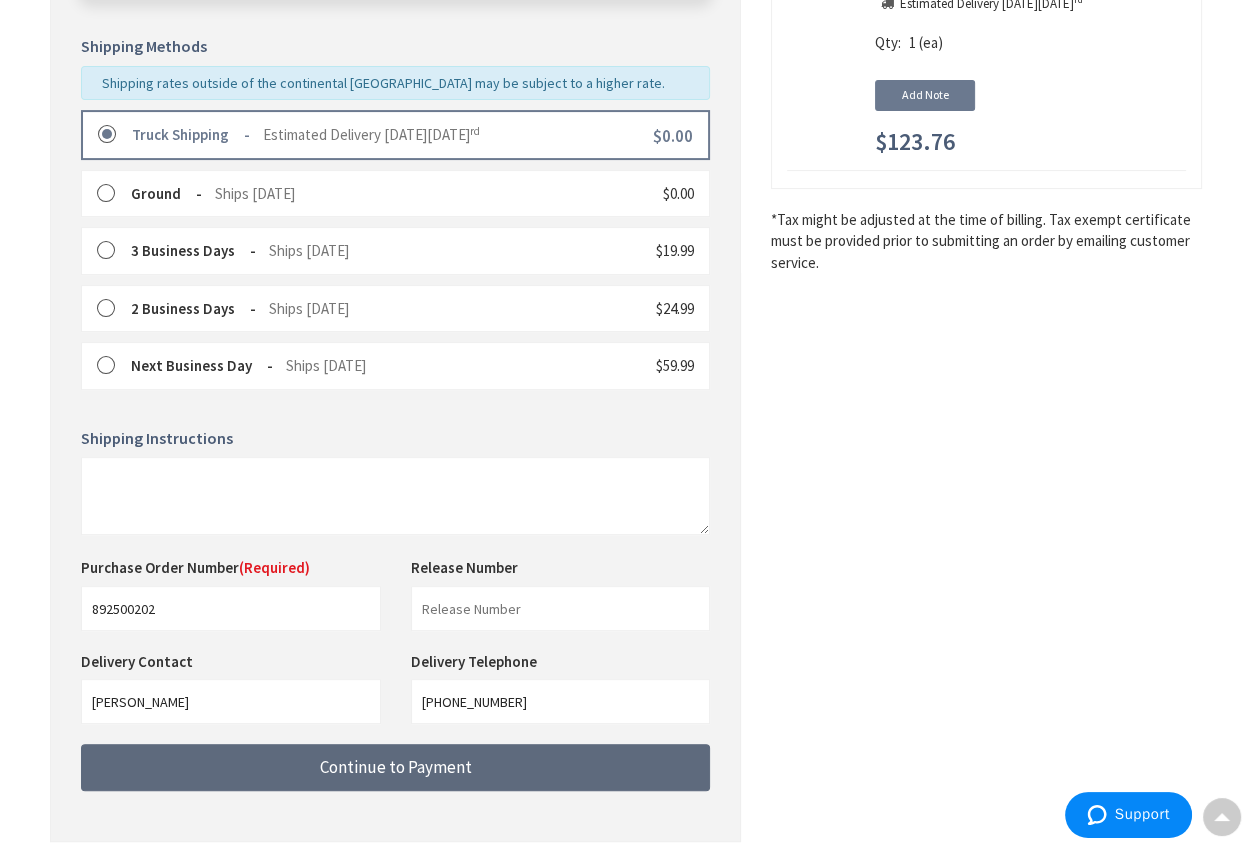 click on "Continue to Payment" at bounding box center [396, 767] 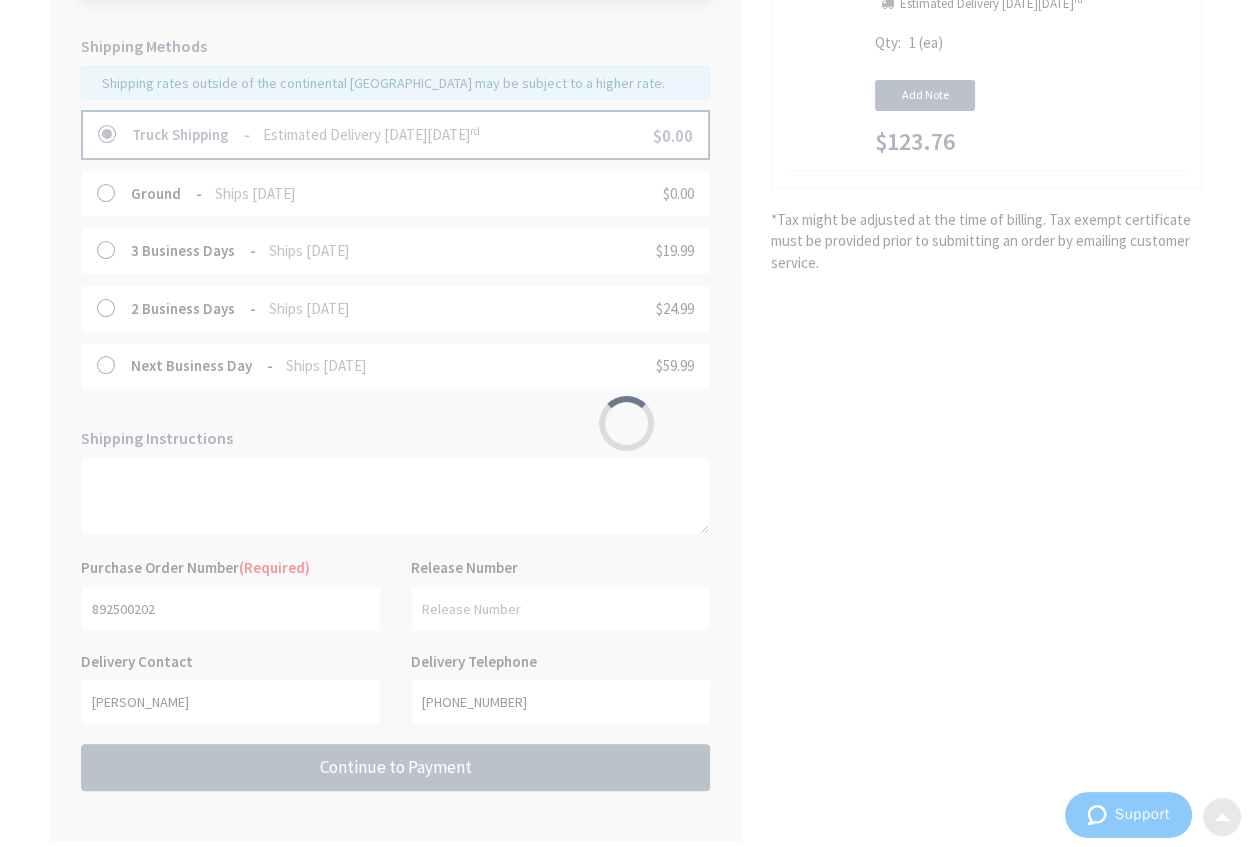 scroll, scrollTop: 0, scrollLeft: 0, axis: both 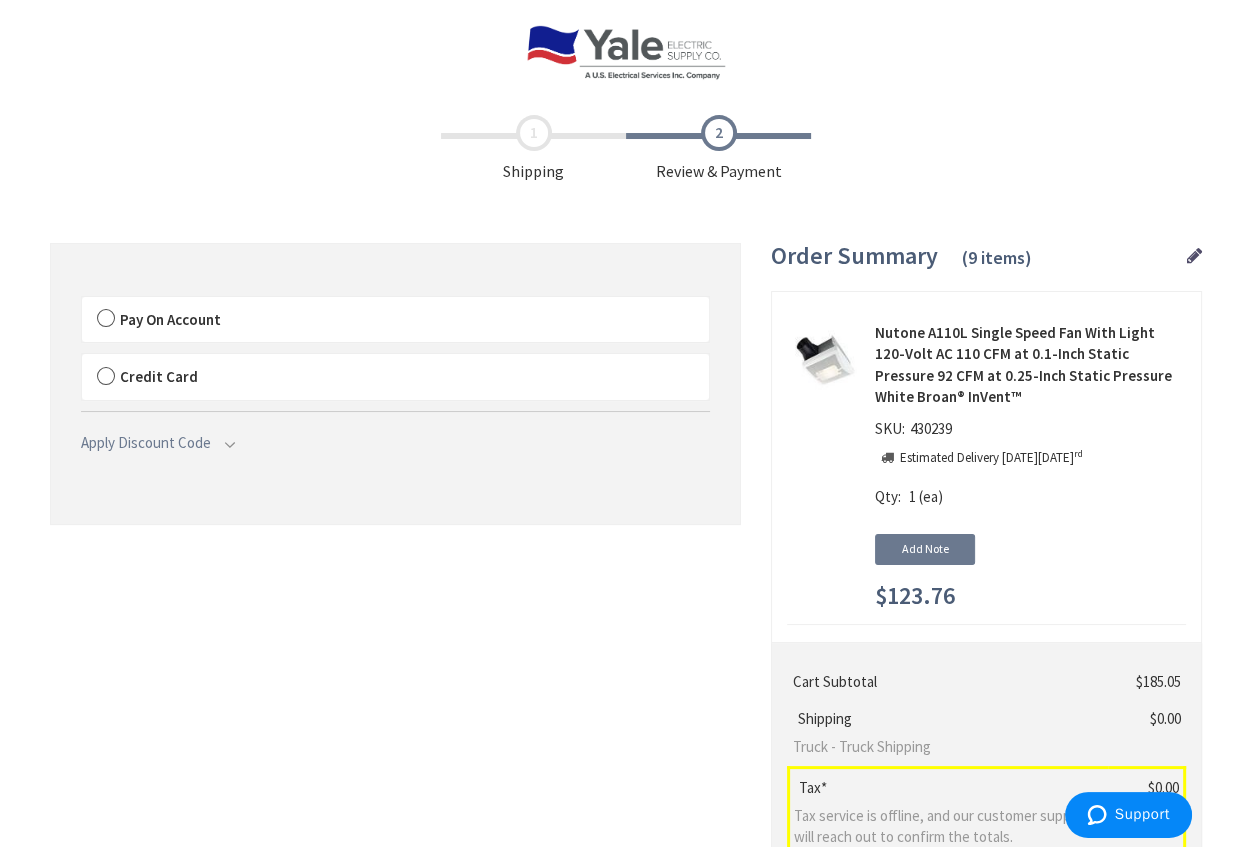 click on "Pay On Account" at bounding box center [395, 320] 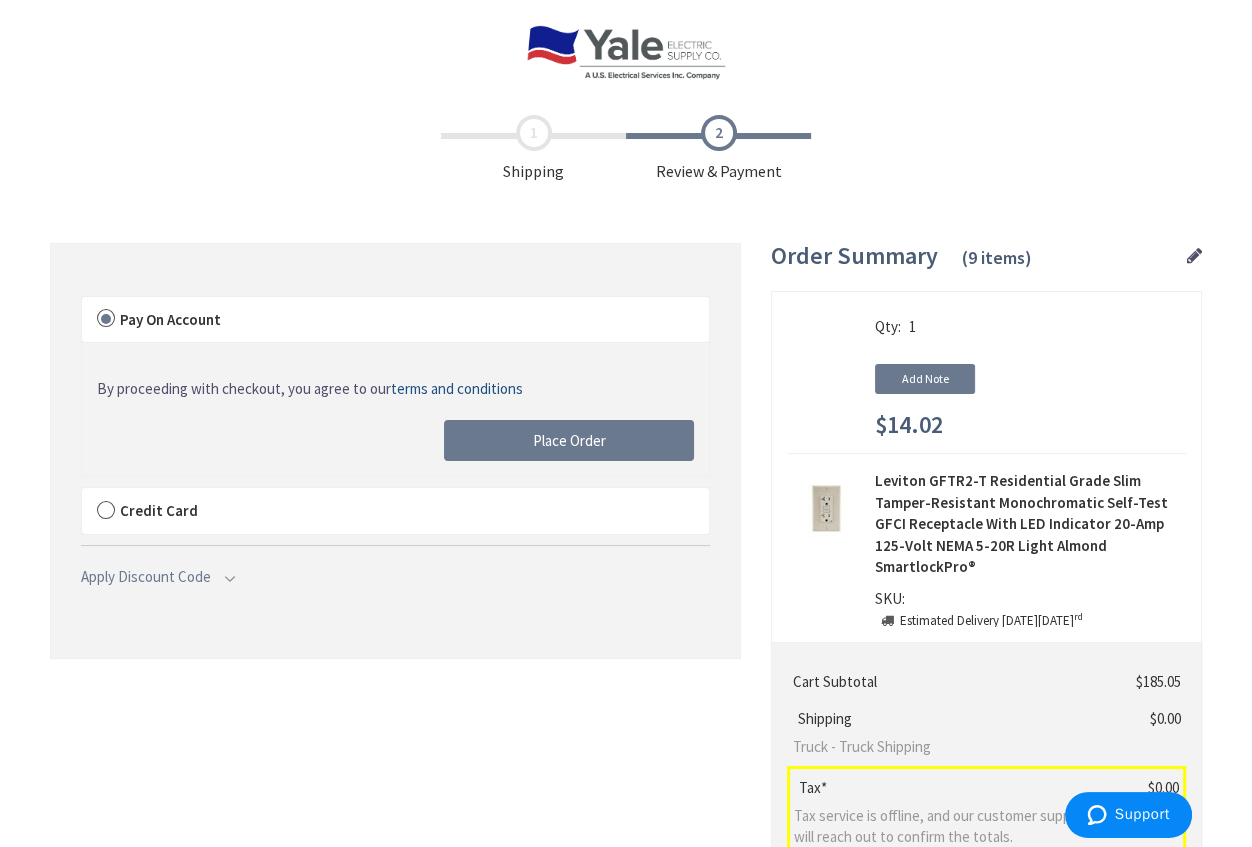 scroll, scrollTop: 1818, scrollLeft: 0, axis: vertical 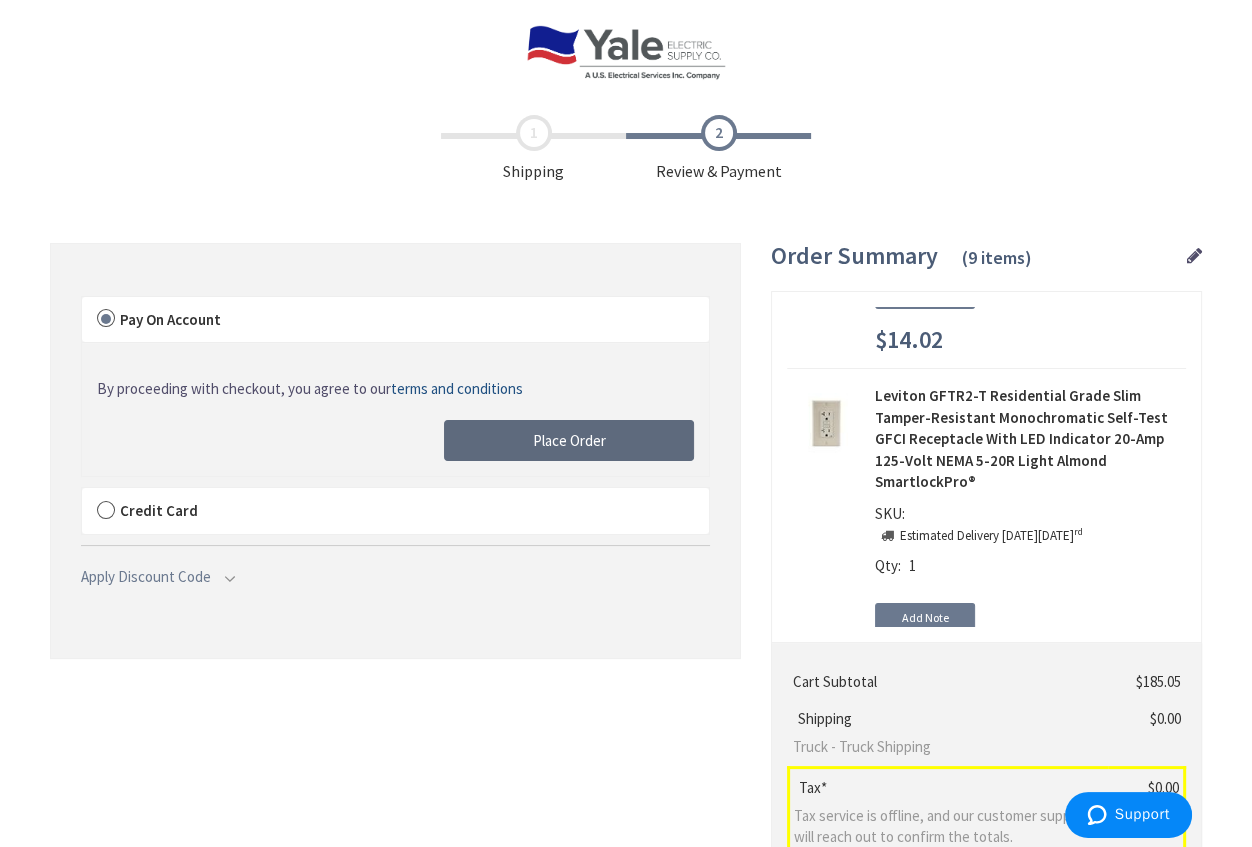 click on "Place Order" at bounding box center [569, 440] 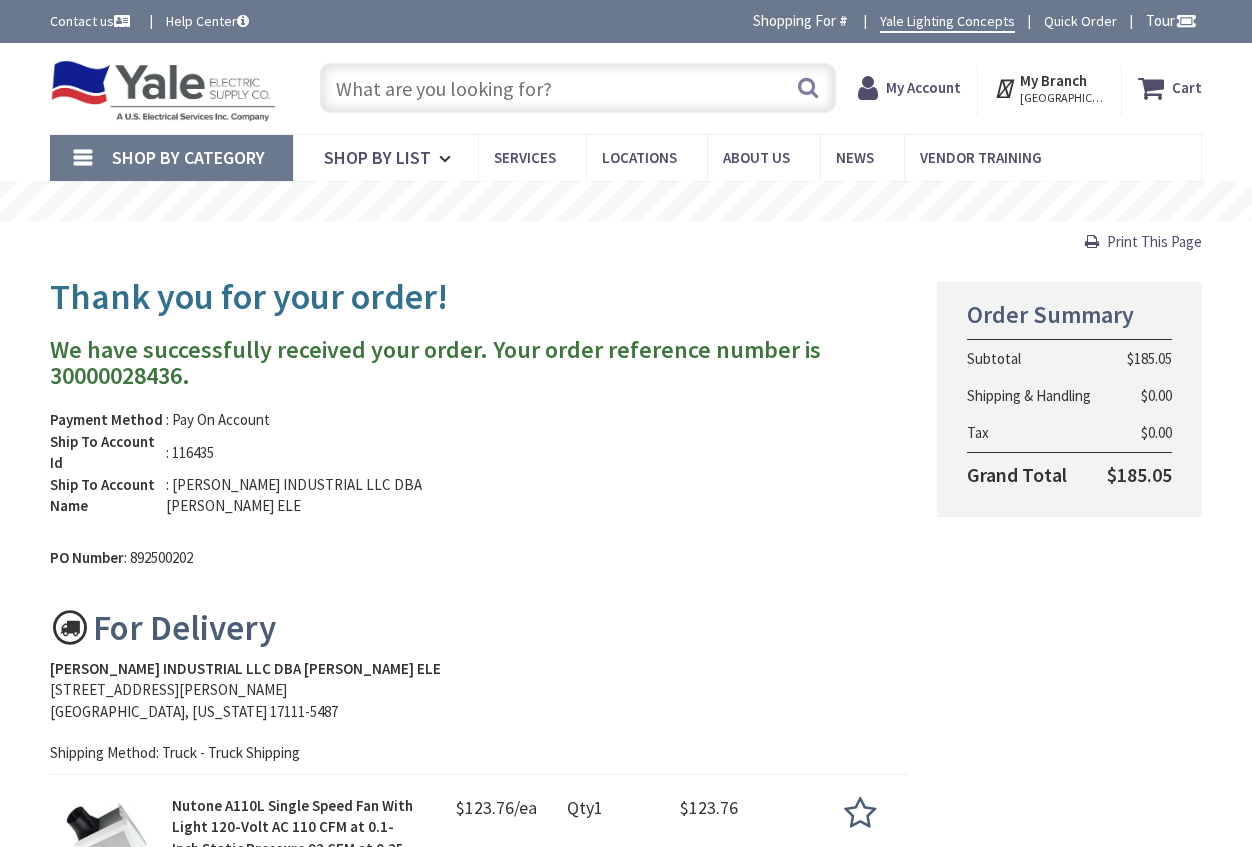 scroll, scrollTop: 0, scrollLeft: 0, axis: both 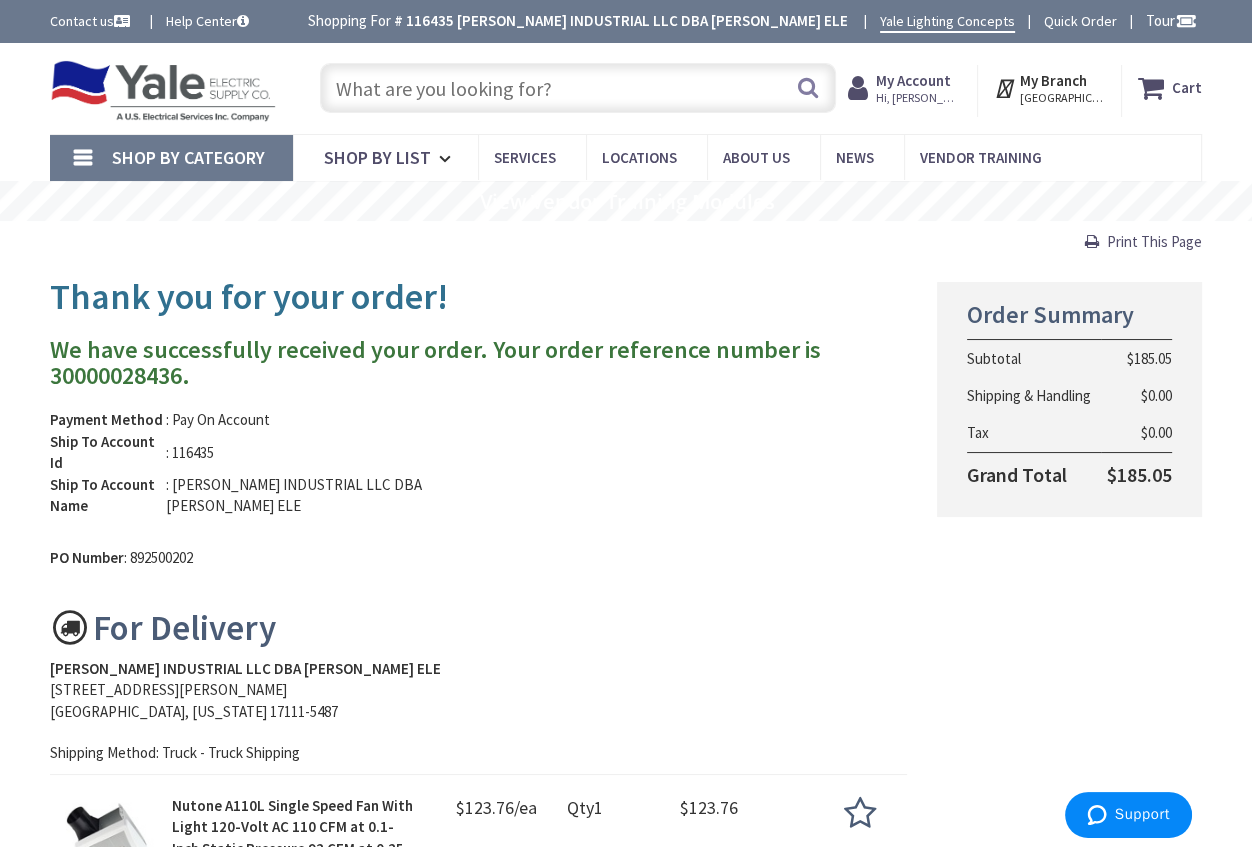 drag, startPoint x: 1154, startPoint y: 241, endPoint x: 116, endPoint y: 745, distance: 1153.889 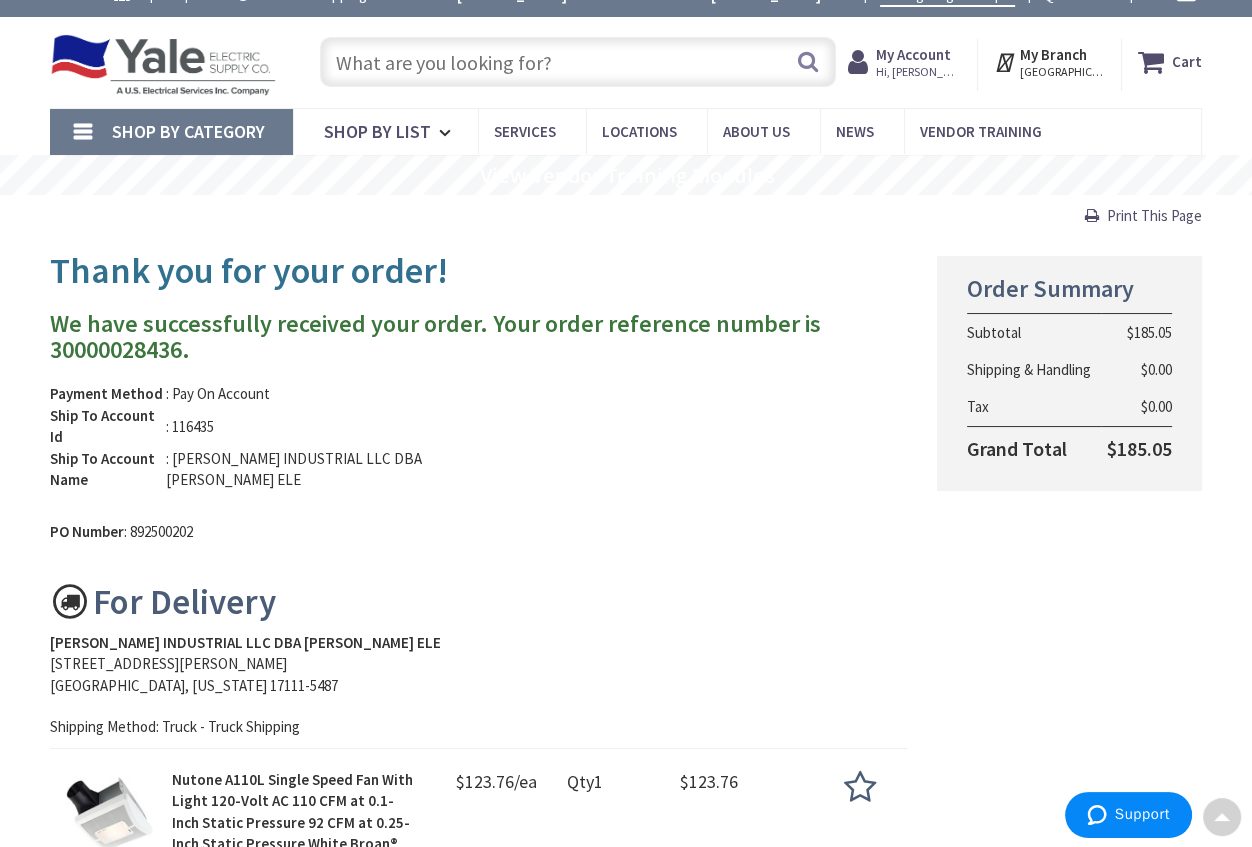 scroll, scrollTop: 0, scrollLeft: 0, axis: both 